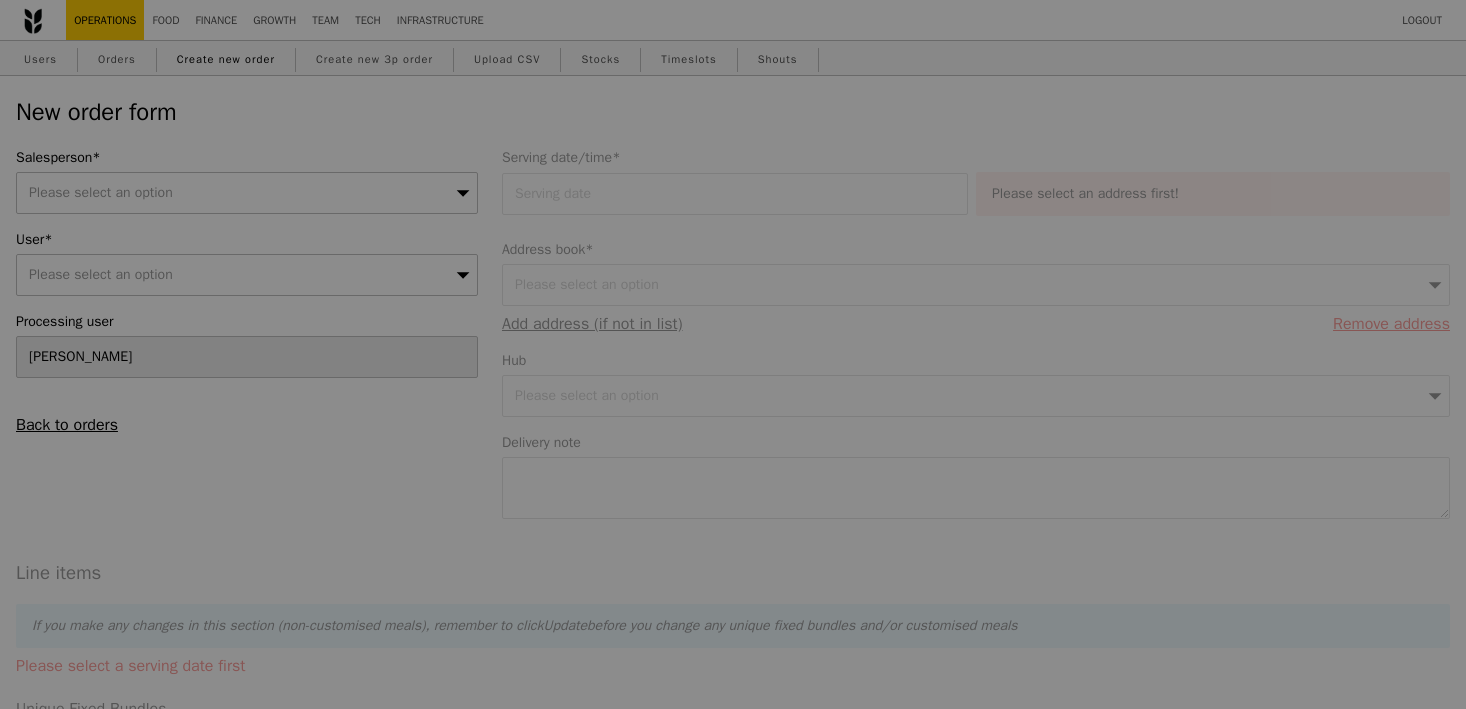 type on "Confirm" 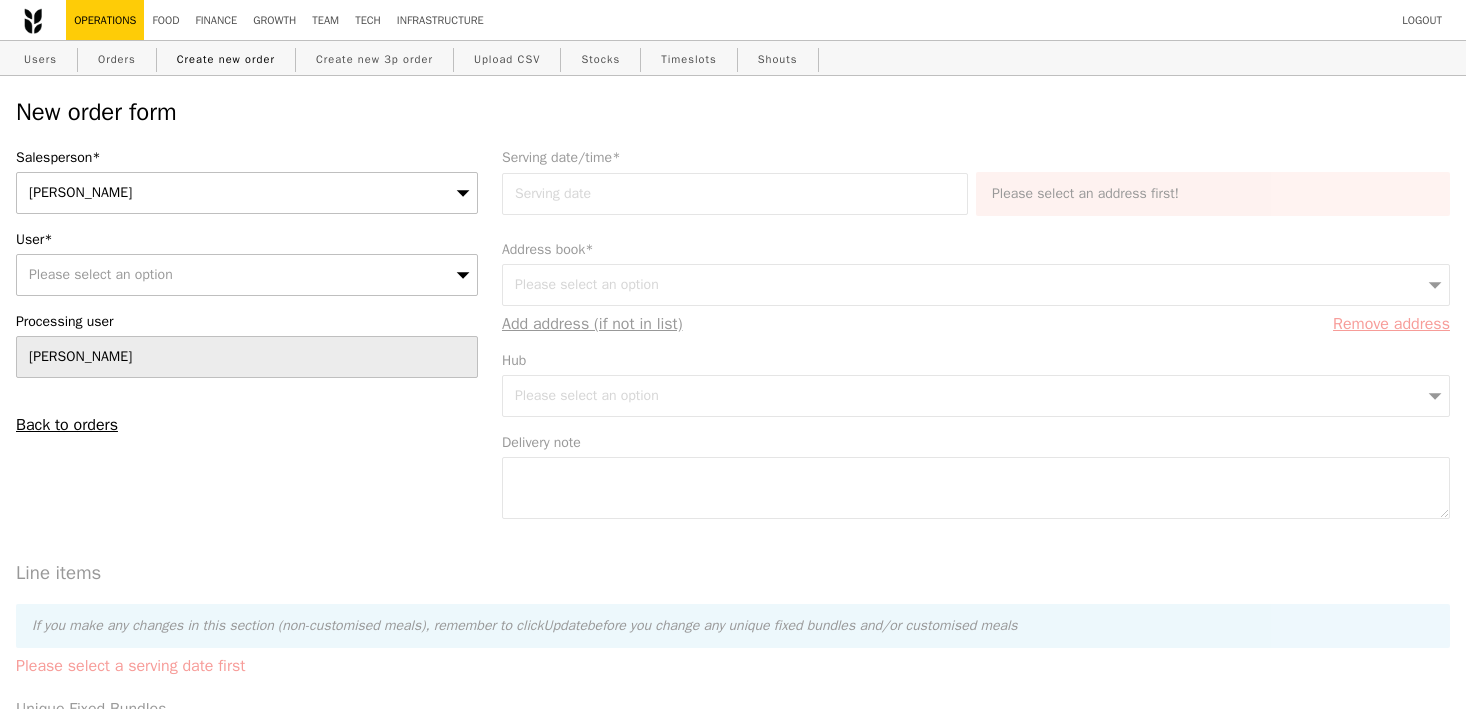 click on "[PERSON_NAME]" at bounding box center (247, 193) 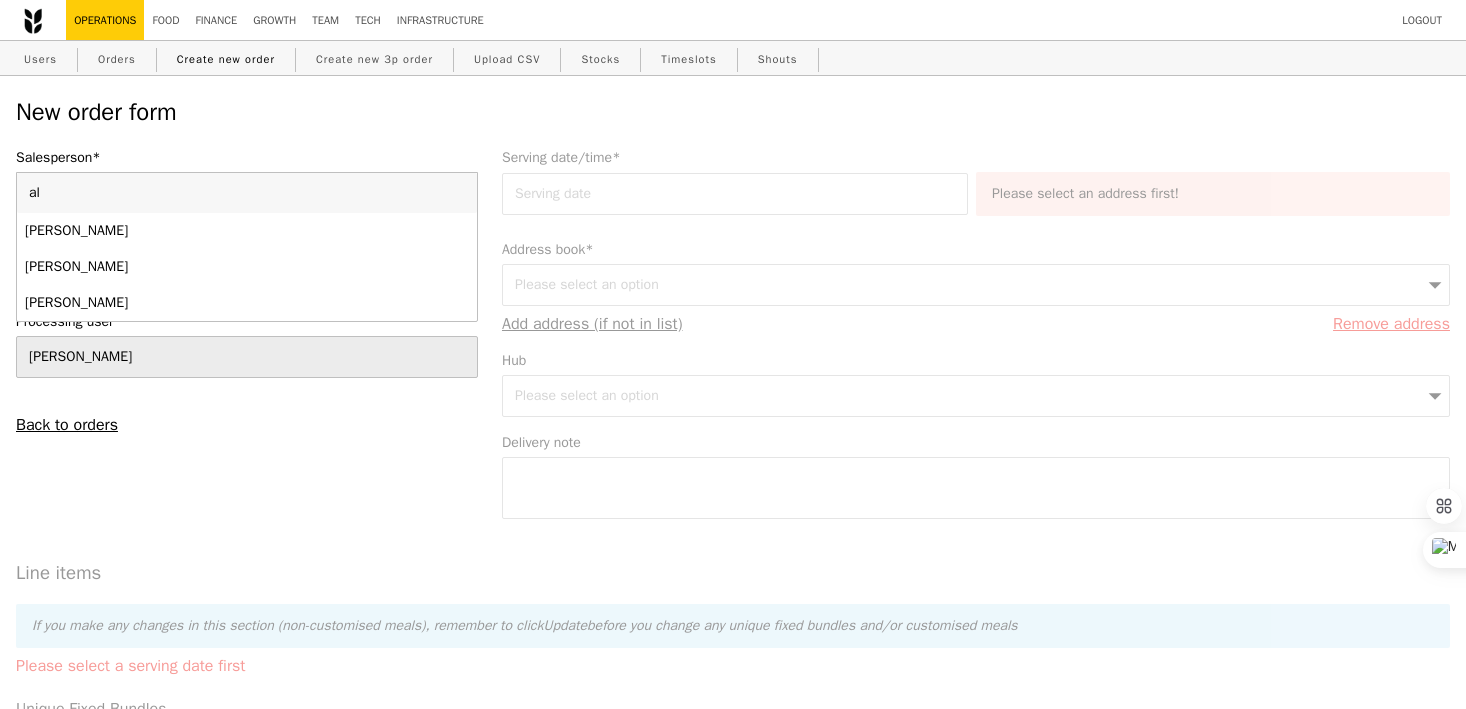 type on "a" 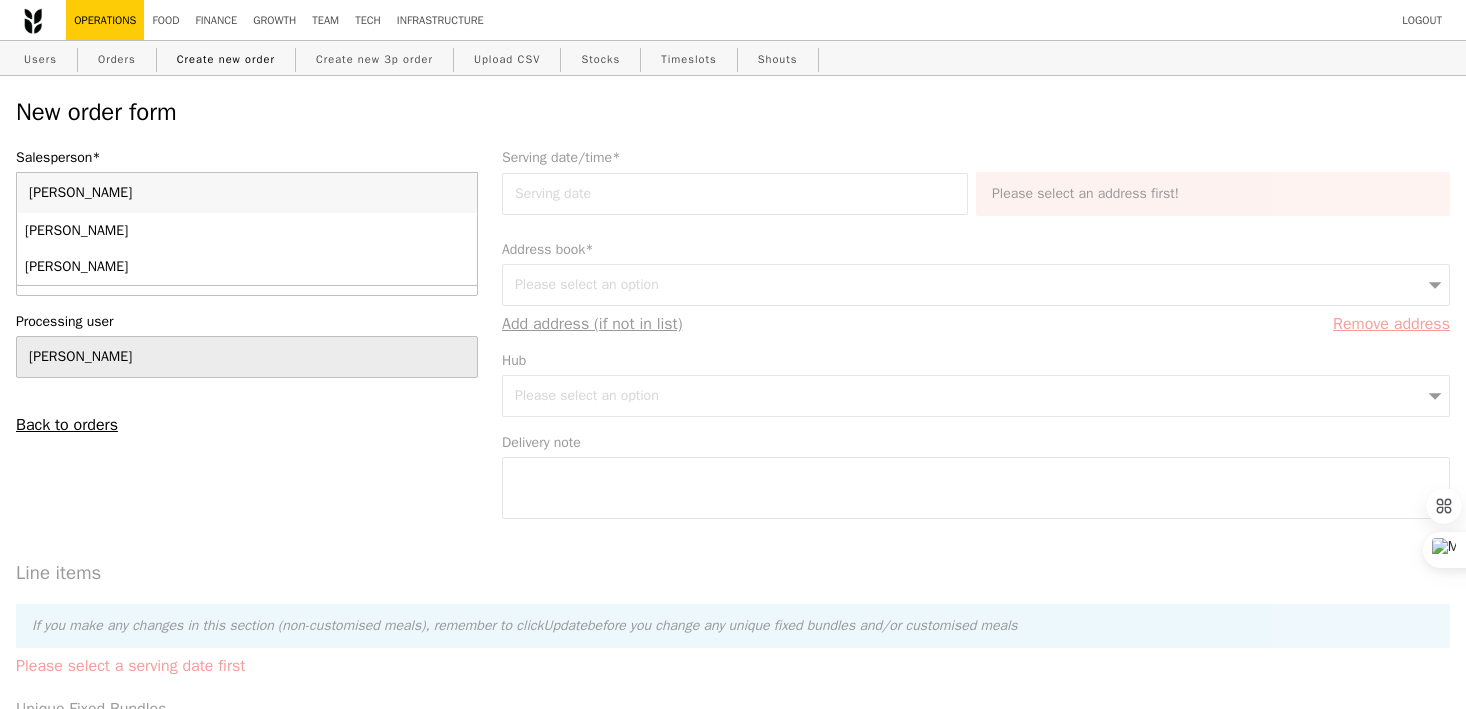 type on "[PERSON_NAME]" 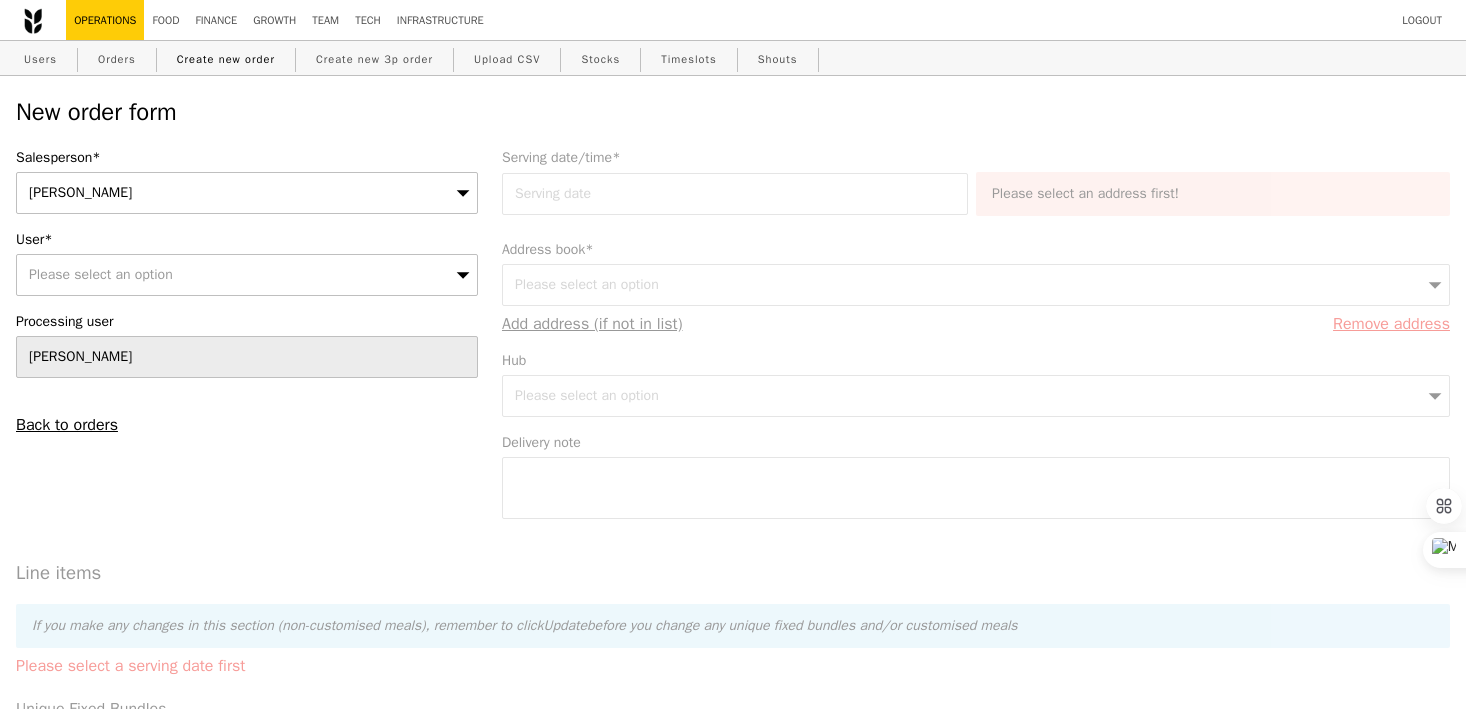 click on "Please select an option" at bounding box center (247, 275) 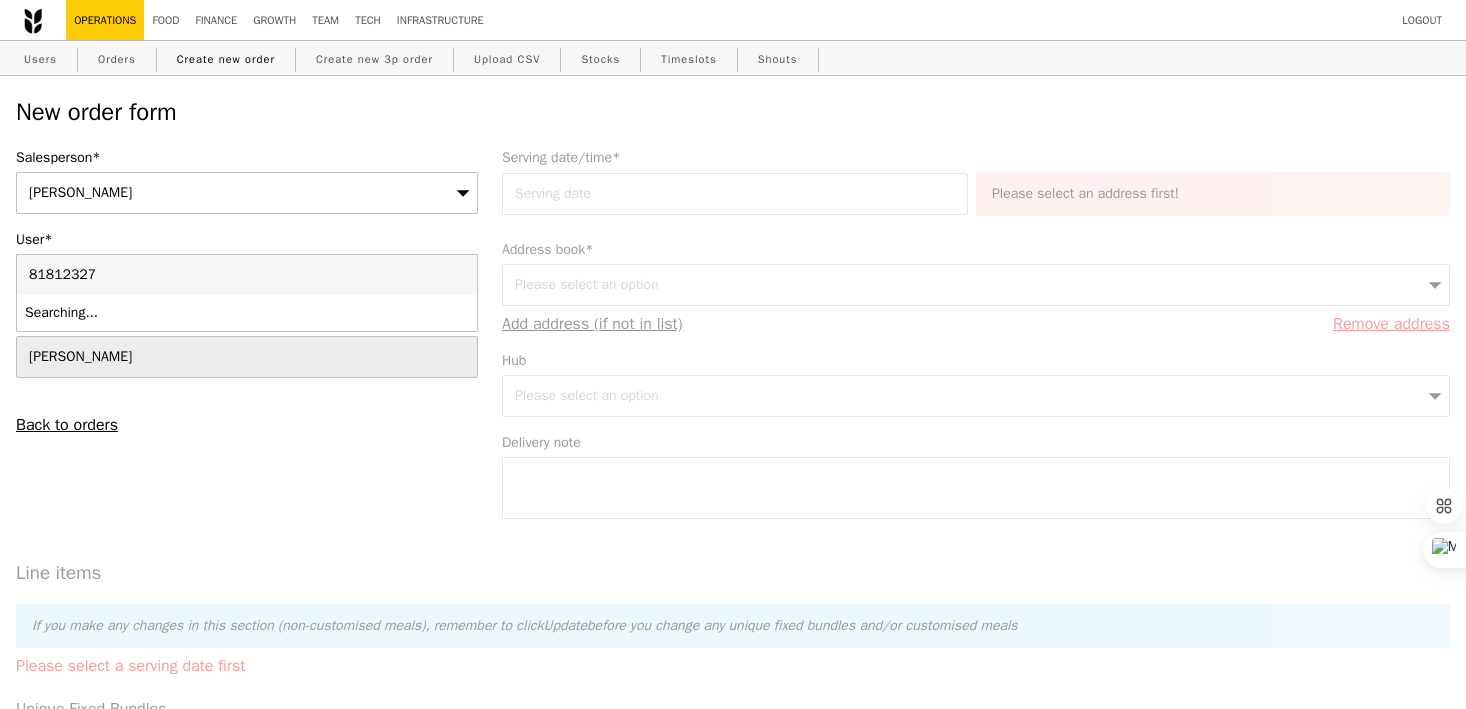 type on "Confirm" 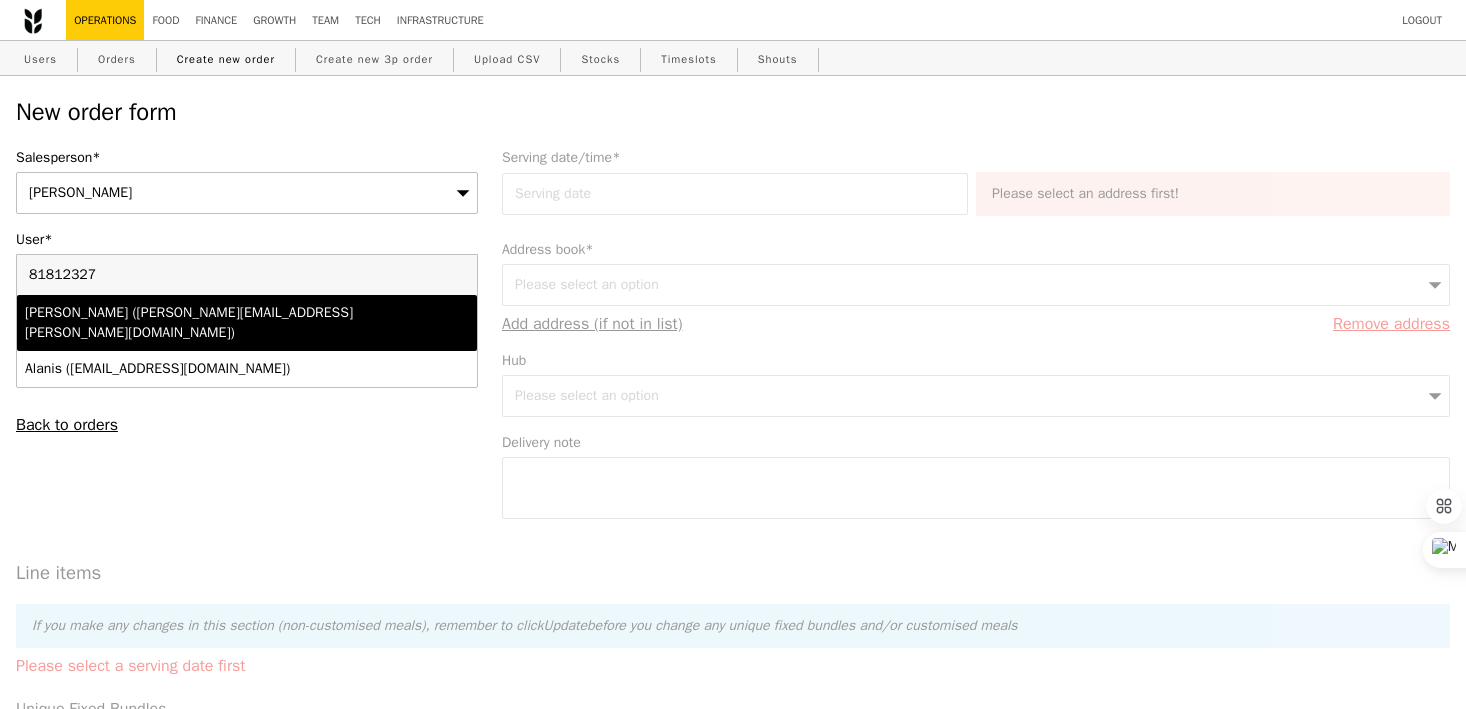 type on "81812327" 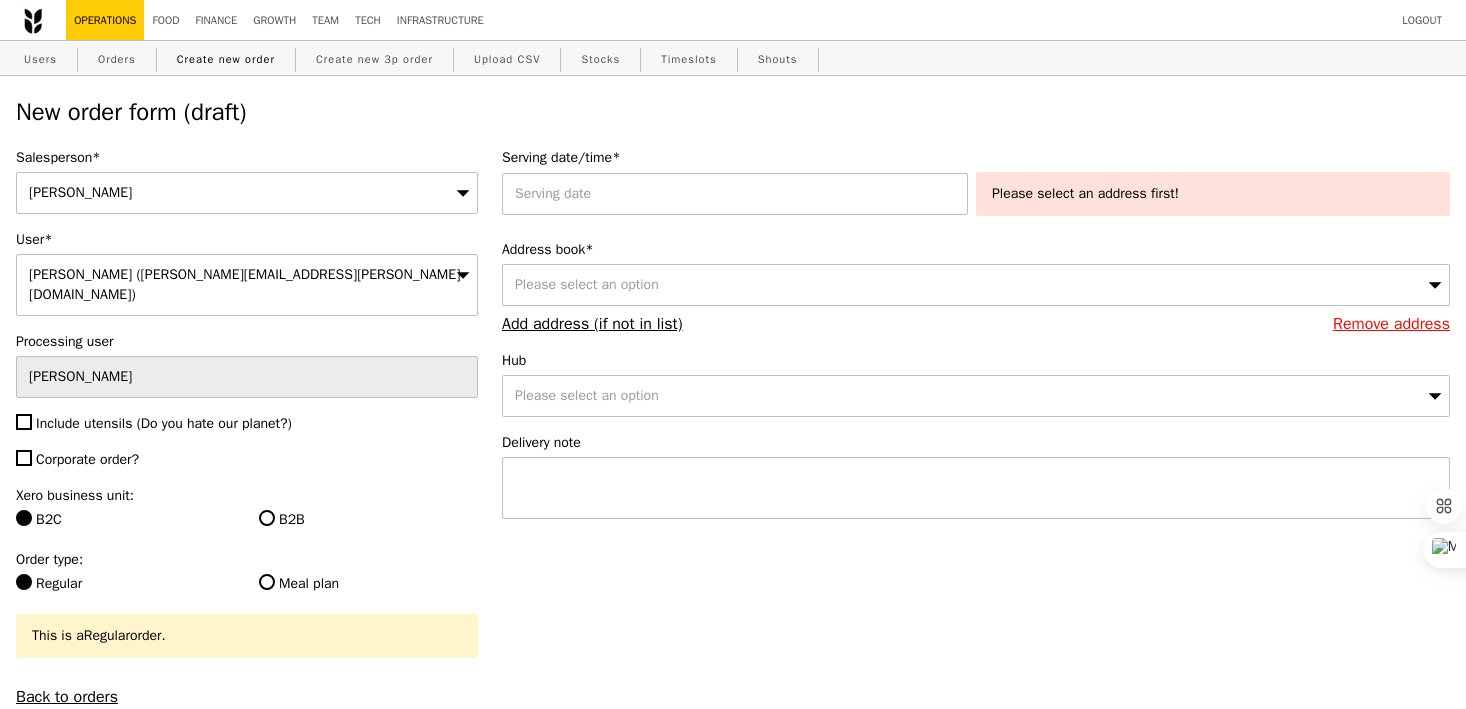 click on "[PERSON_NAME] ([PERSON_NAME][EMAIL_ADDRESS][PERSON_NAME][DOMAIN_NAME])" at bounding box center [247, 285] 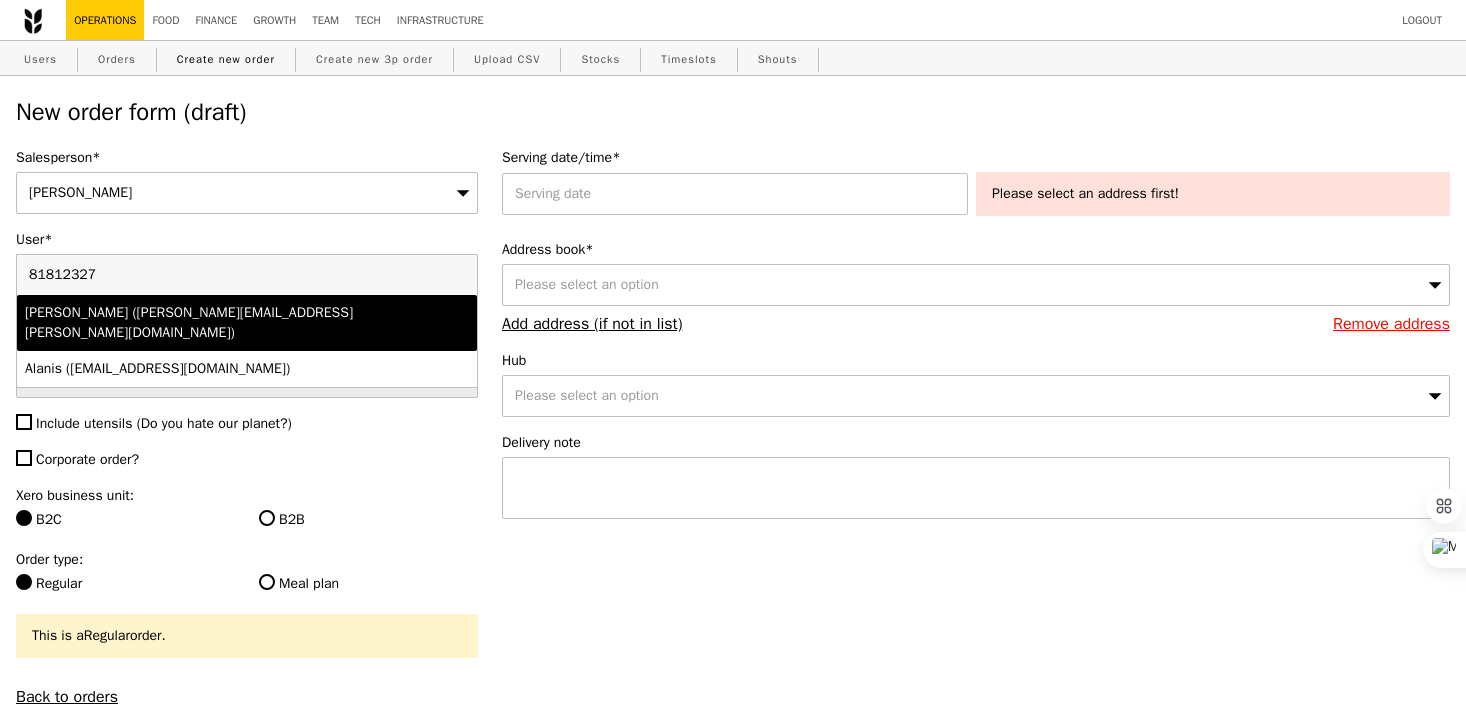 click on "[PERSON_NAME] ([PERSON_NAME][EMAIL_ADDRESS][PERSON_NAME][DOMAIN_NAME])" at bounding box center (191, 323) 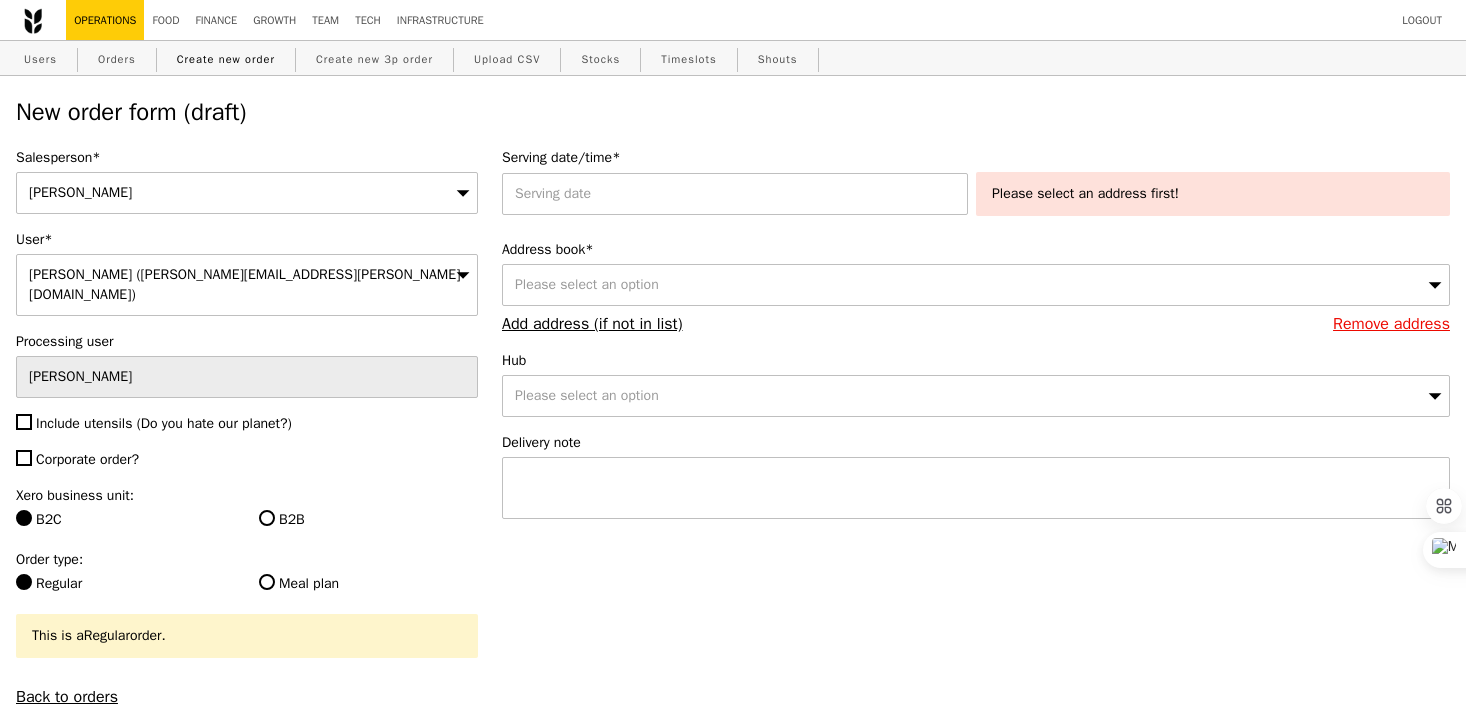 click on "Include utensils (Do you hate our planet?)" at bounding box center [164, 423] 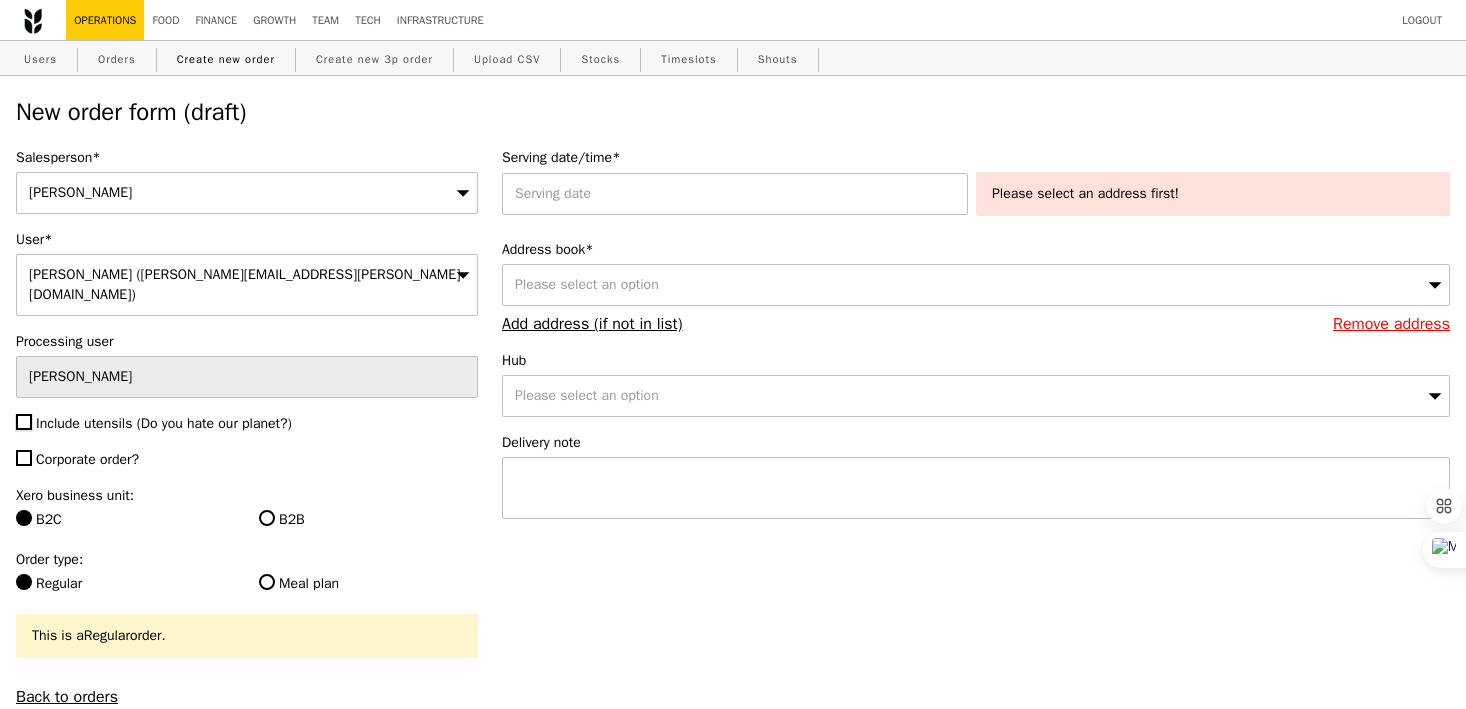 click on "Include utensils (Do you hate our planet?)" at bounding box center [24, 422] 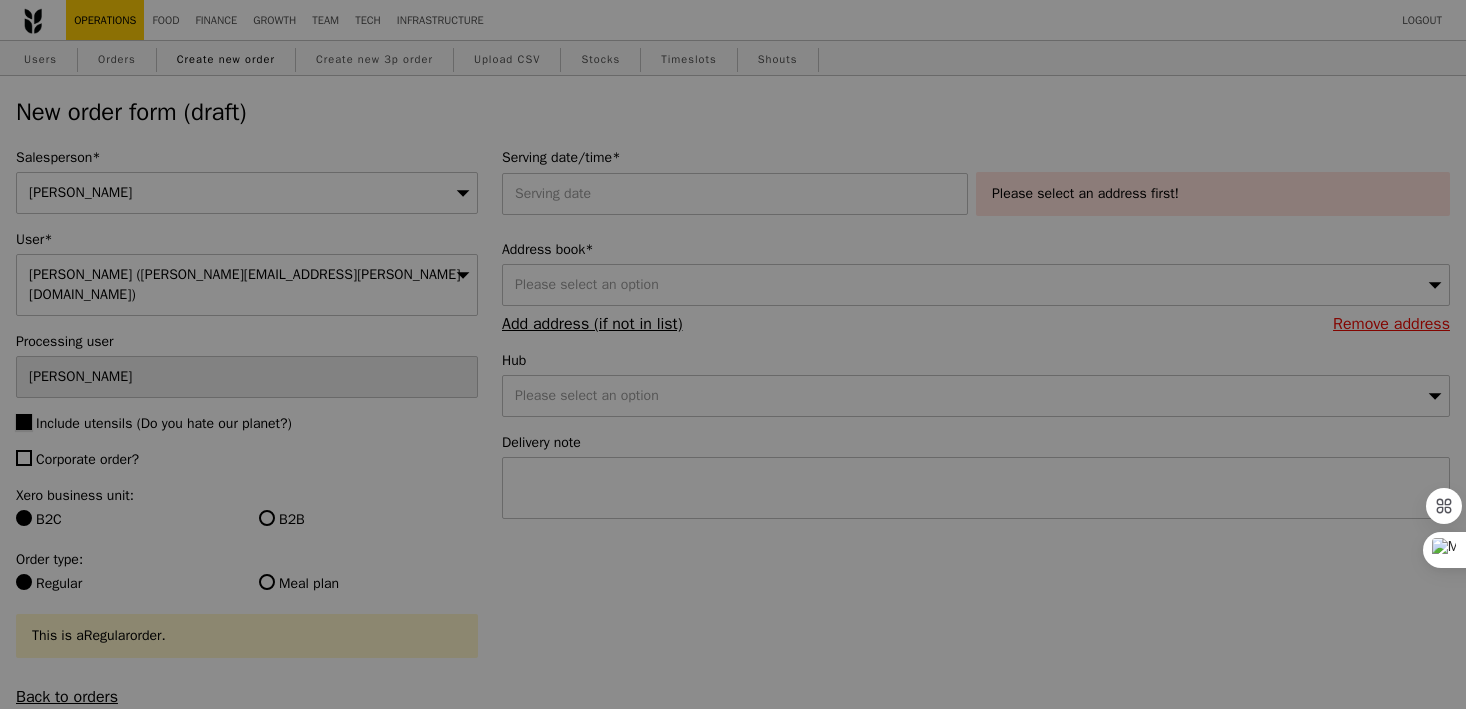 type on "Confirm" 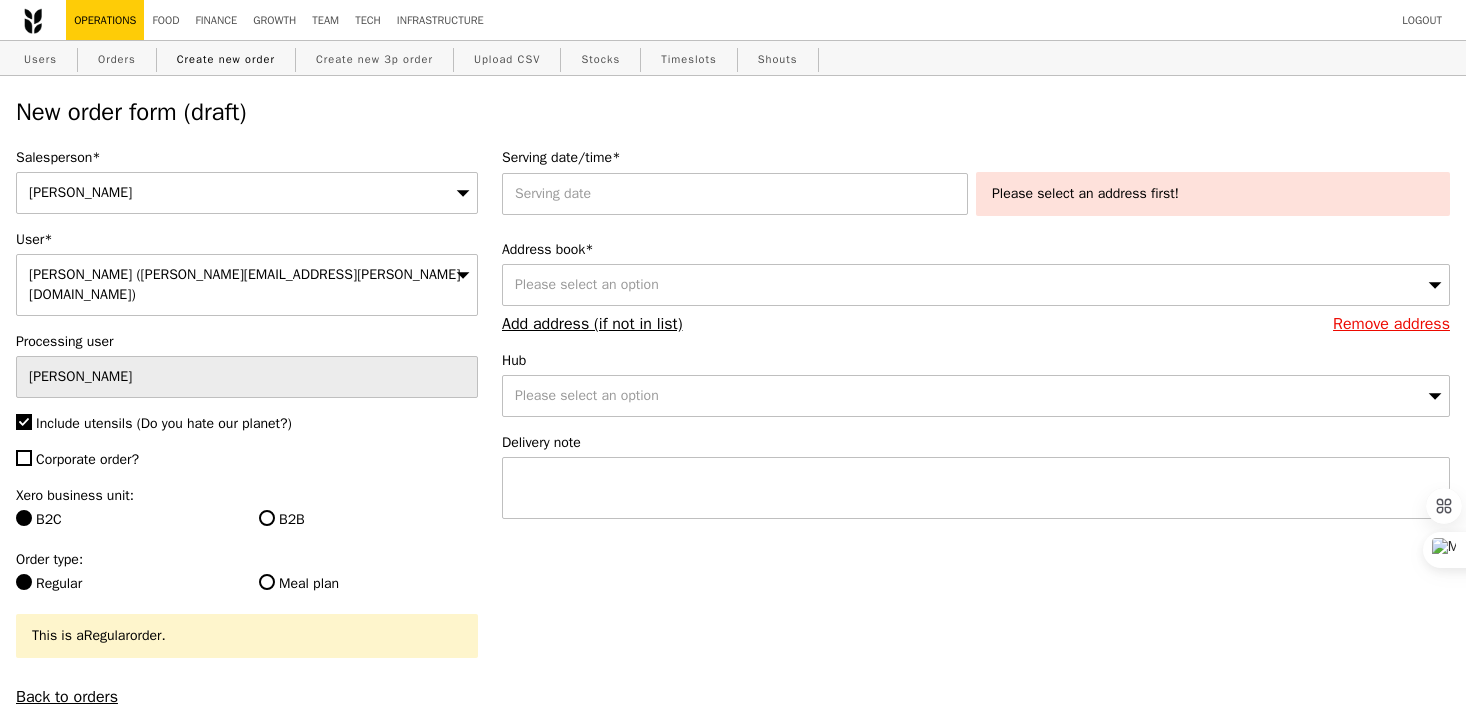 click on "Corporate order?" at bounding box center (87, 459) 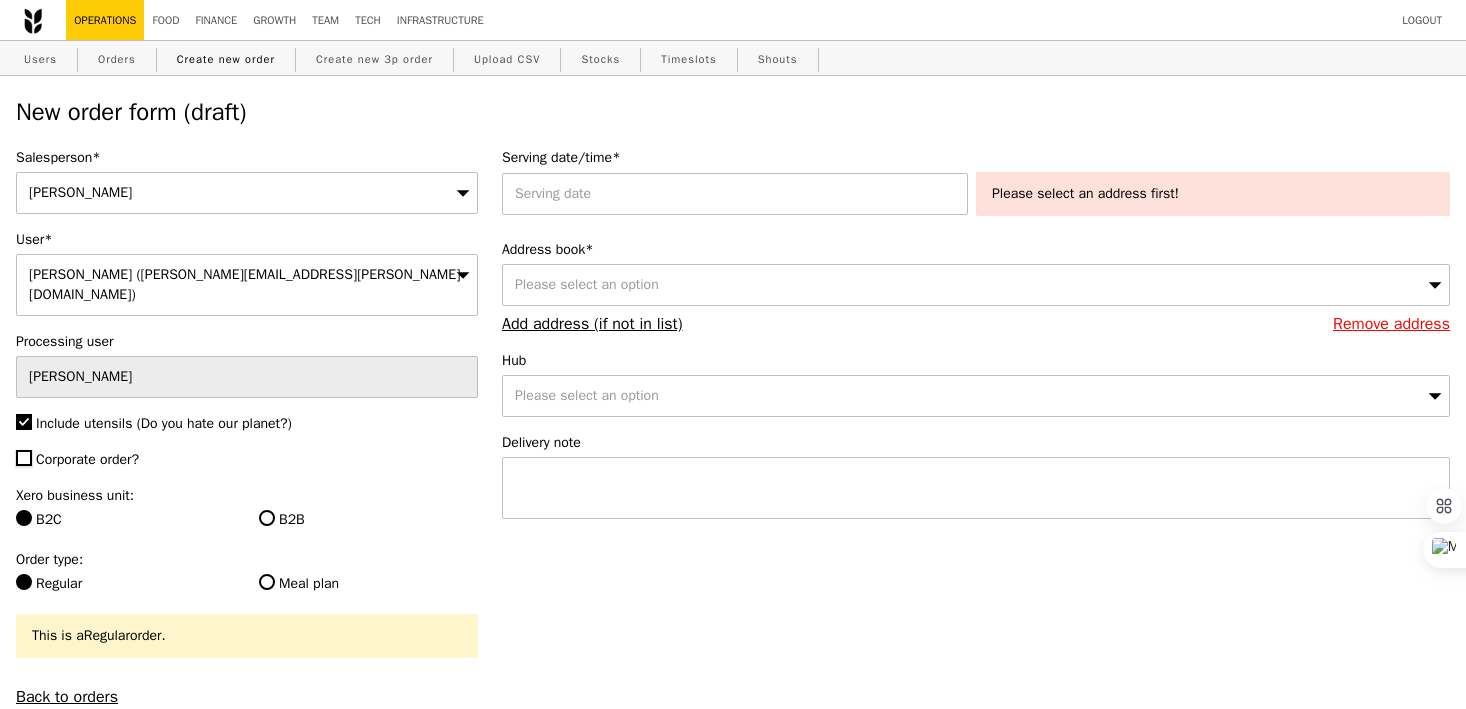 click on "Corporate order?" at bounding box center [24, 458] 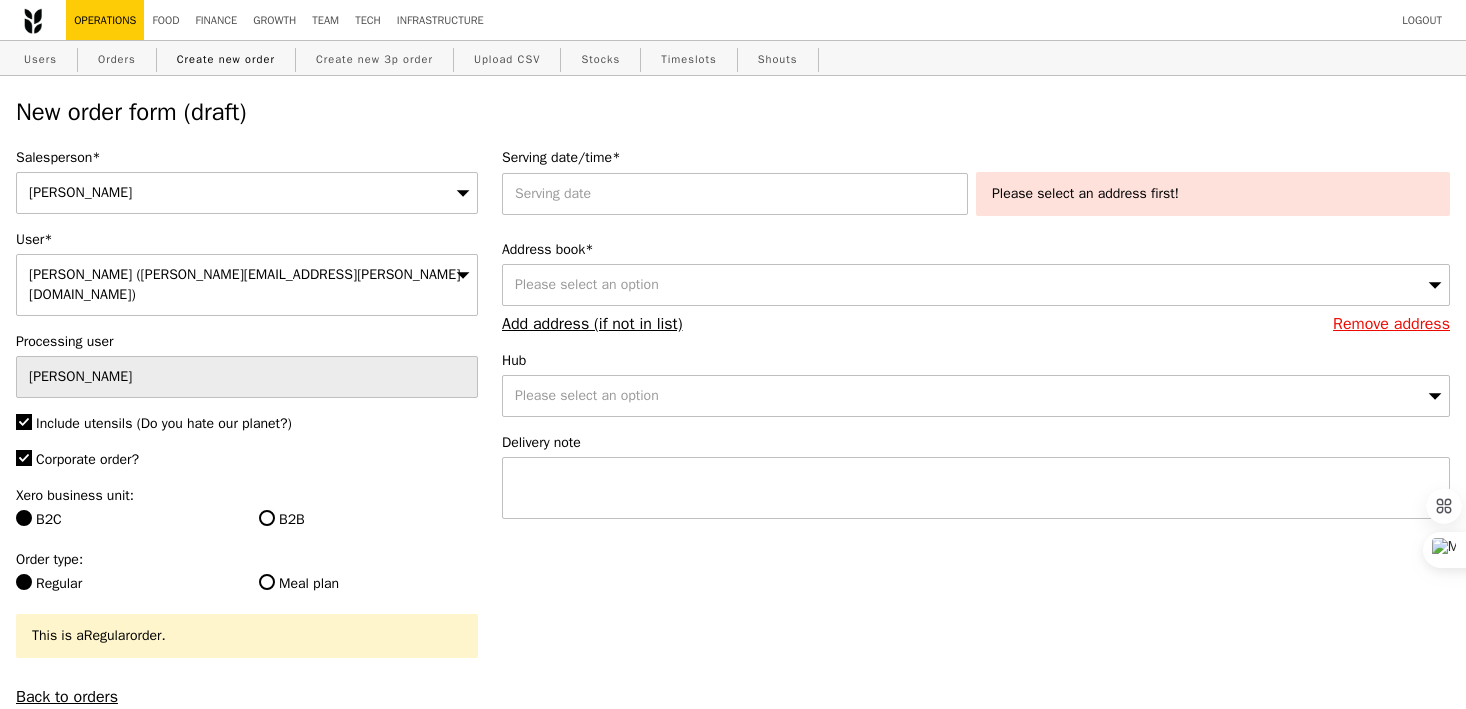 click on "B2B" at bounding box center (368, 520) 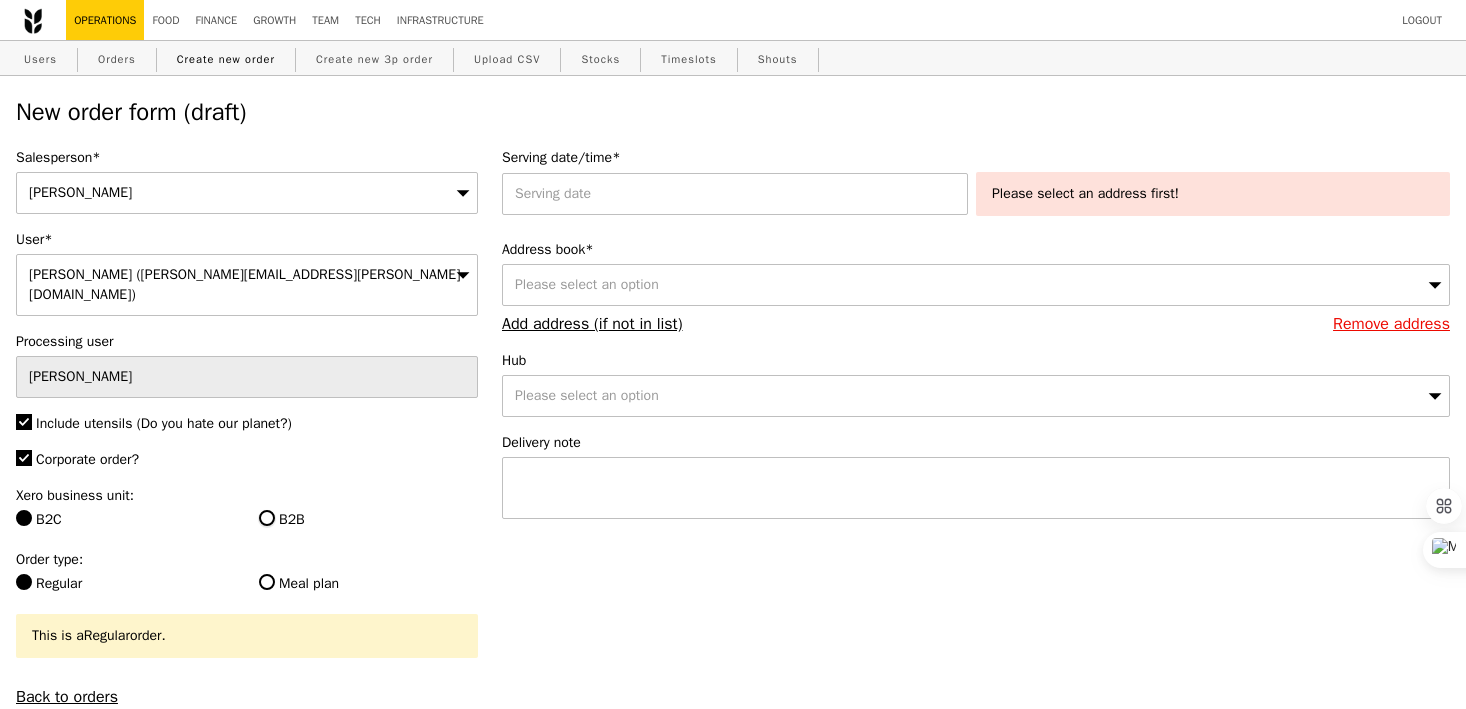 click on "B2B" at bounding box center (267, 518) 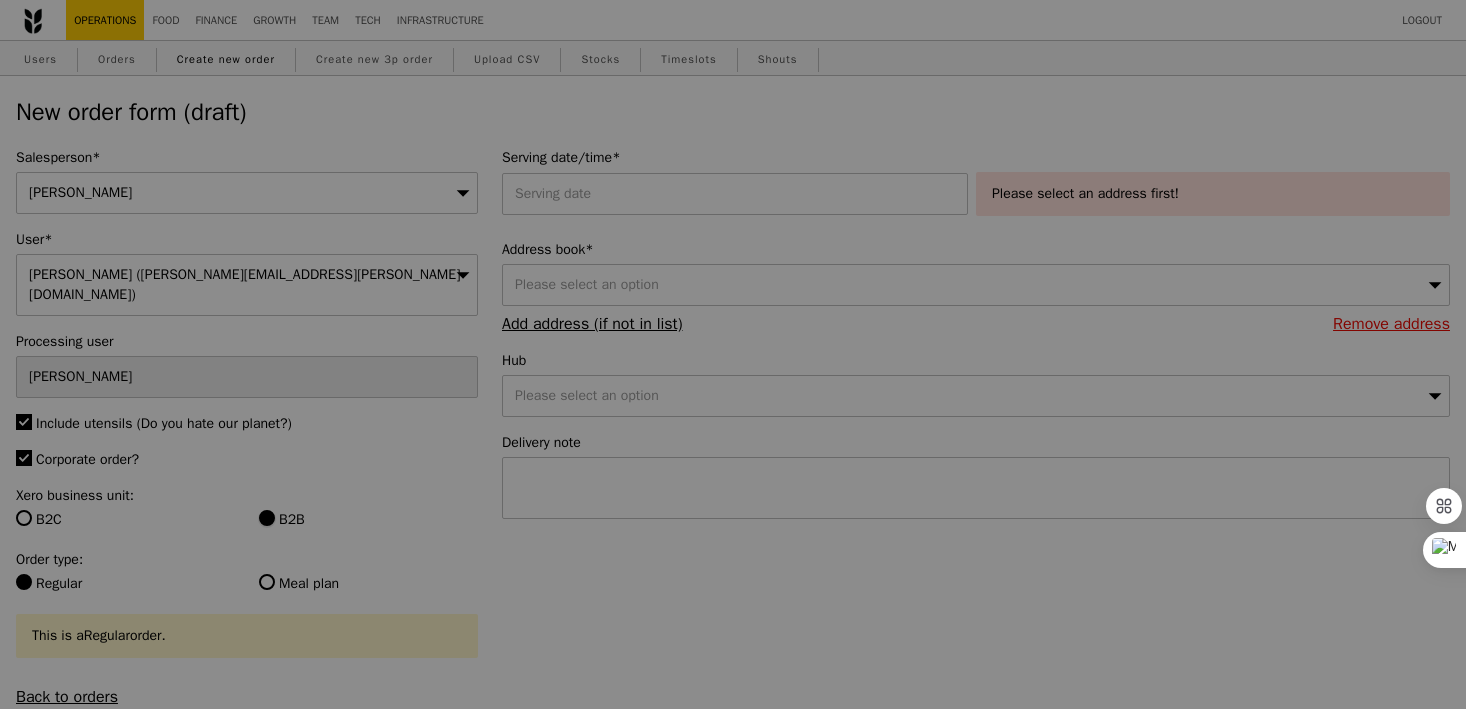 type on "Confirm" 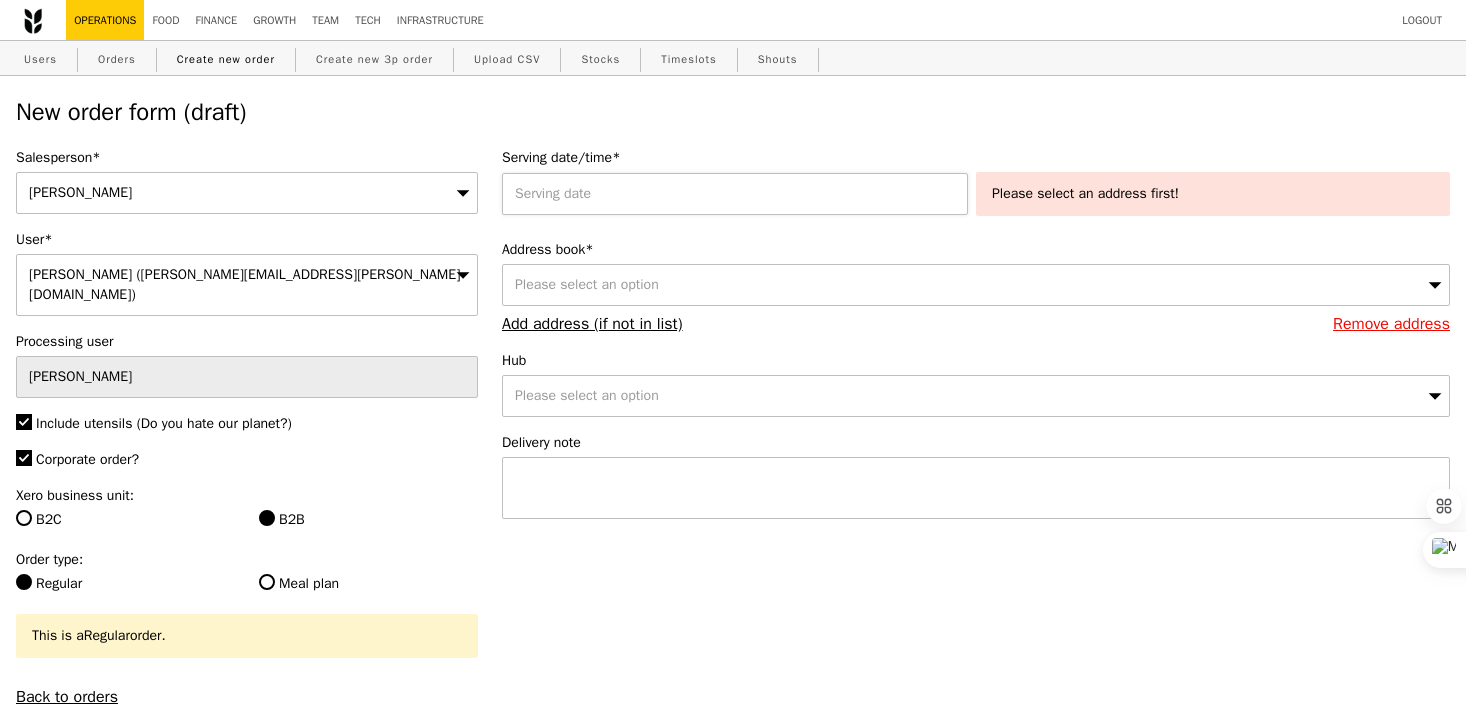 click at bounding box center (739, 194) 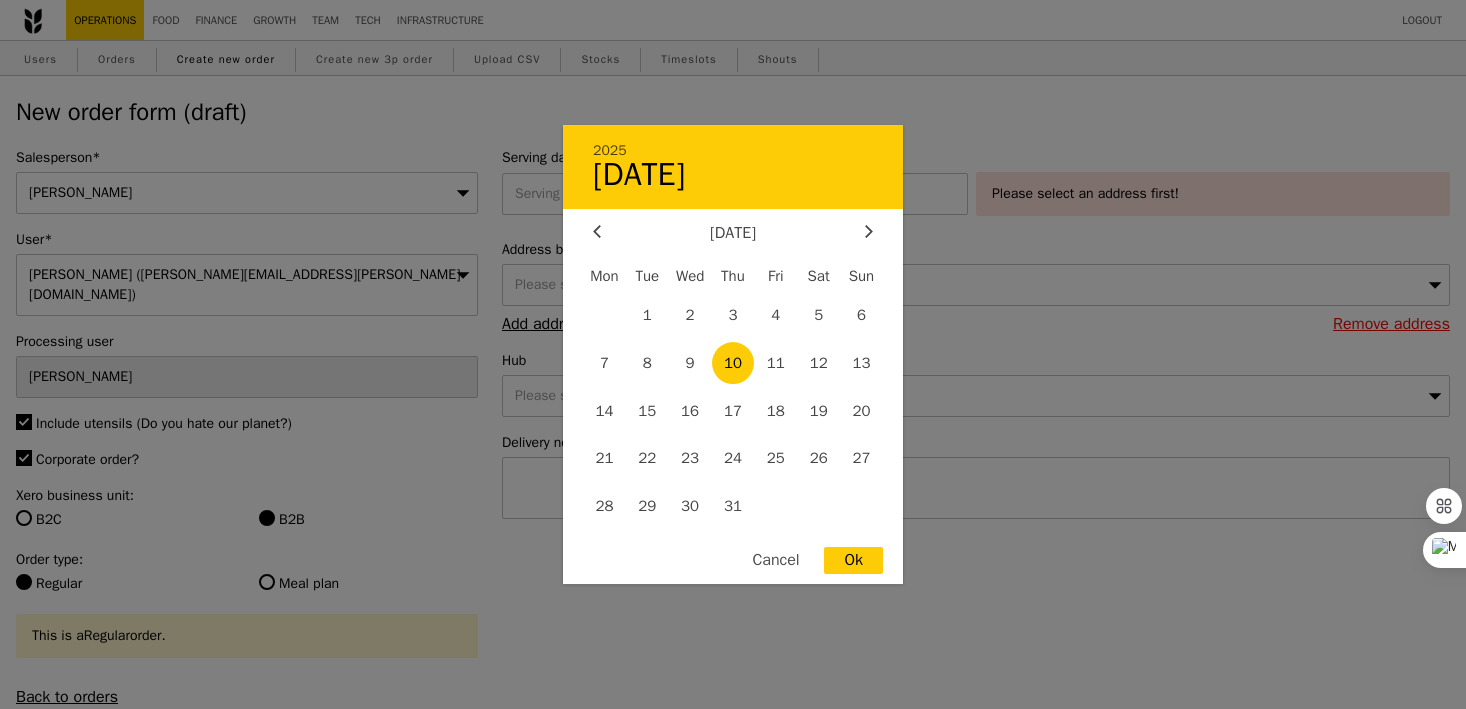 click on "10" at bounding box center [733, 363] 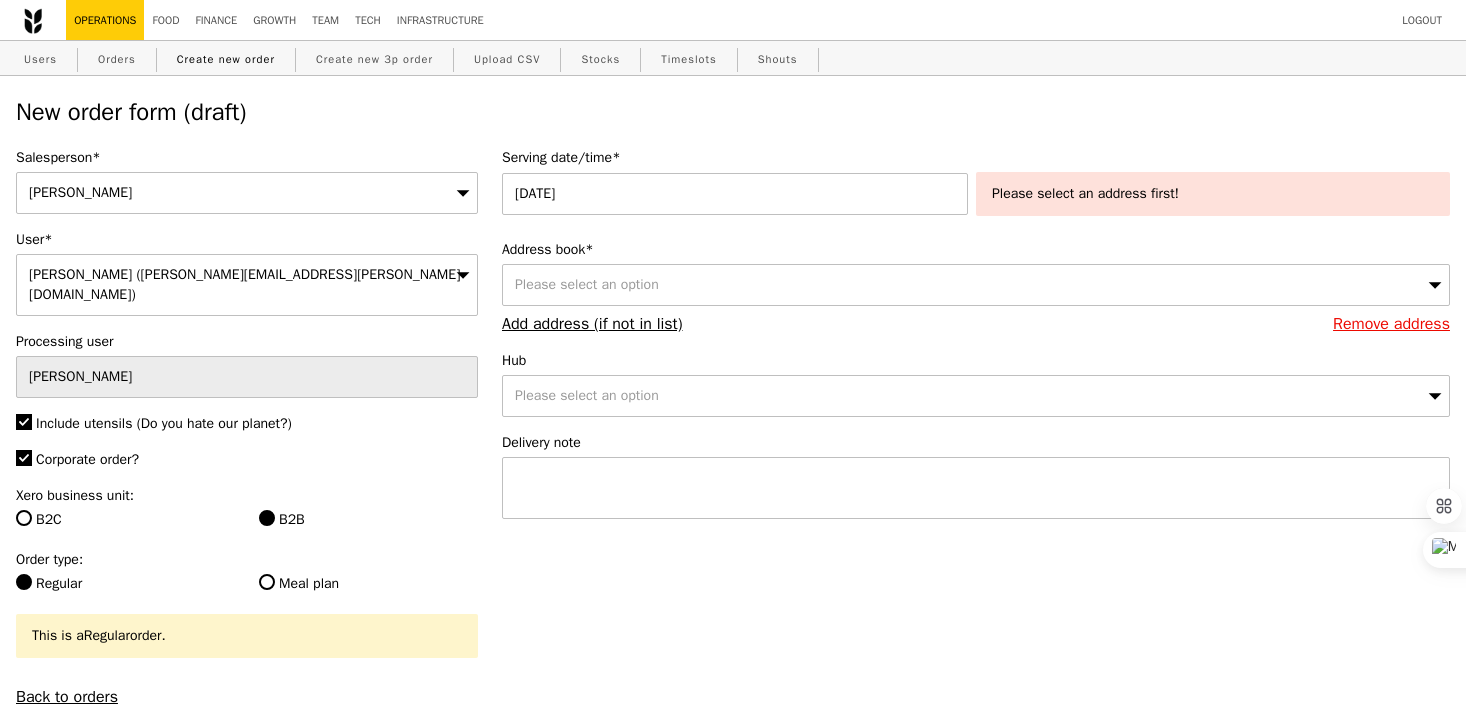 click on "Please select an option" at bounding box center (976, 285) 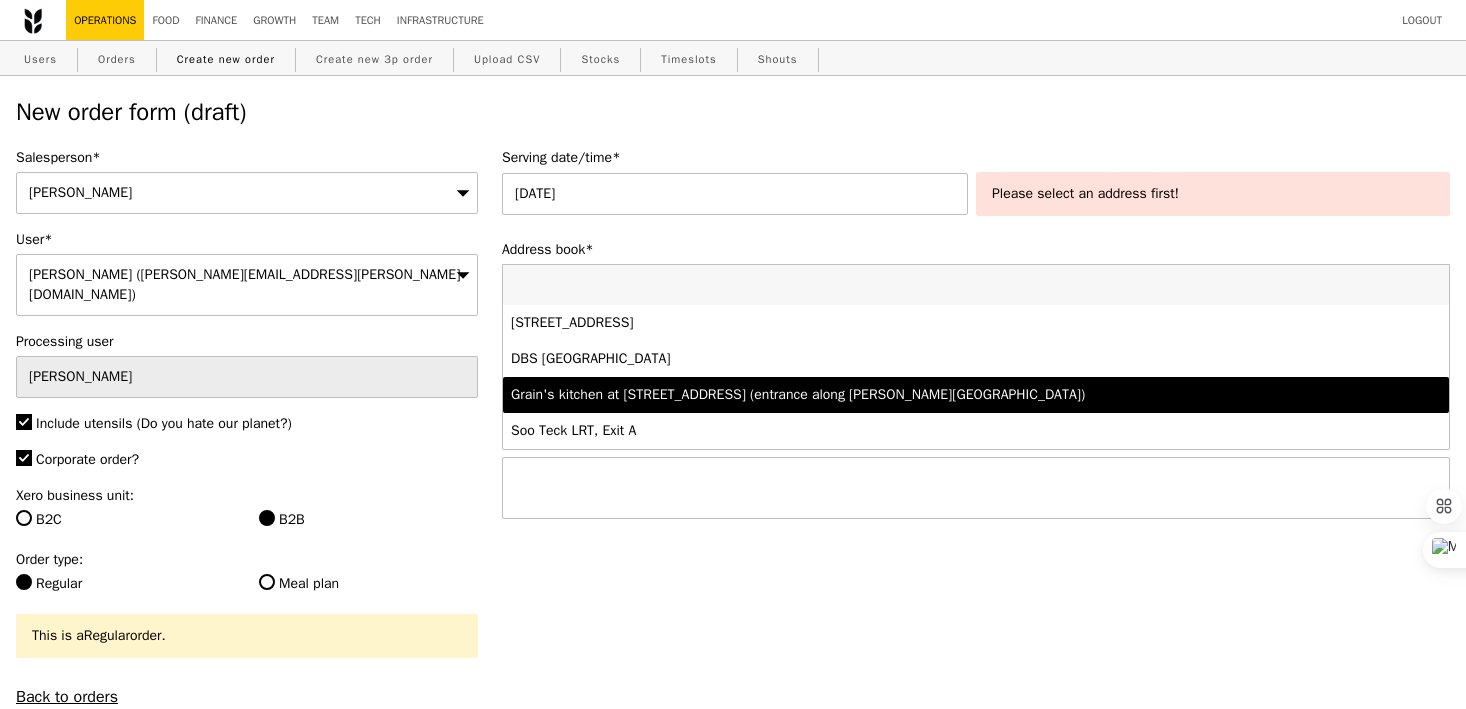 click on "Grain's kitchen at [STREET_ADDRESS] (entrance along [PERSON_NAME][GEOGRAPHIC_DATA])" at bounding box center [860, 395] 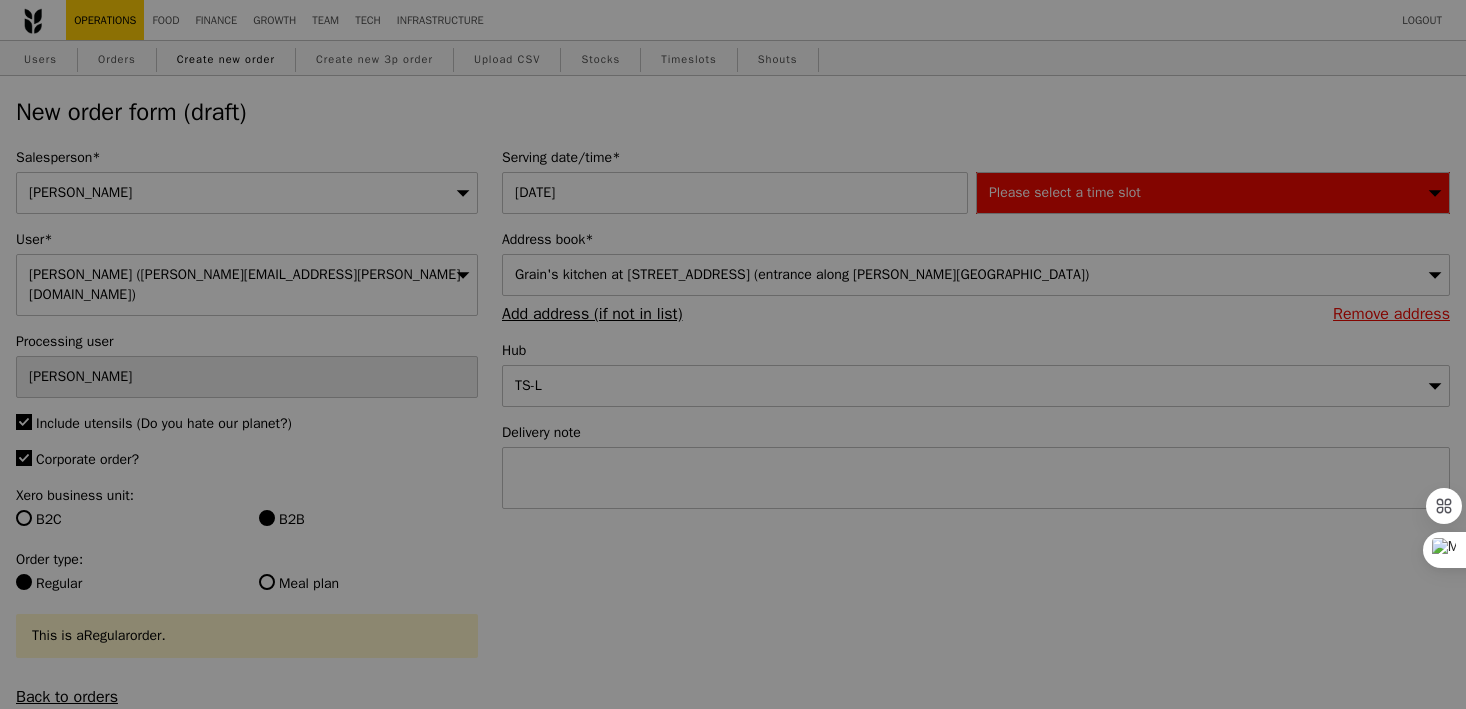 click at bounding box center (733, 354) 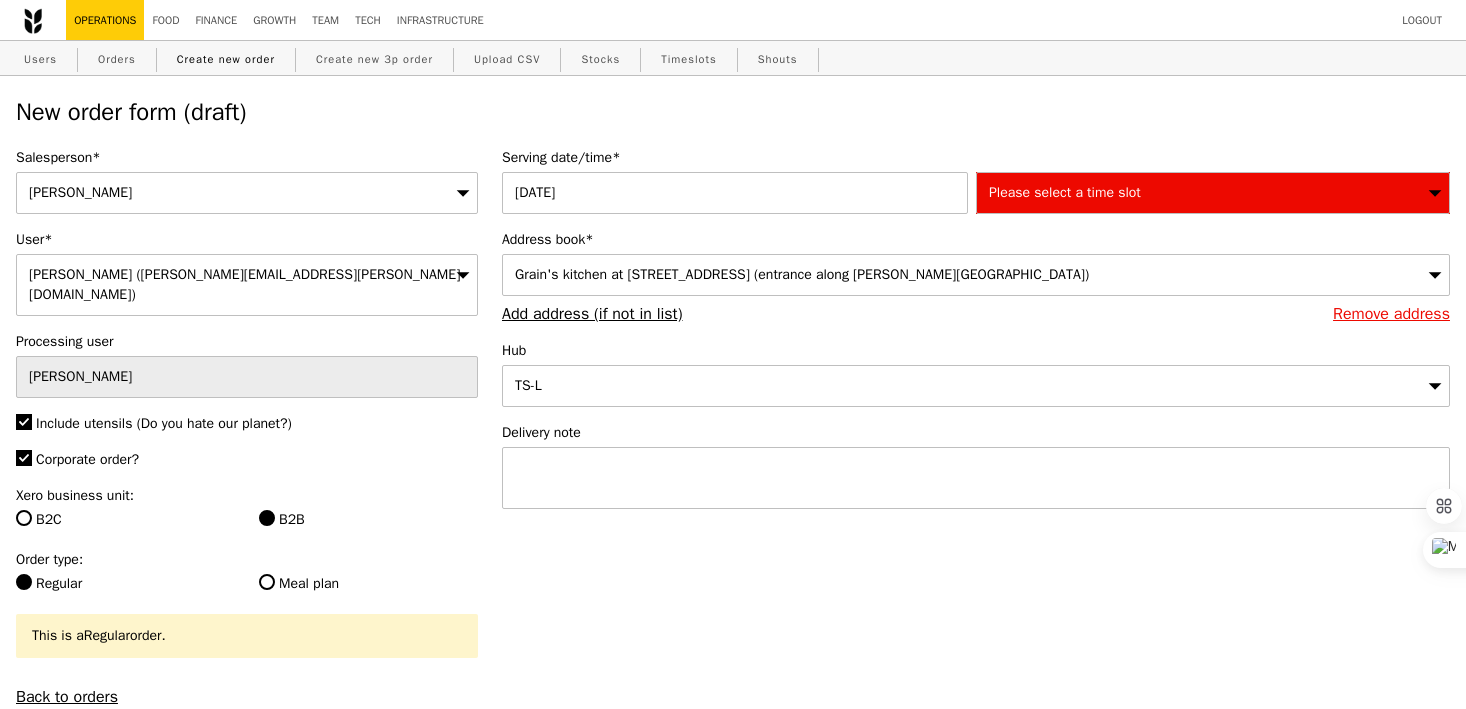 click on "Please select a time slot" at bounding box center [1065, 192] 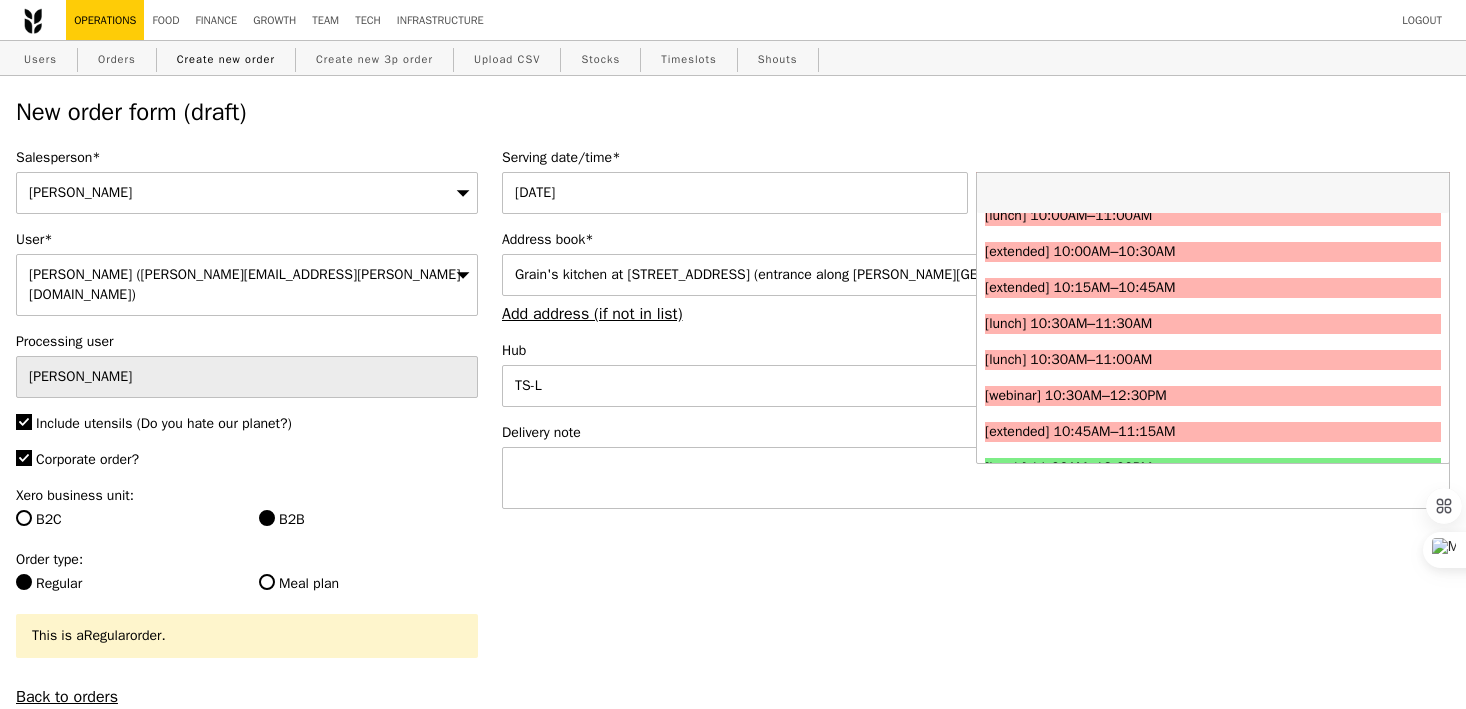 scroll, scrollTop: 412, scrollLeft: 0, axis: vertical 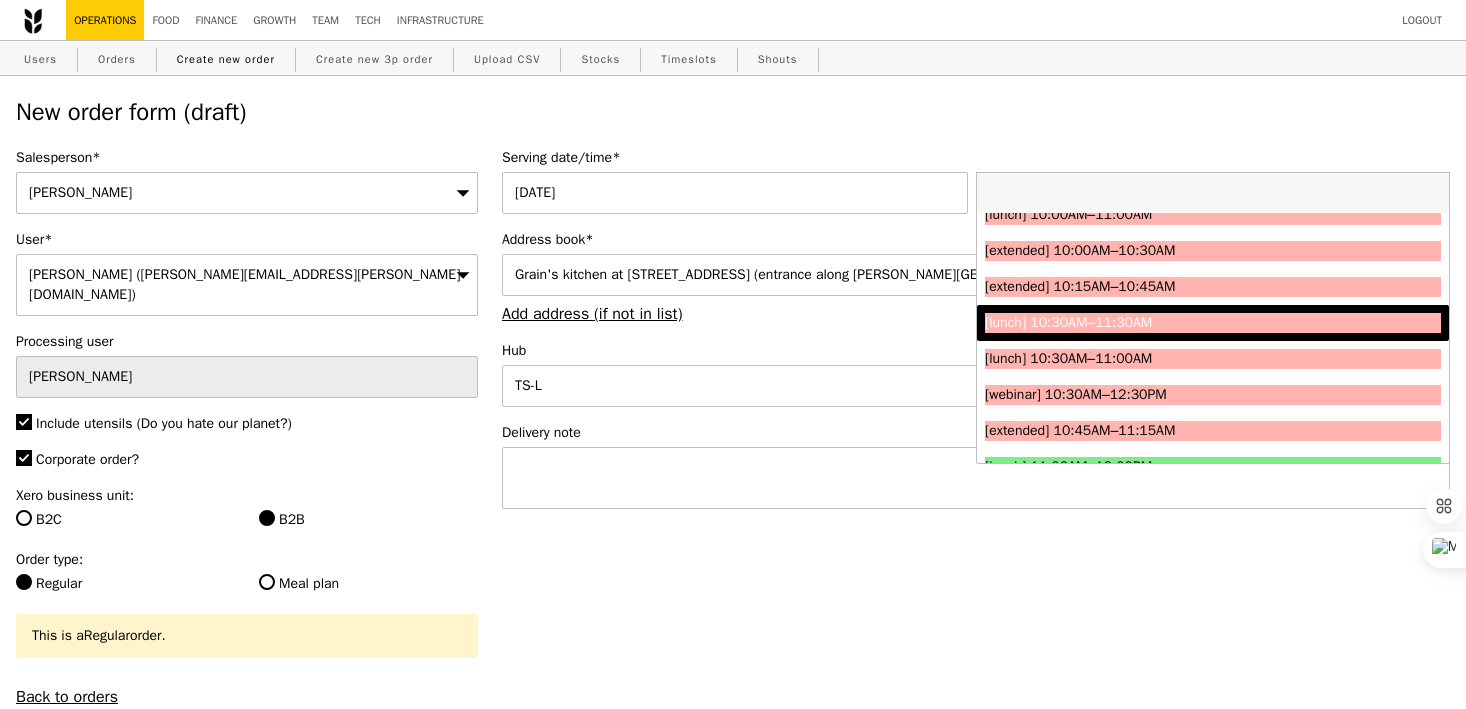 click on "[lunch] 10:30AM–11:30AM" at bounding box center [1156, 323] 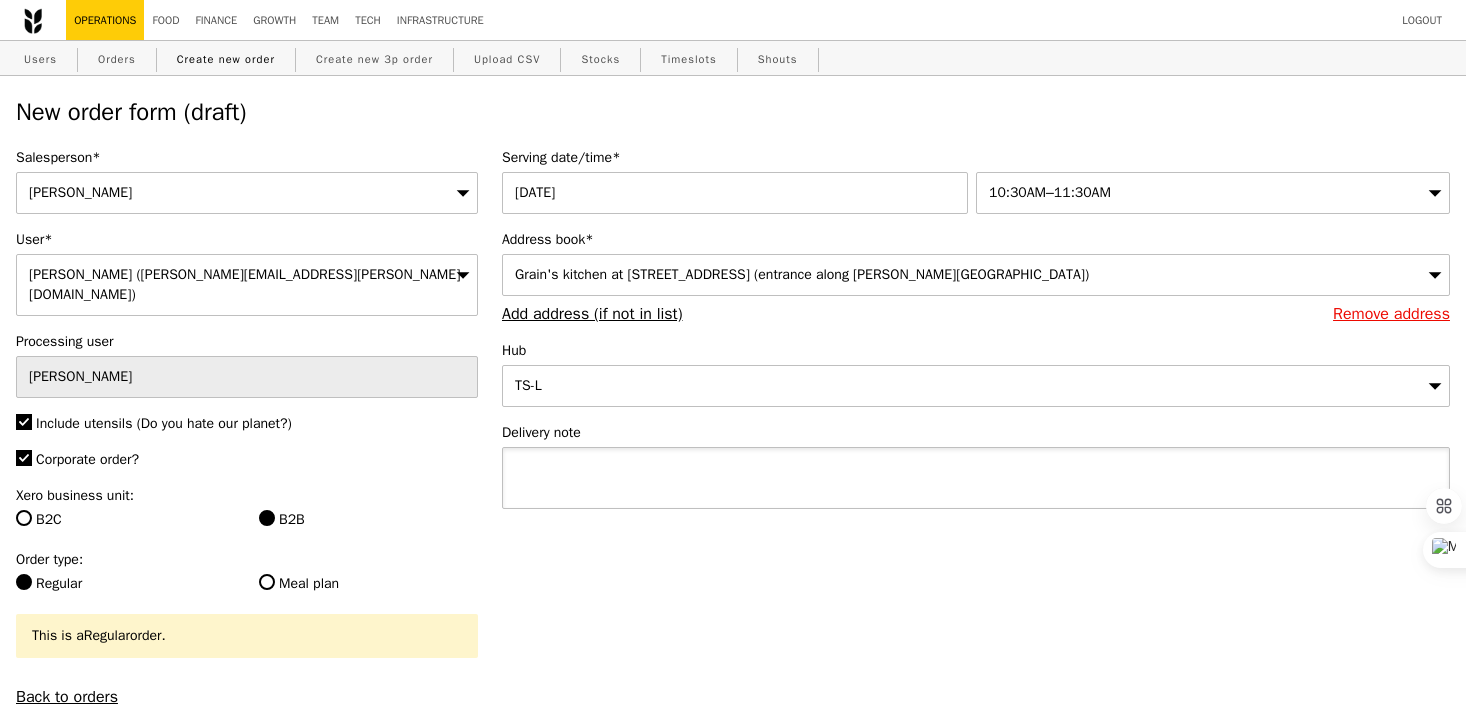 click on "Serving date/time*
[DATE]
10:30AM–11:30AM
Address book*
Grain's kitchen at [STREET_ADDRESS] (entrance along [PERSON_NAME][GEOGRAPHIC_DATA])
Remove address
Add address (if not in list)
Hub
TS-L
Delivery note" at bounding box center (976, 339) 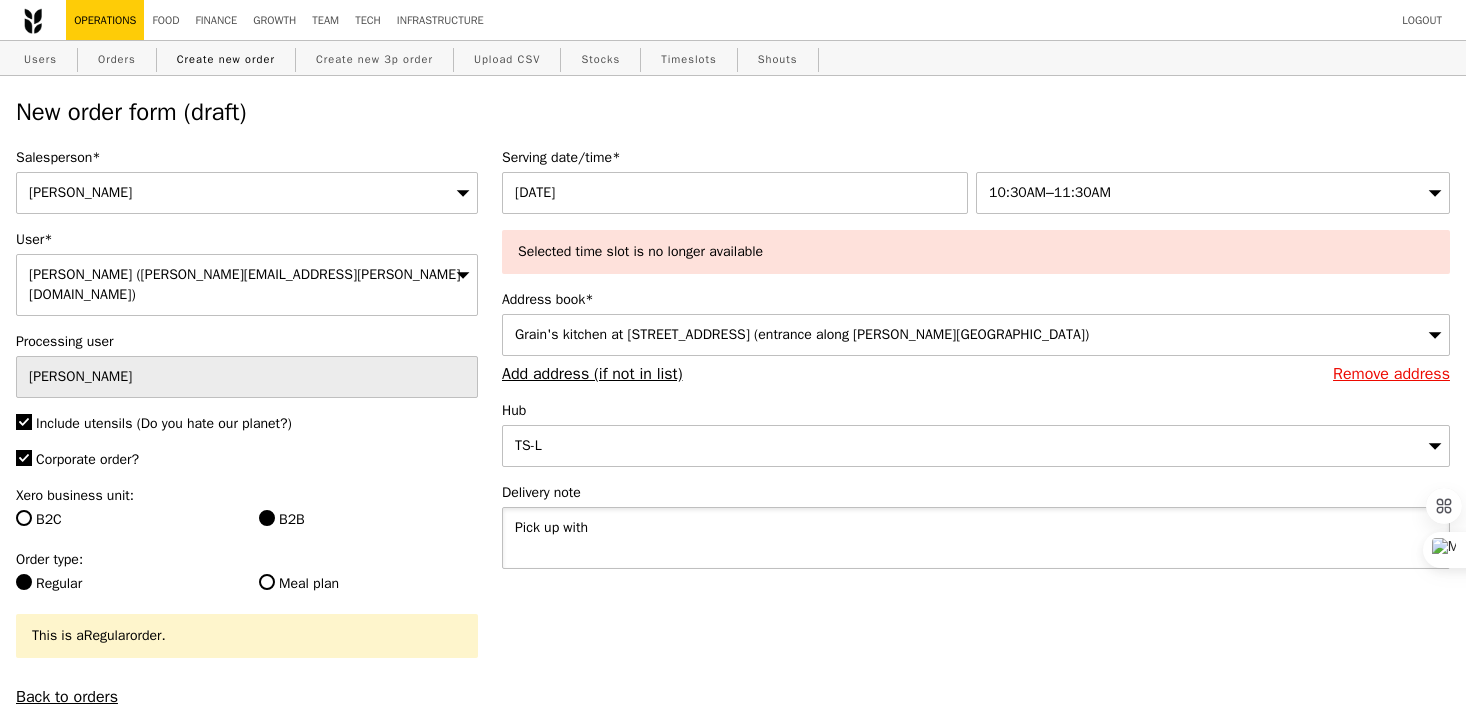 type on "Pick up with" 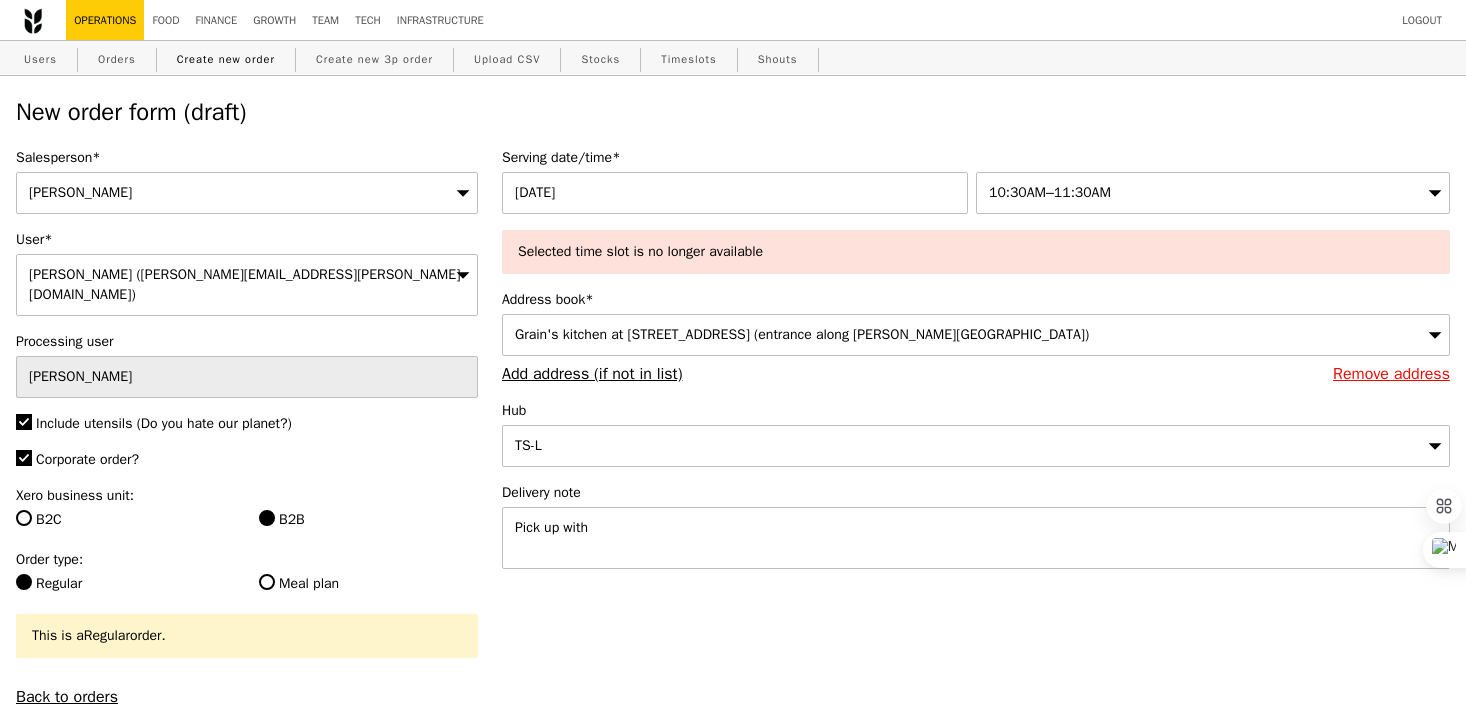 type on "Confirm" 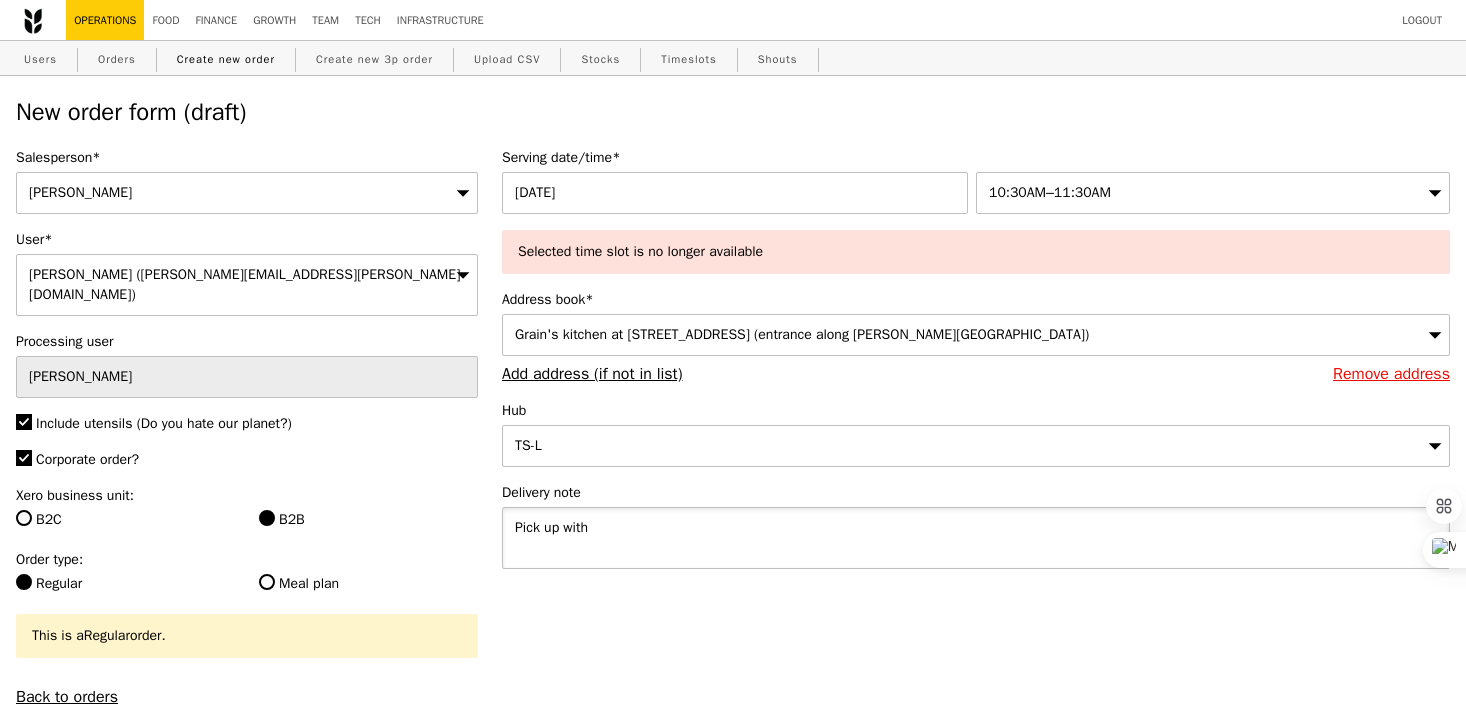 paste on "P0957" 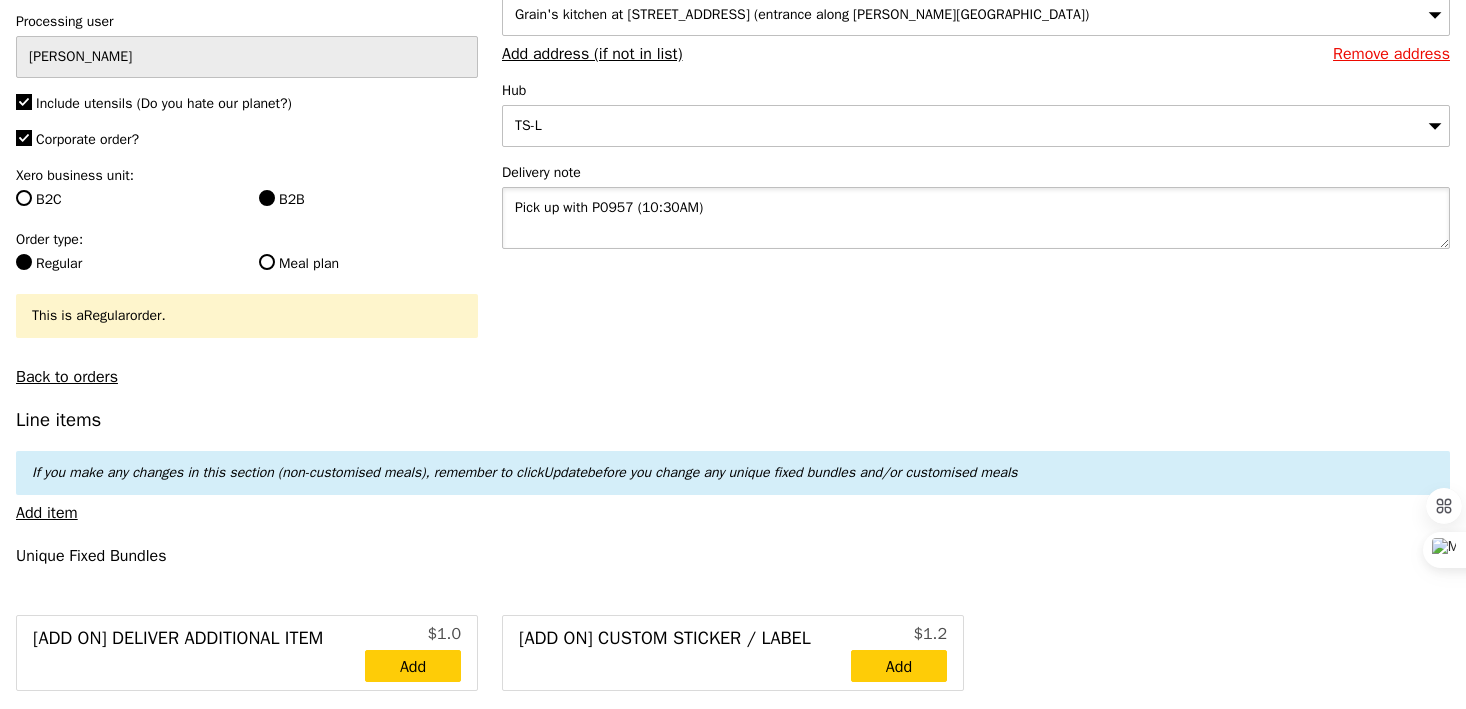 scroll, scrollTop: 388, scrollLeft: 0, axis: vertical 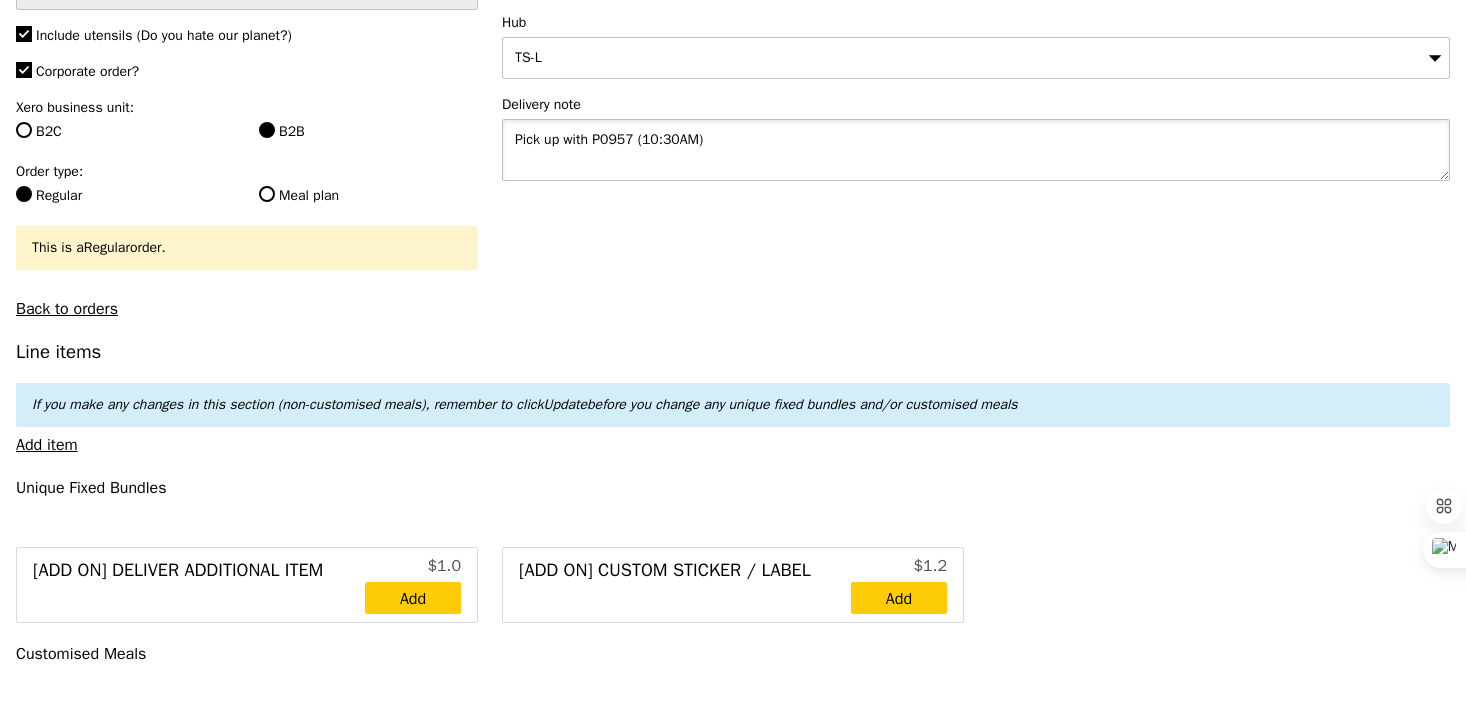 type on "Pick up with P0957 (10:30AM)" 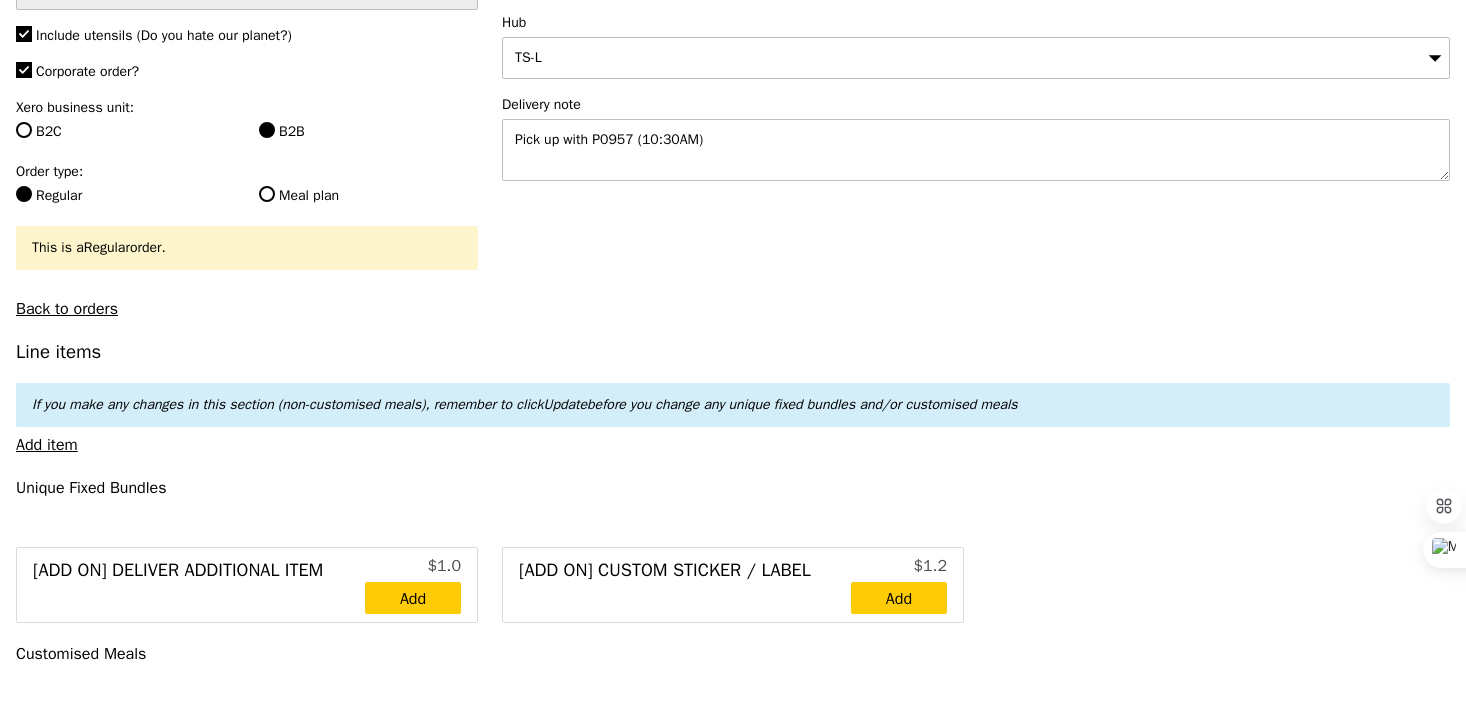 type on "Confirm" 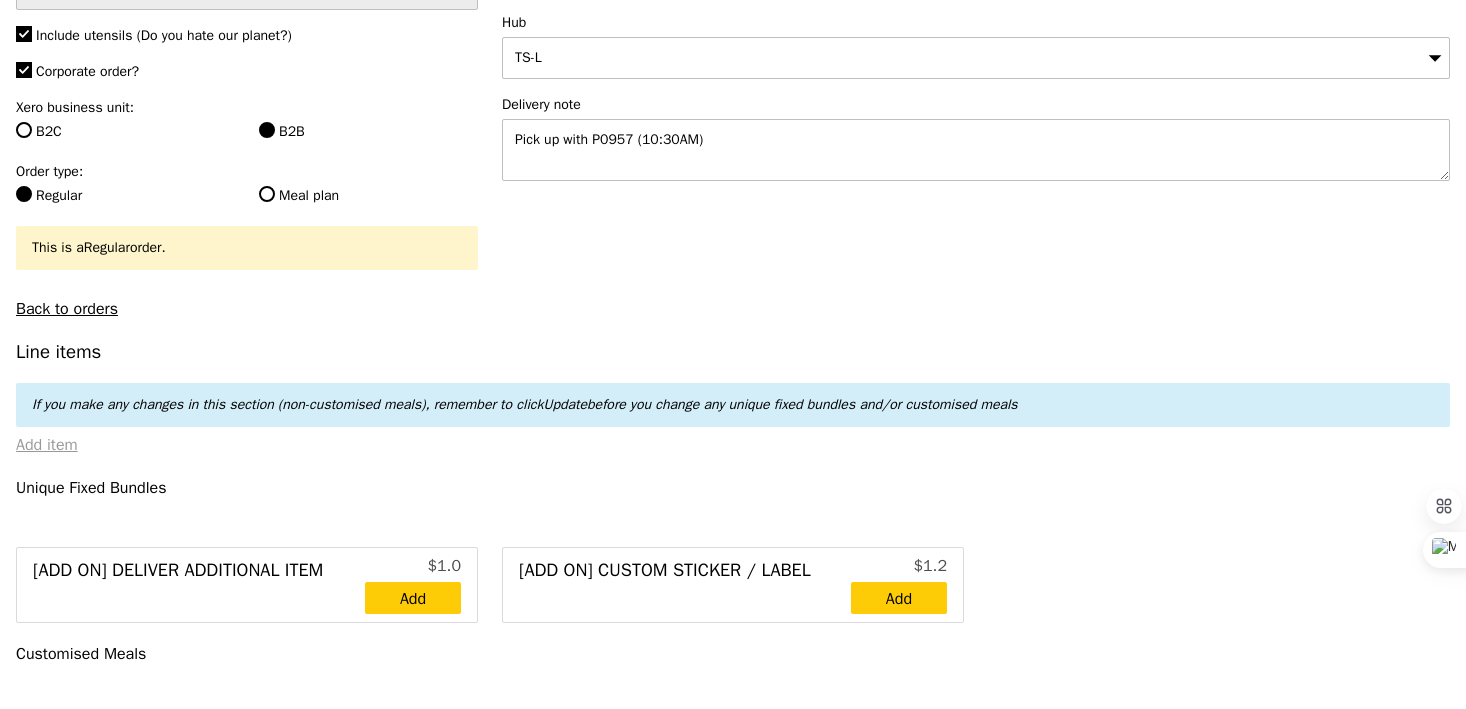 click on "Add item" at bounding box center [47, 445] 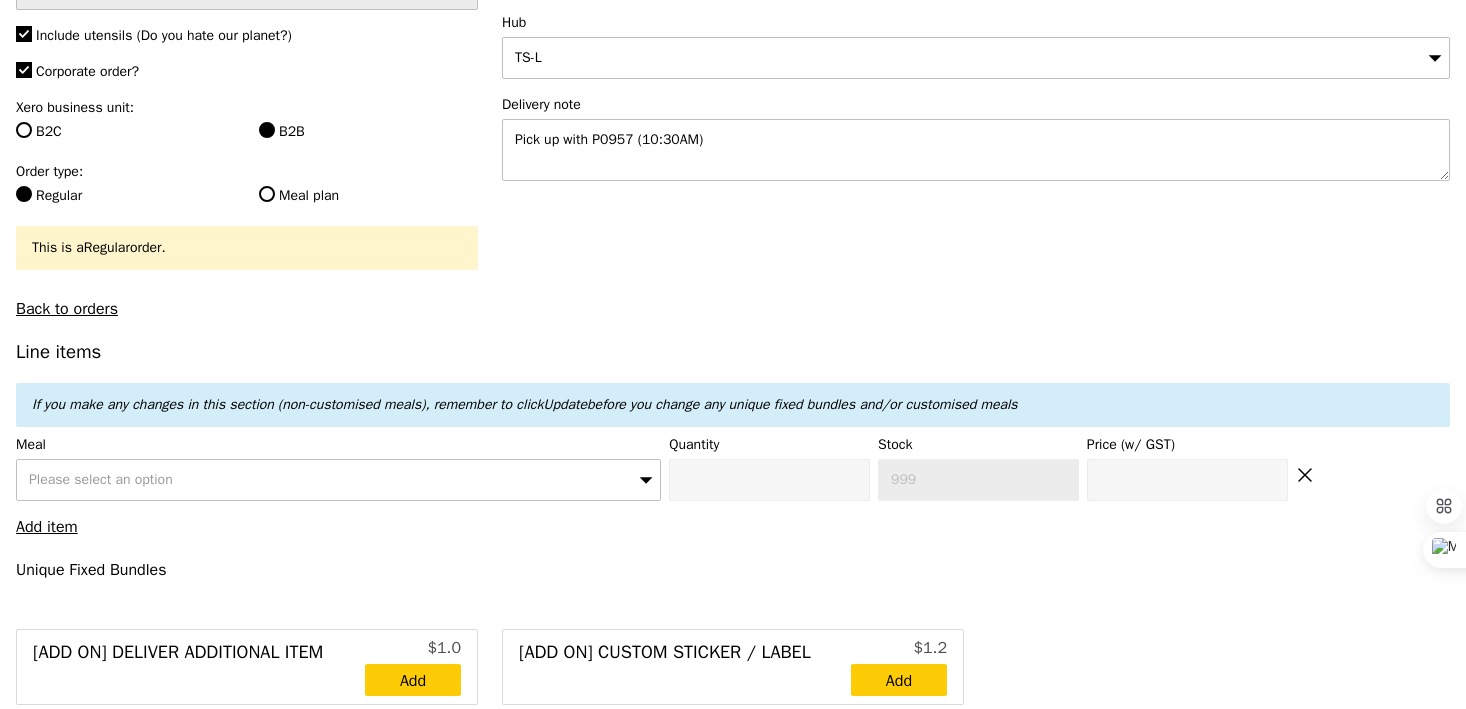click on "Please select an option" at bounding box center [101, 479] 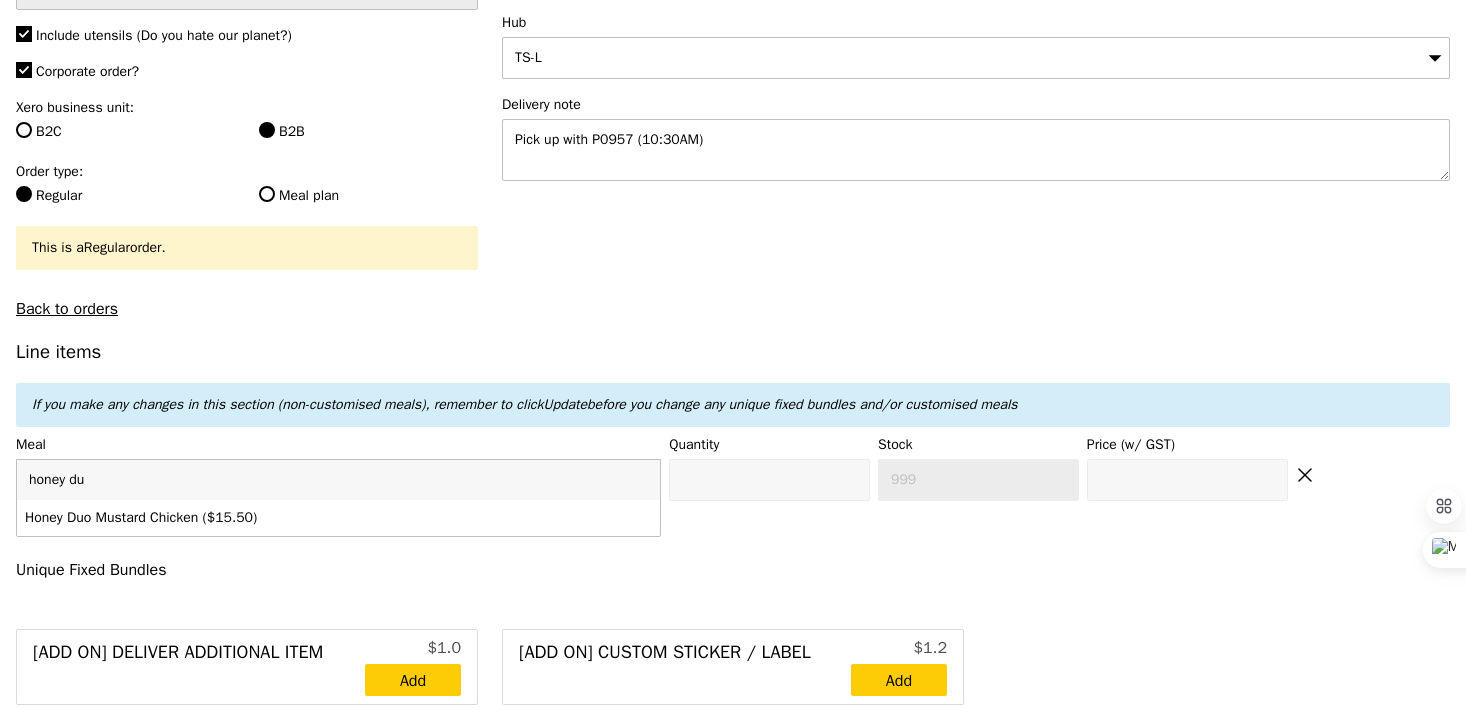 type on "honey duo" 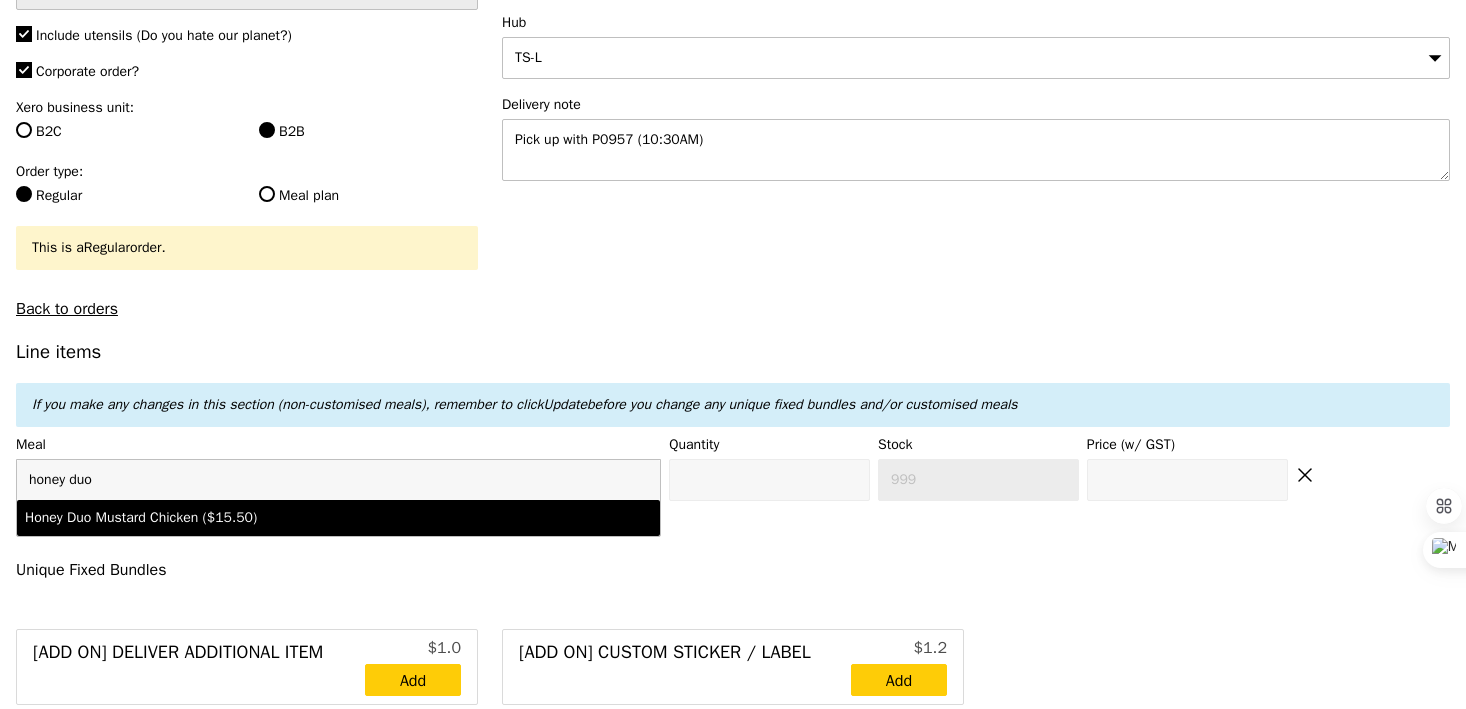 type on "Confirm anyway" 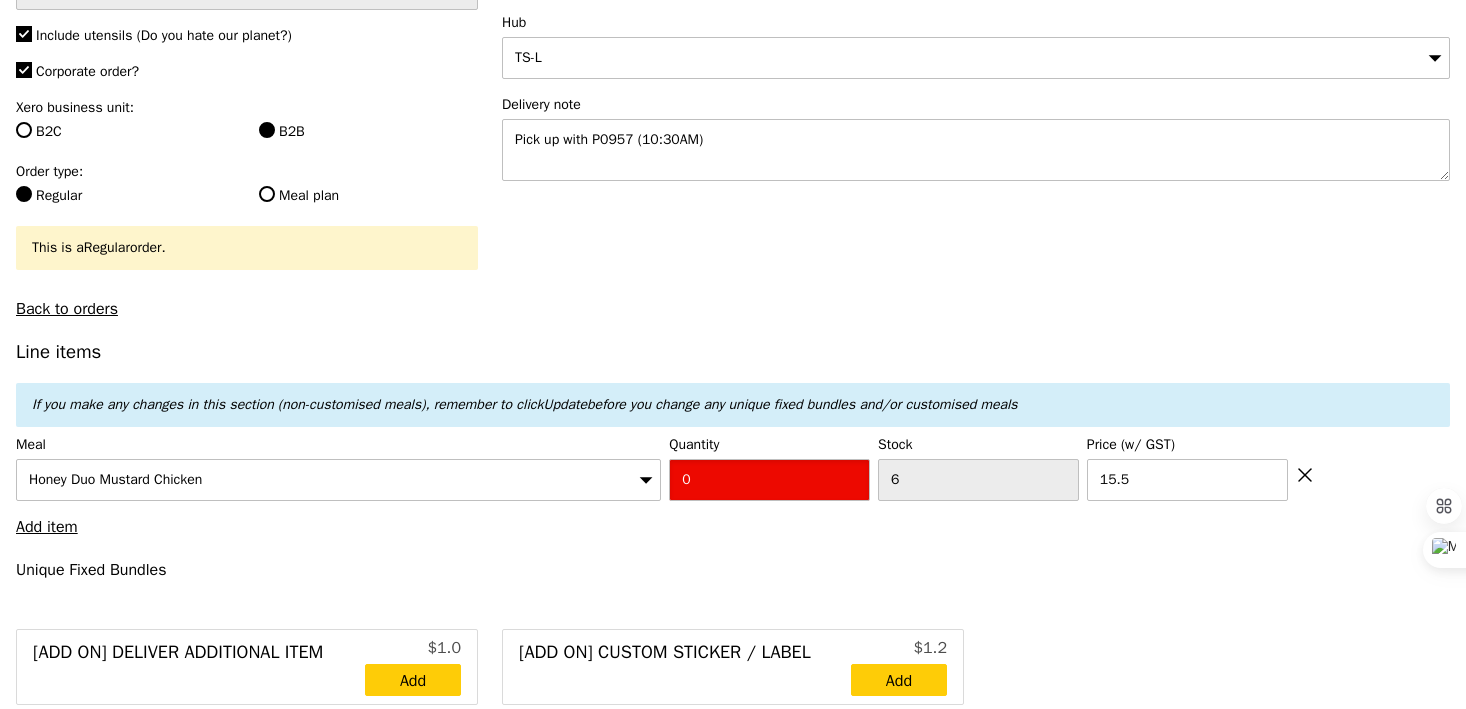 type on "Confirm" 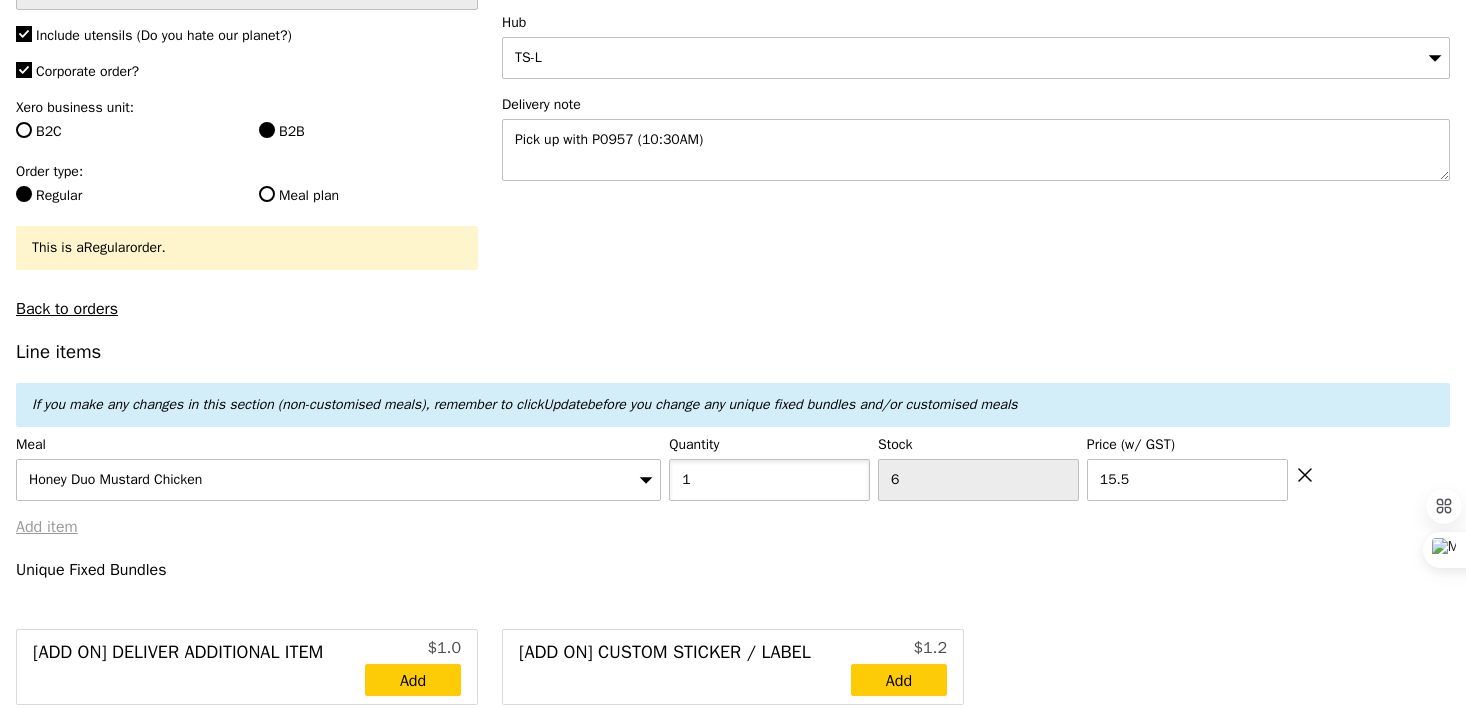 type on "1" 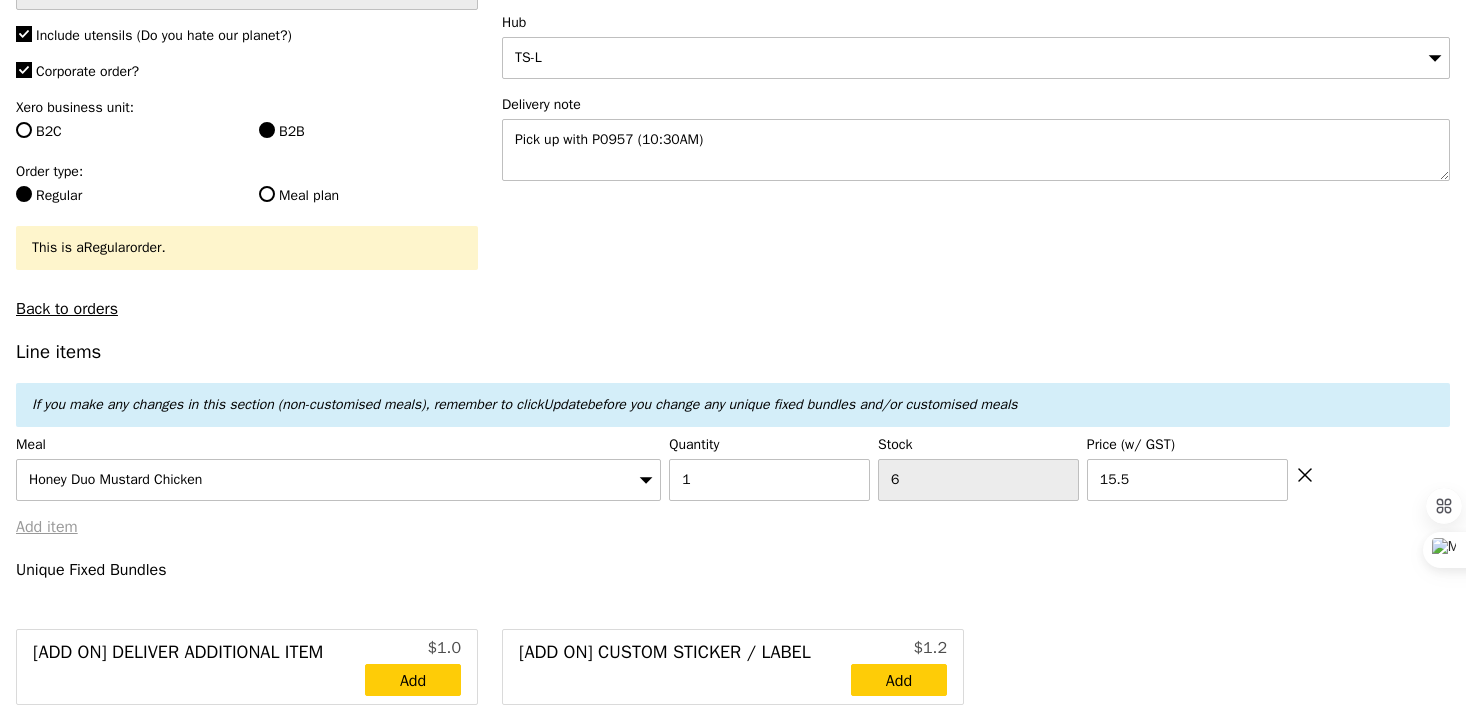 click on "Add item" at bounding box center (47, 527) 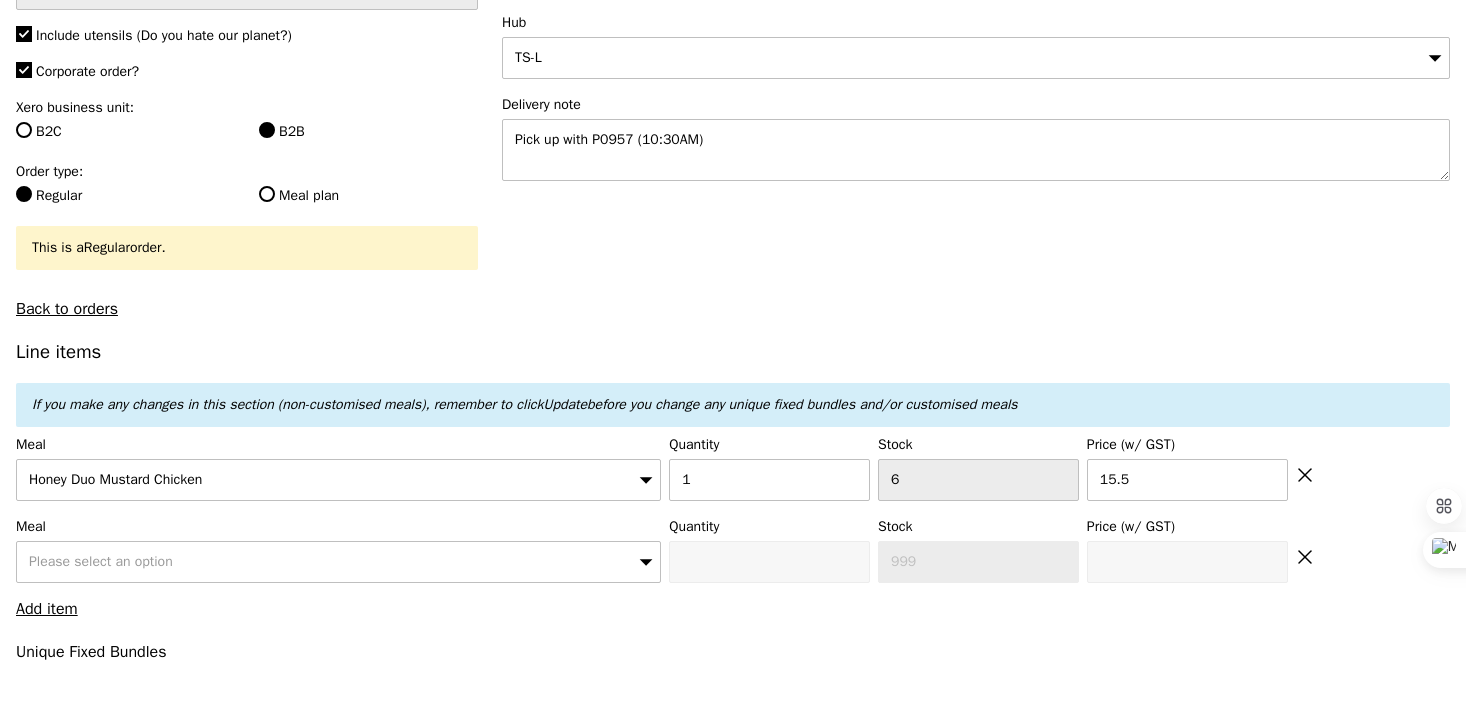 click on "Please select an option" at bounding box center [101, 561] 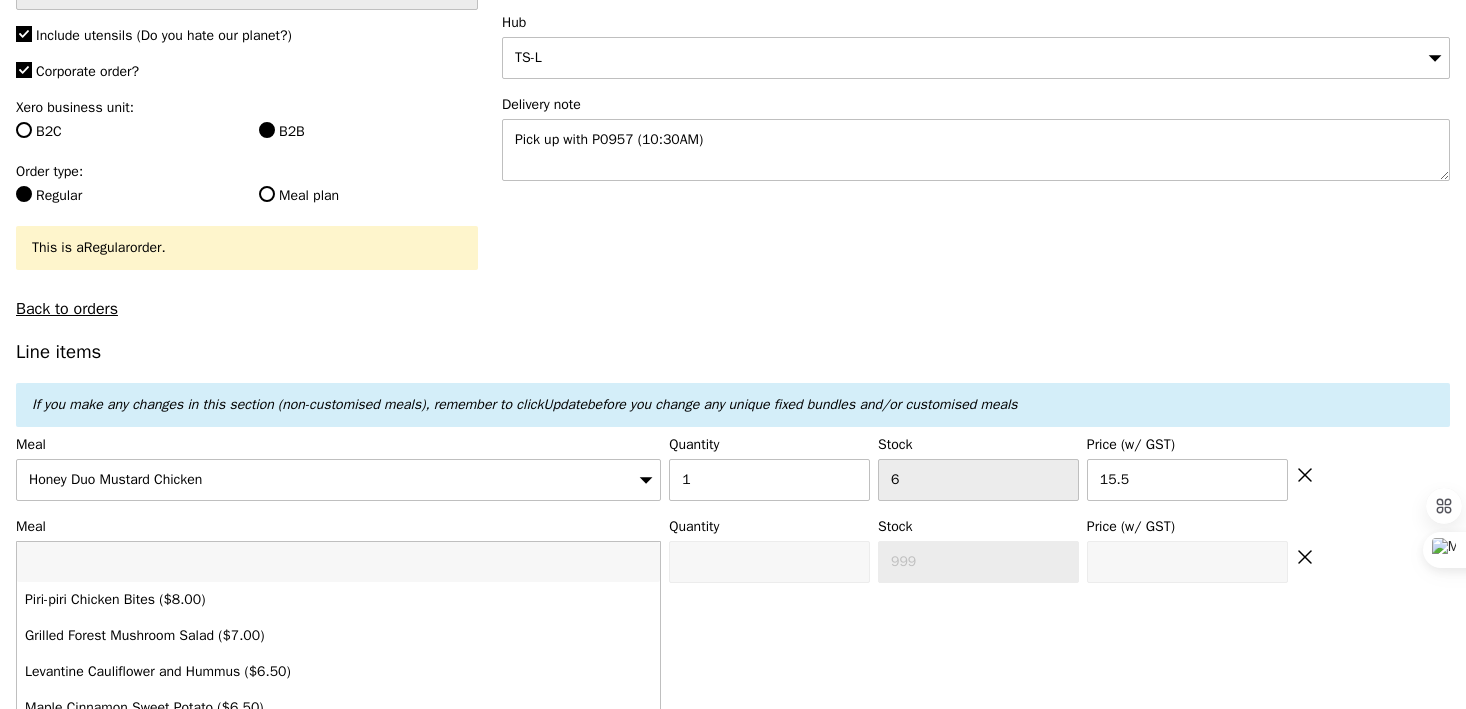 type on "15.50" 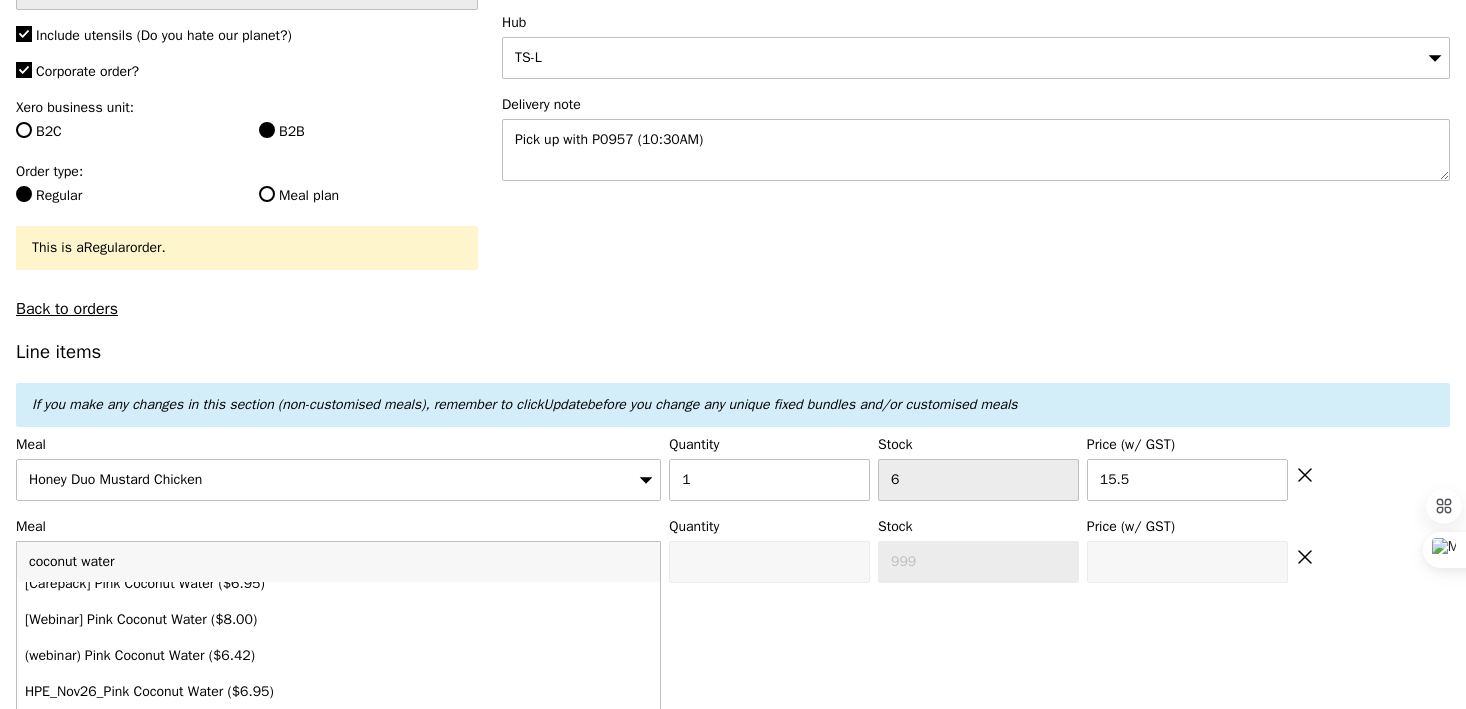 scroll, scrollTop: 110, scrollLeft: 0, axis: vertical 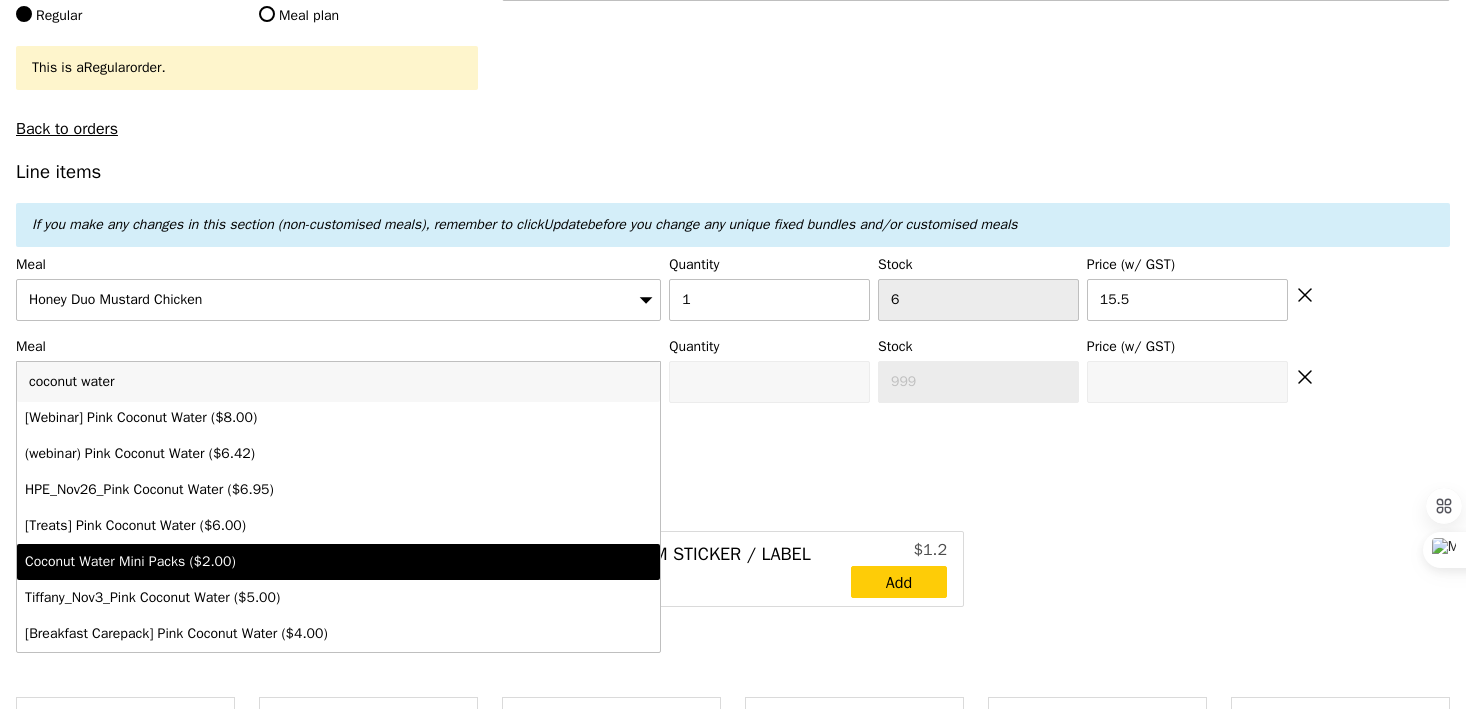 type on "coconut water" 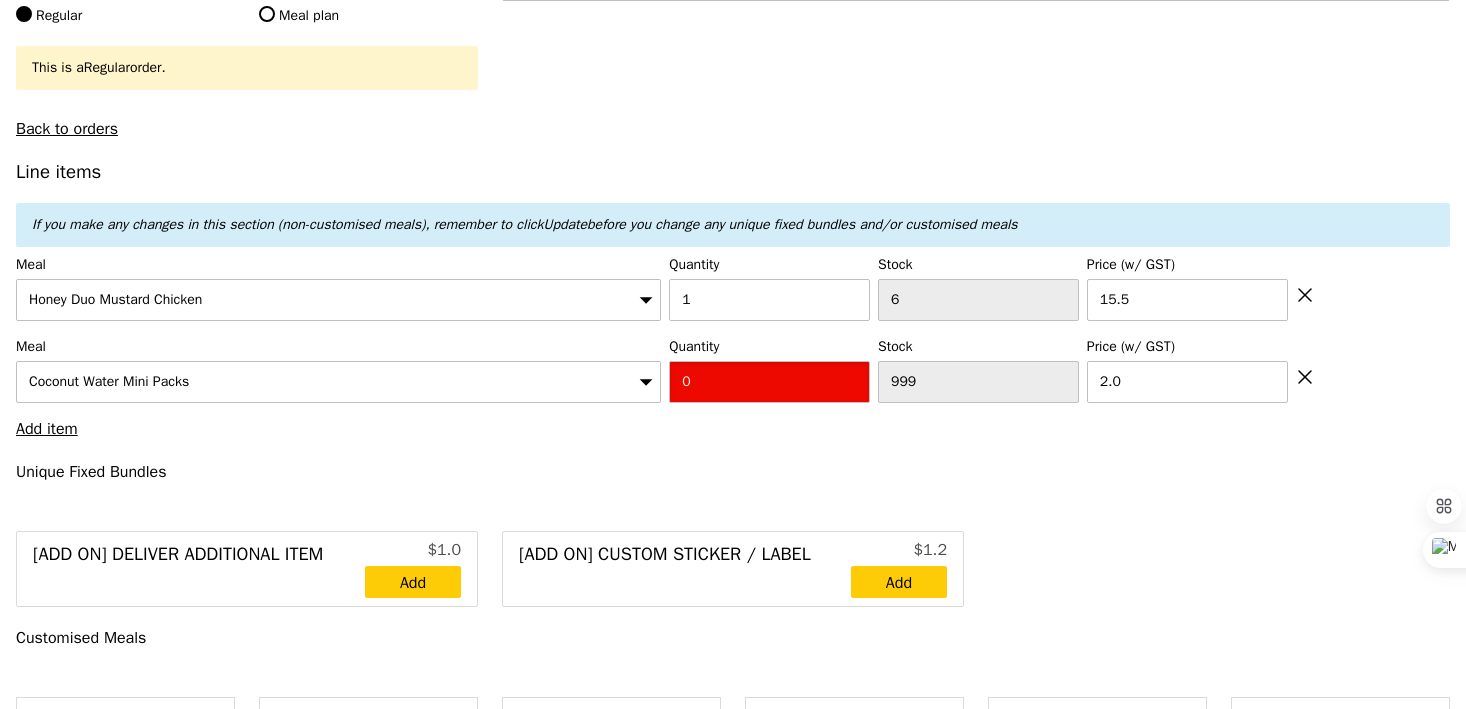 click on "0" at bounding box center (769, 382) 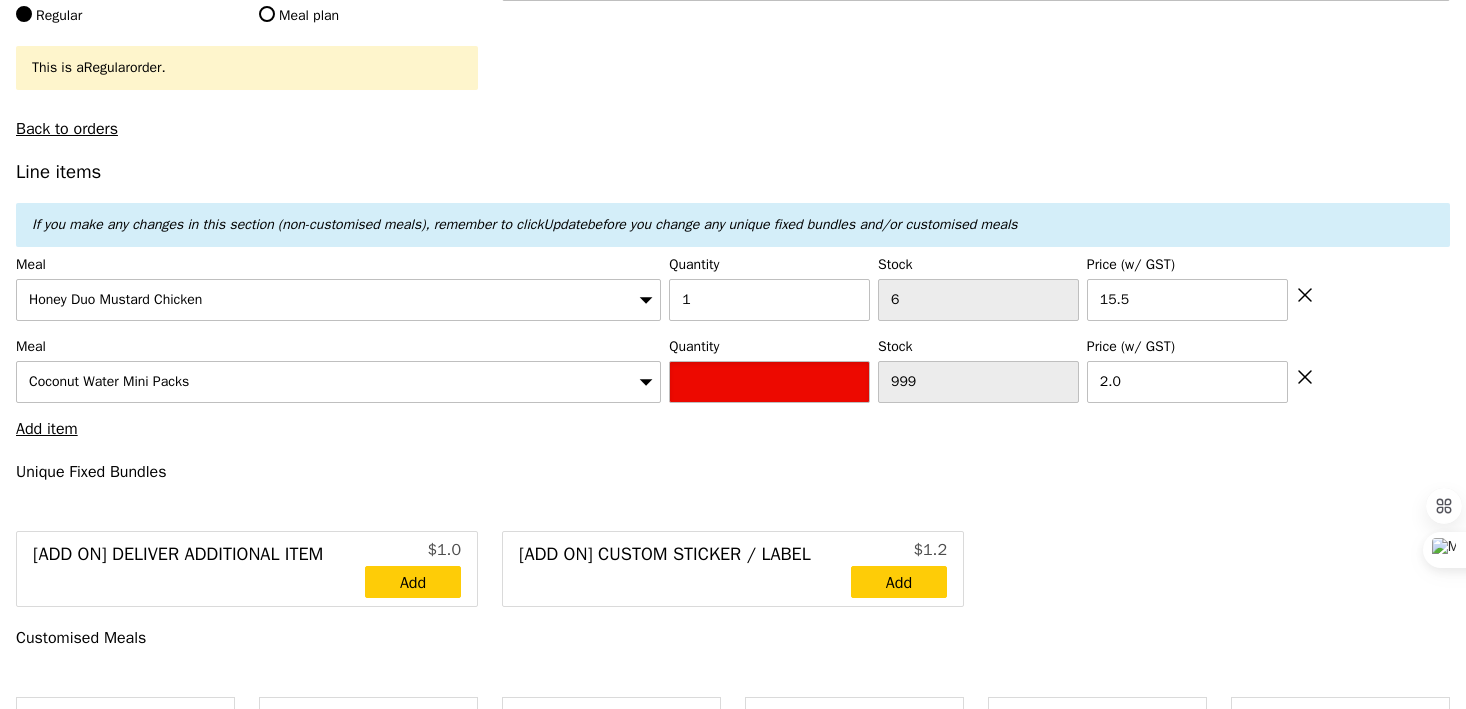 type on "Confirm" 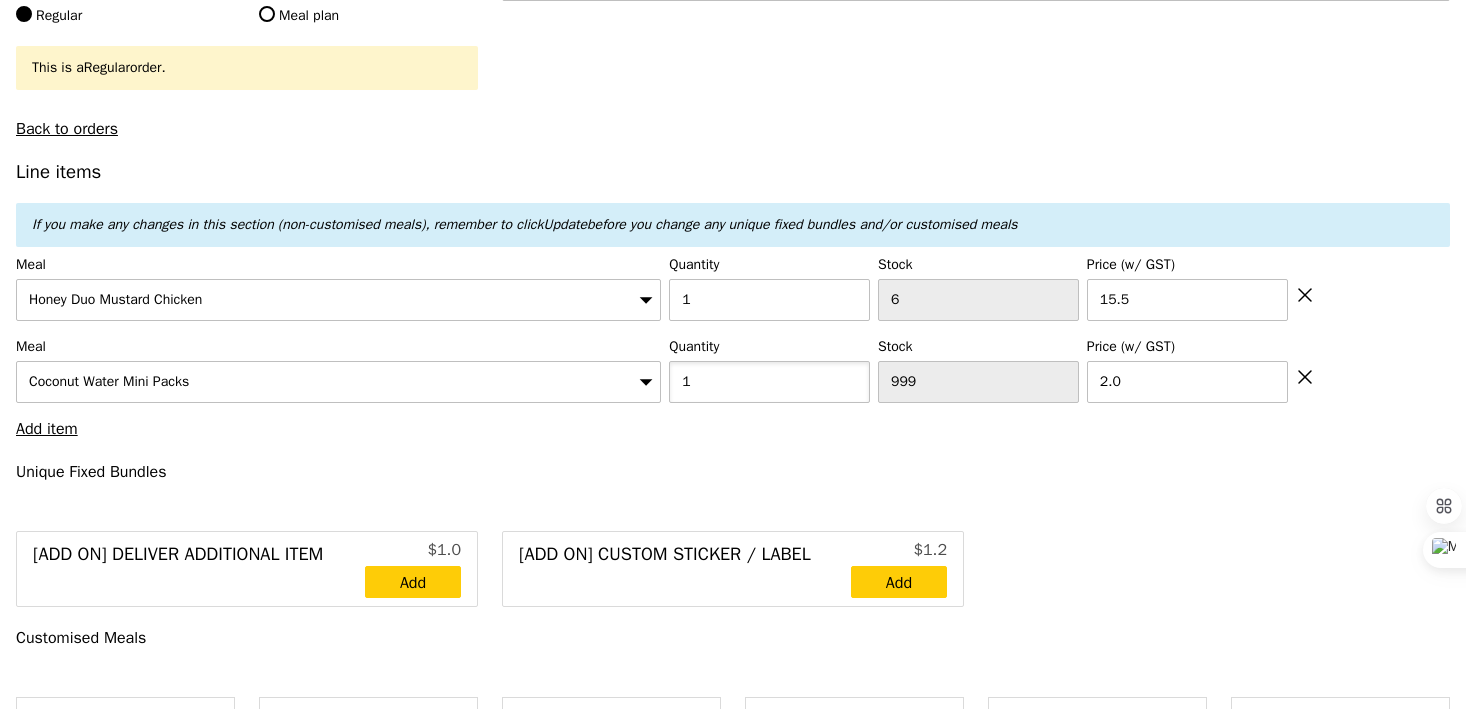 type on "1" 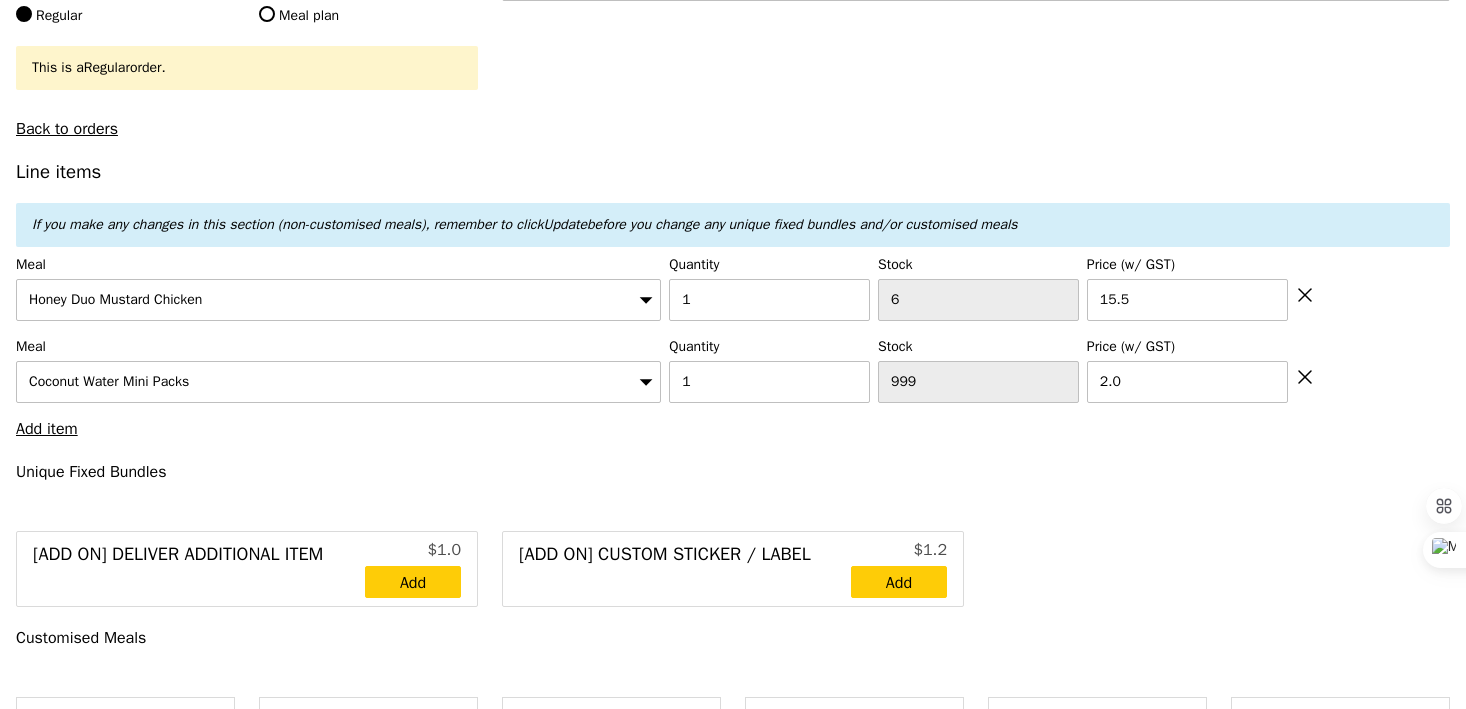 click on "Line items
If you make any changes in this section (non-customised meals), remember to click  Update  before you change any unique fixed bundles and/or customised meals
Meal
Honey Duo Mustard Chicken
Quantity
1
Stock
6
Price (w/ GST)
15.5
Meal
Coconut Water Mini Packs
Quantity
1
Stock
999
Price (w/ GST)
2.0
Add item
Unique Fixed Bundles
[Add on] Deliver Additional Item
$1.0
Add
[Add on] Custom Sticker / Label
$1.2
Add
Customised Meals
100% Fried Chicken
1 piece of boneless fried chicken thigh
$3.
95
Add
200% Fried Chicken
2 pieces of boneless fried chicken thigh" at bounding box center (733, 2466) 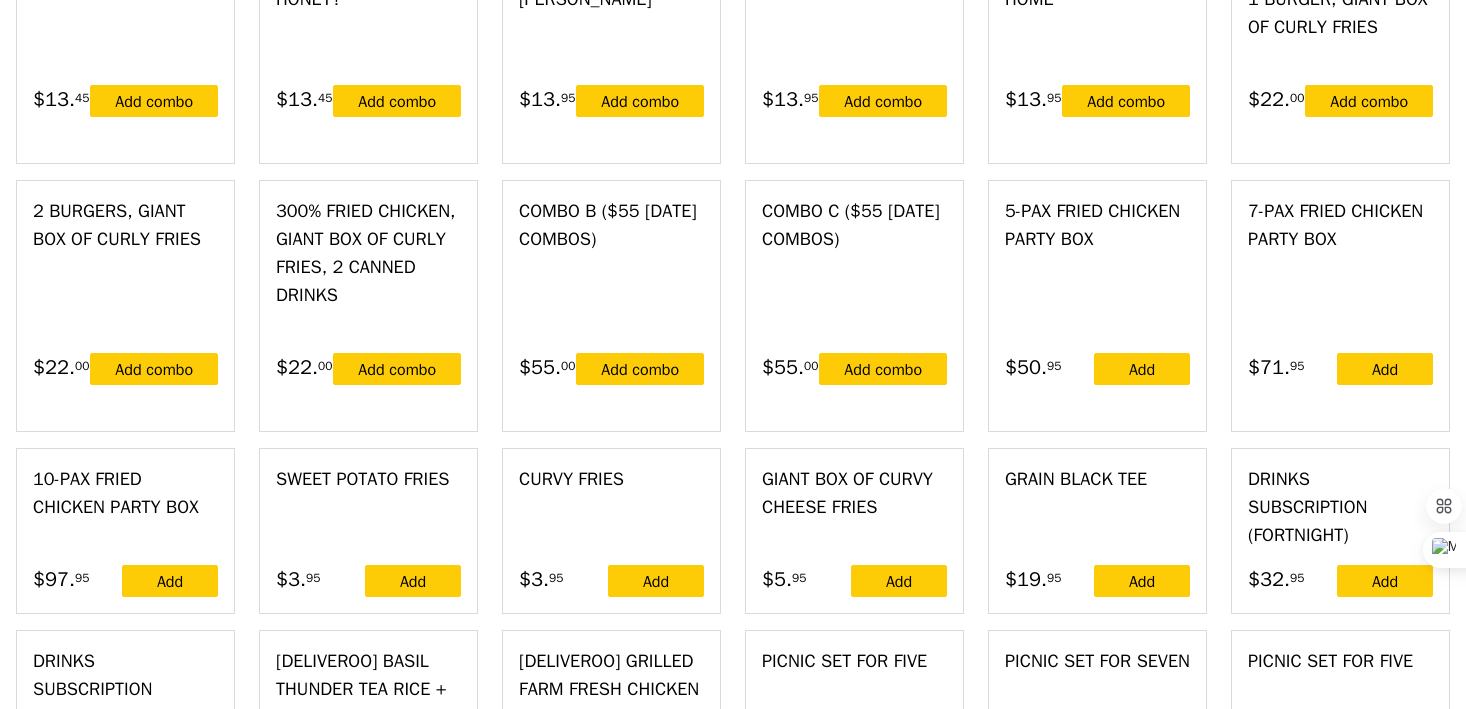 type on "Loading..." 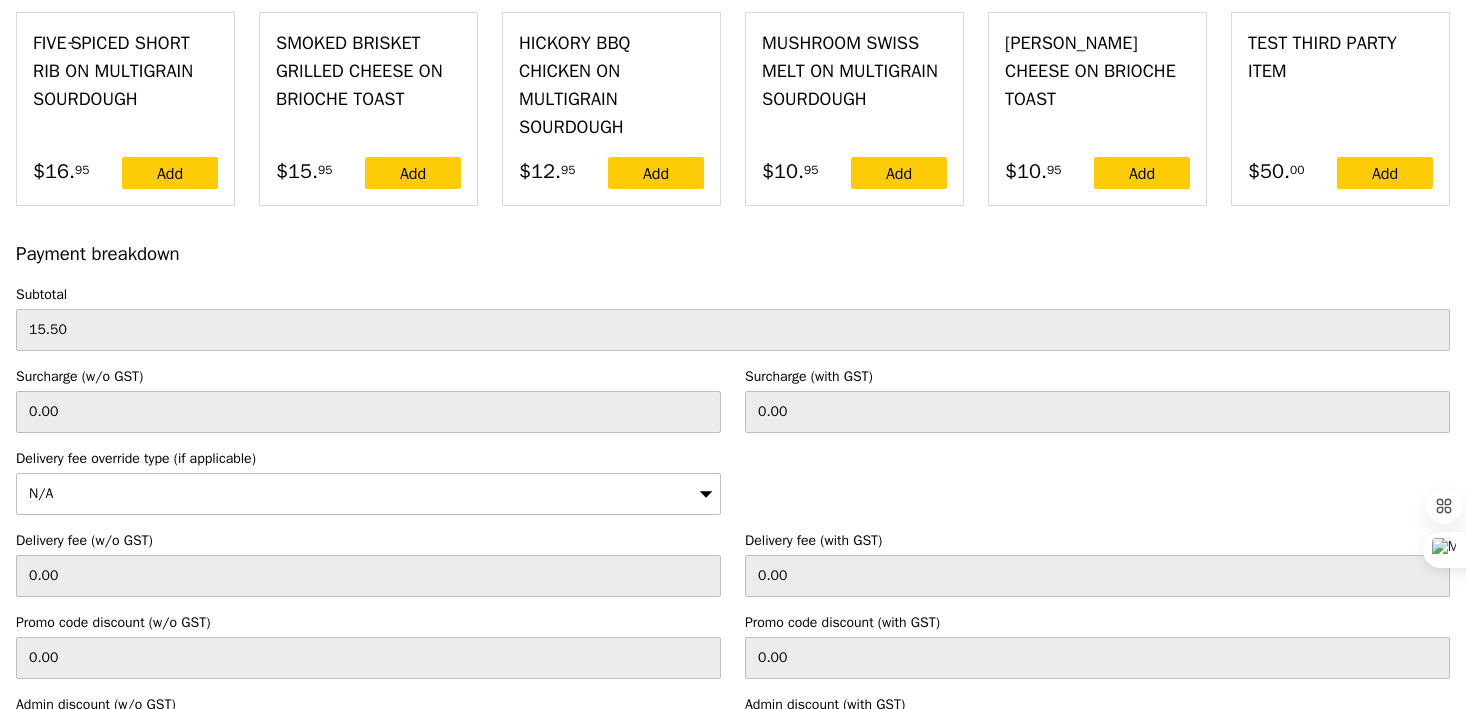 scroll, scrollTop: 5464, scrollLeft: 0, axis: vertical 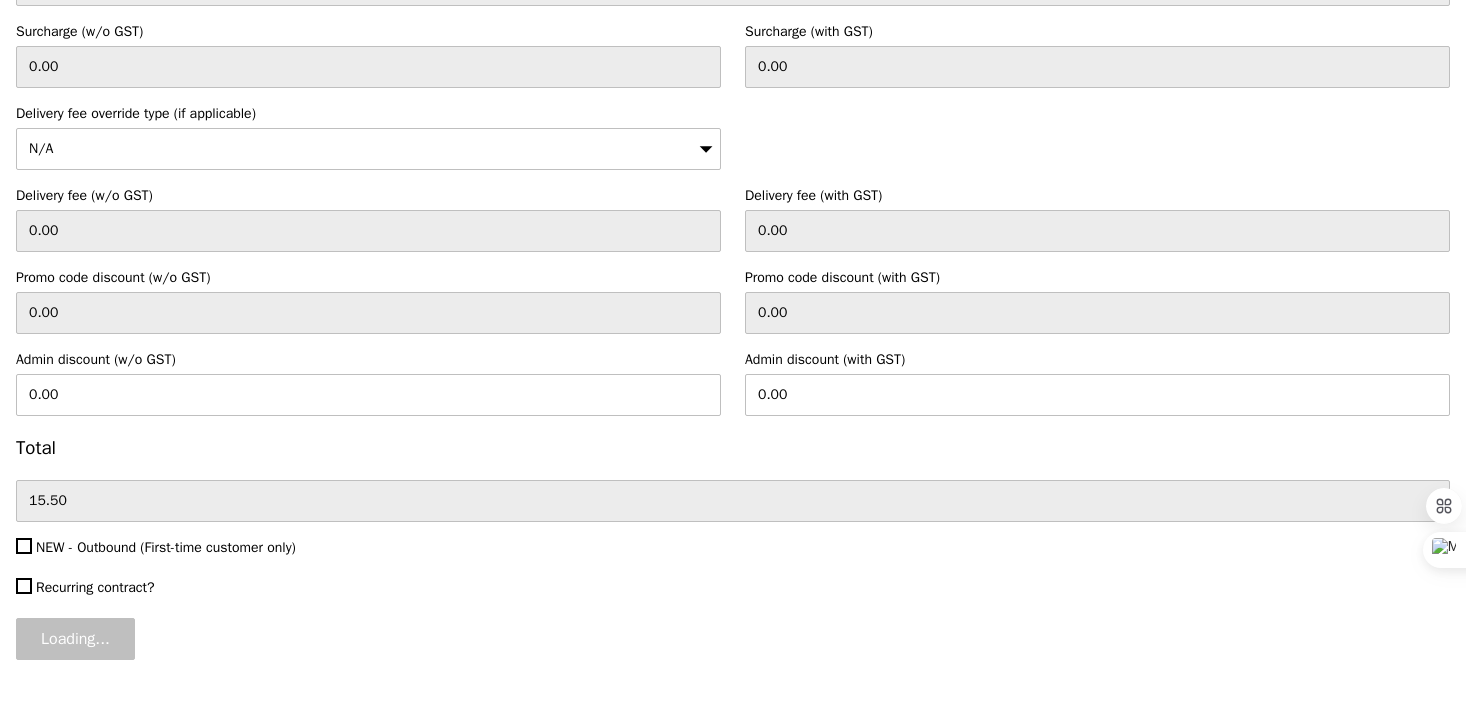 type on "17.50" 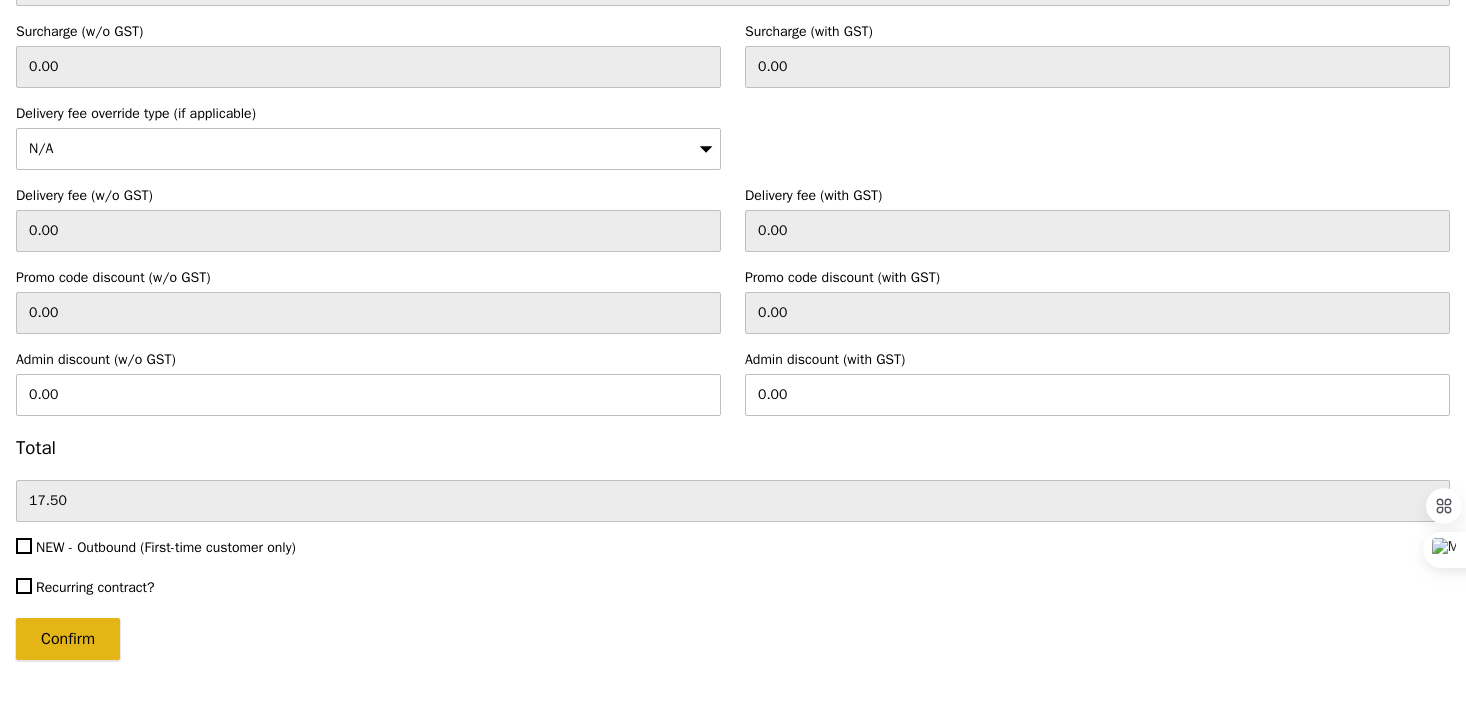 click on "Confirm" at bounding box center [68, 639] 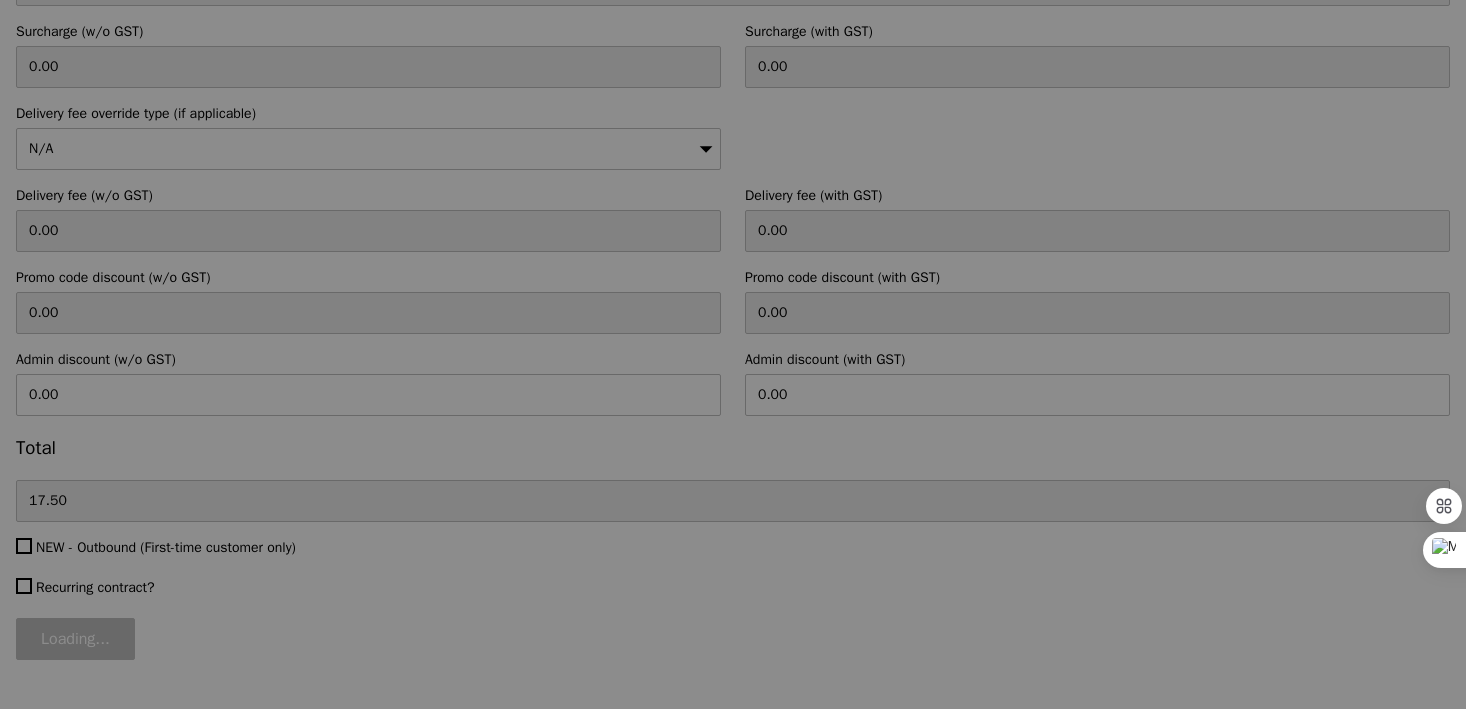 type on "Confirm anyway" 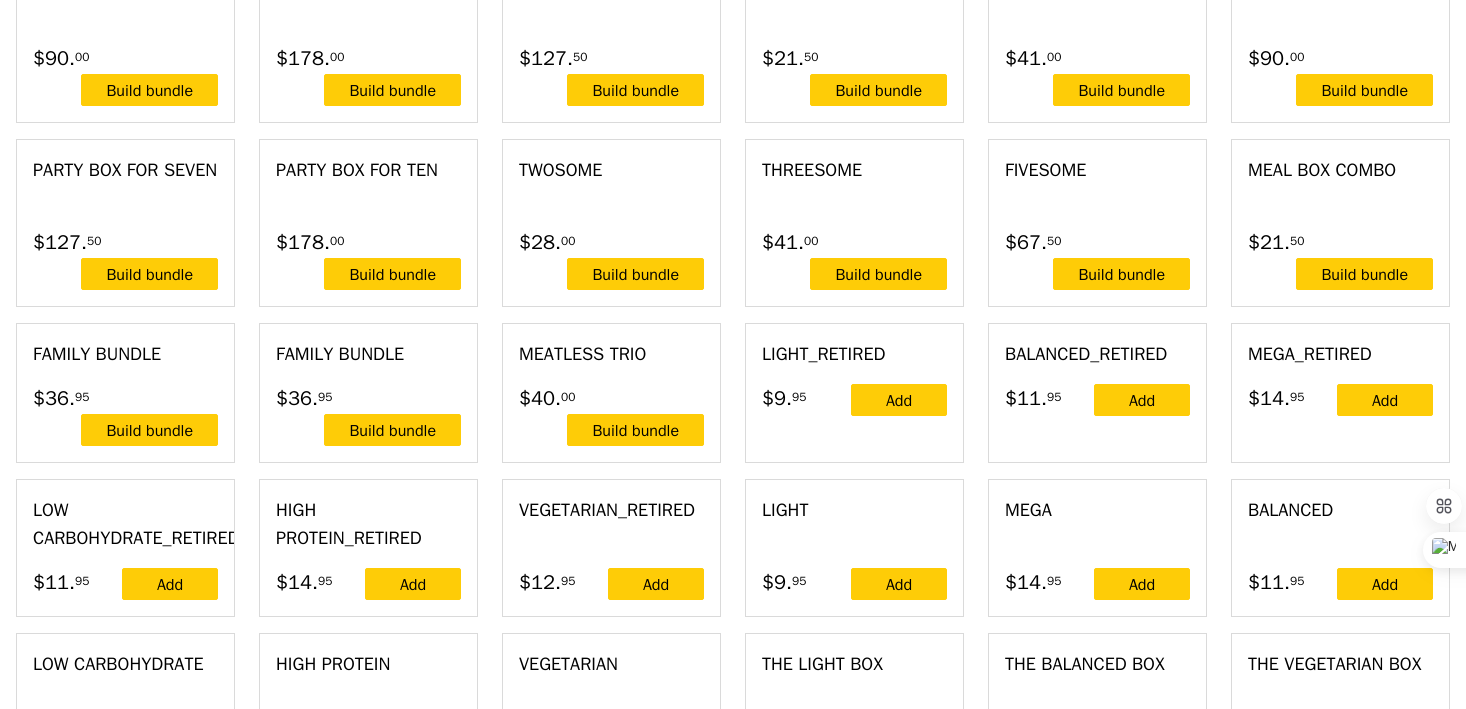 scroll, scrollTop: 0, scrollLeft: 0, axis: both 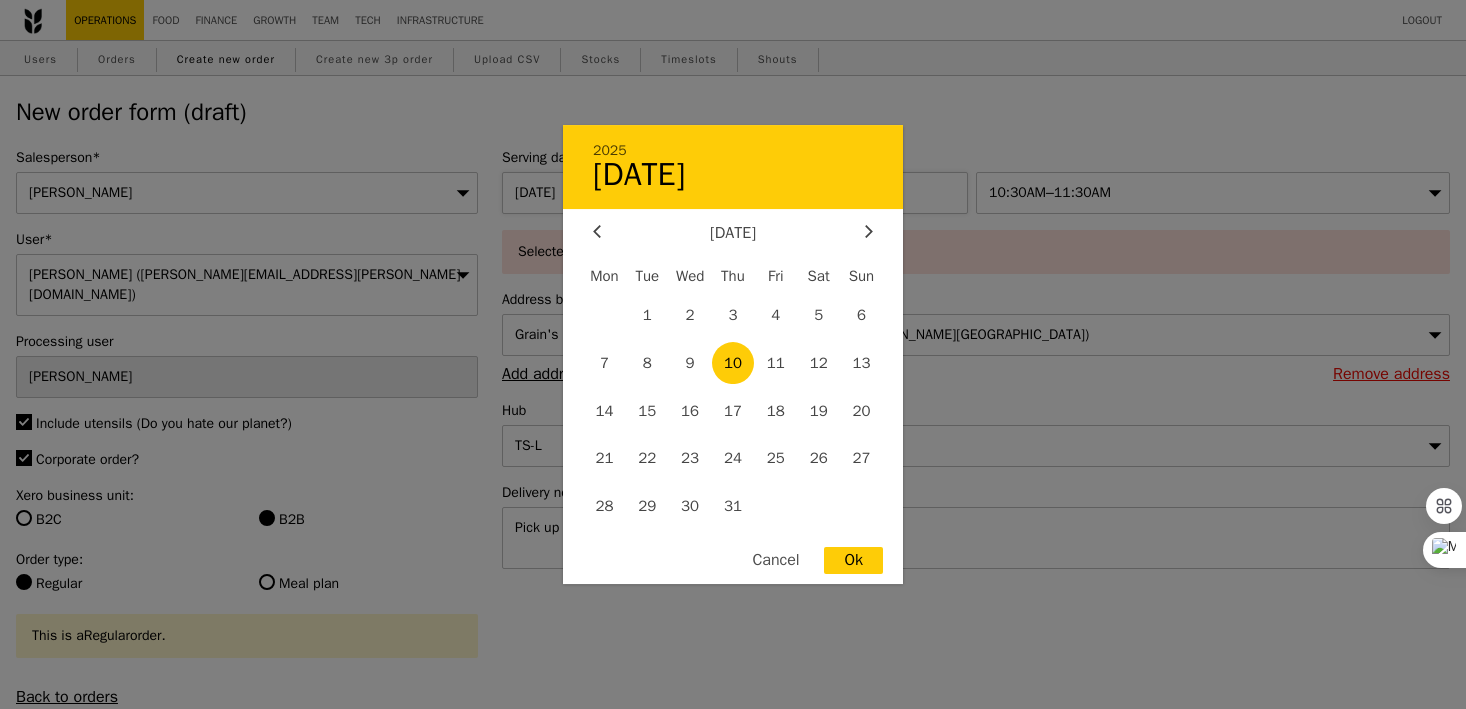 click on "[DATE]        2025   [DATE]         [DATE]     Mon Tue Wed Thu Fri Sat Sun   1 2 3 4 5 6 7 8 9 10 11 12 13 14 15 16 17 18 19 20 21 22 23 24 25 26 27 28 29 30 31     Cancel   Ok" at bounding box center (739, 193) 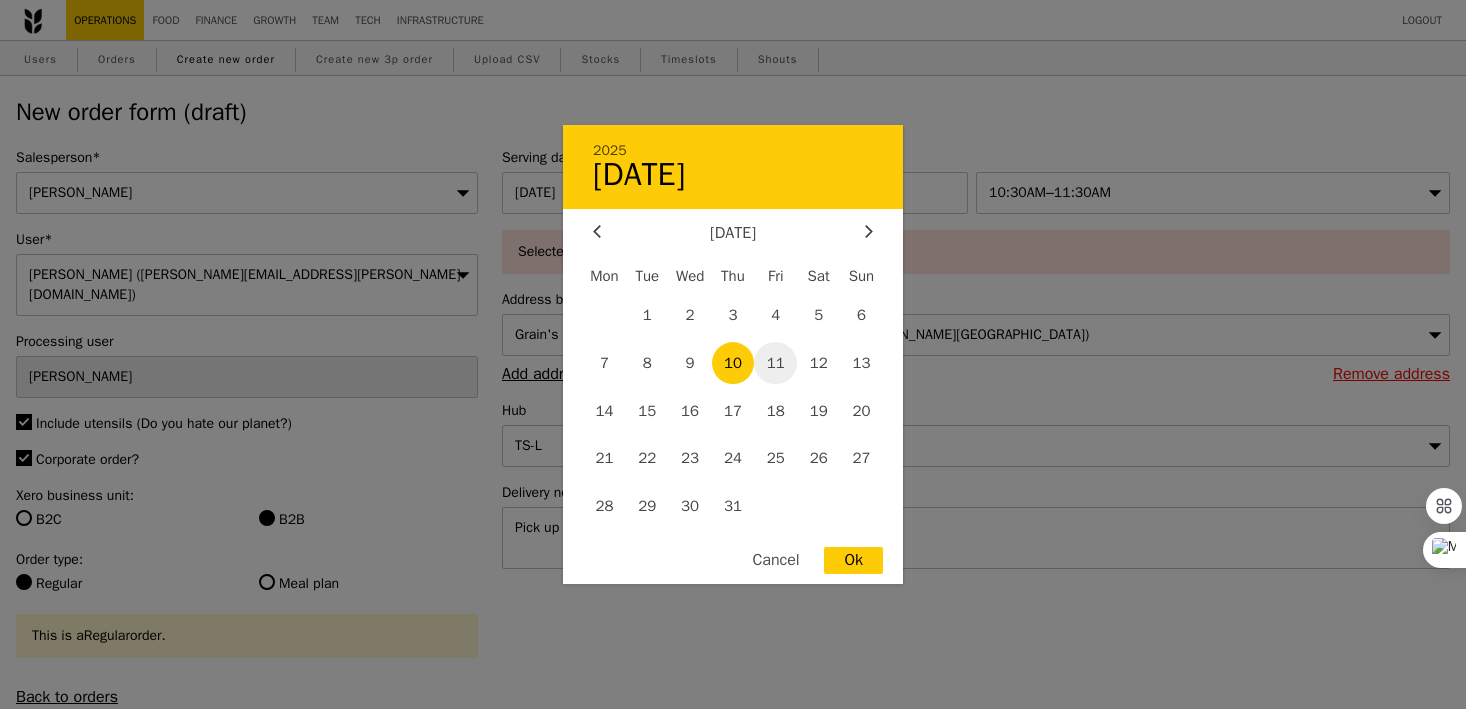click on "11" at bounding box center (775, 363) 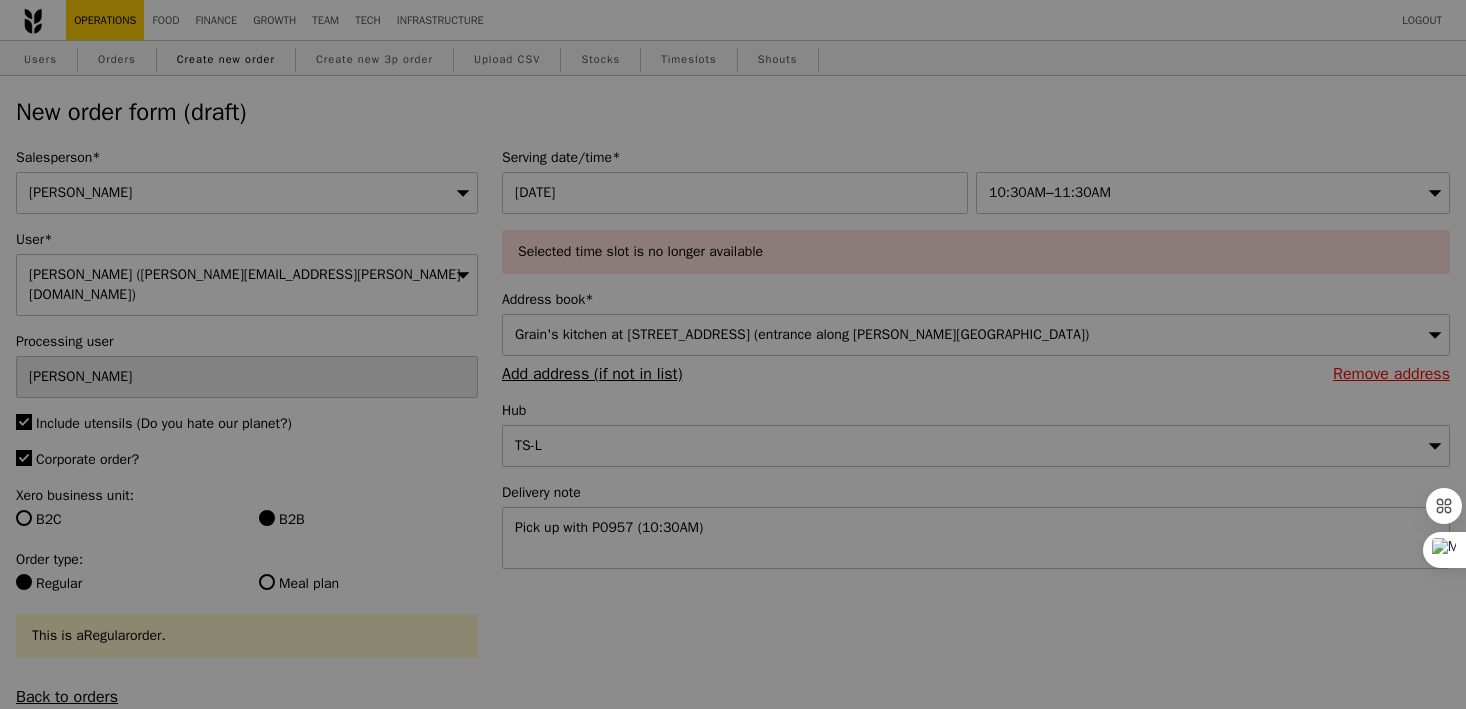 type on "454" 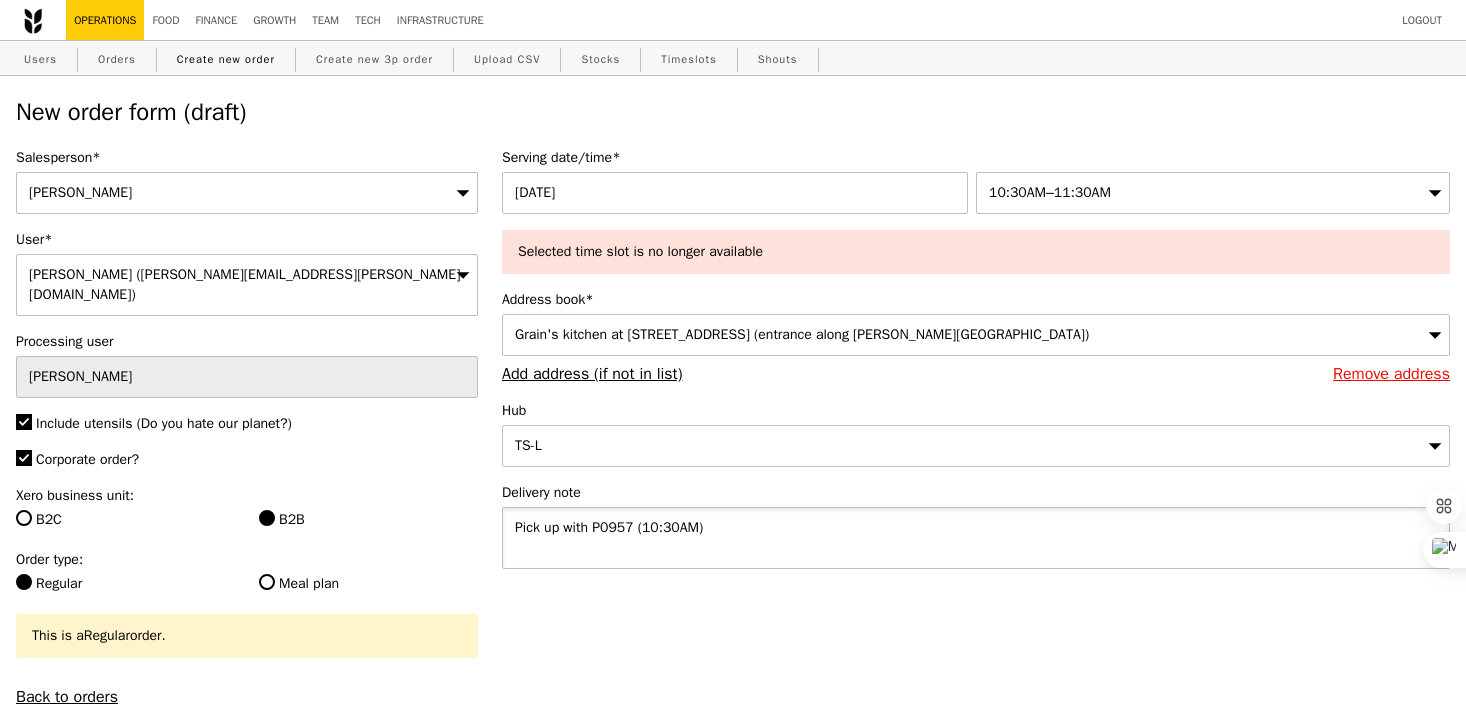 click on "Pick up with P0957 (10:30AM)" at bounding box center (976, 538) 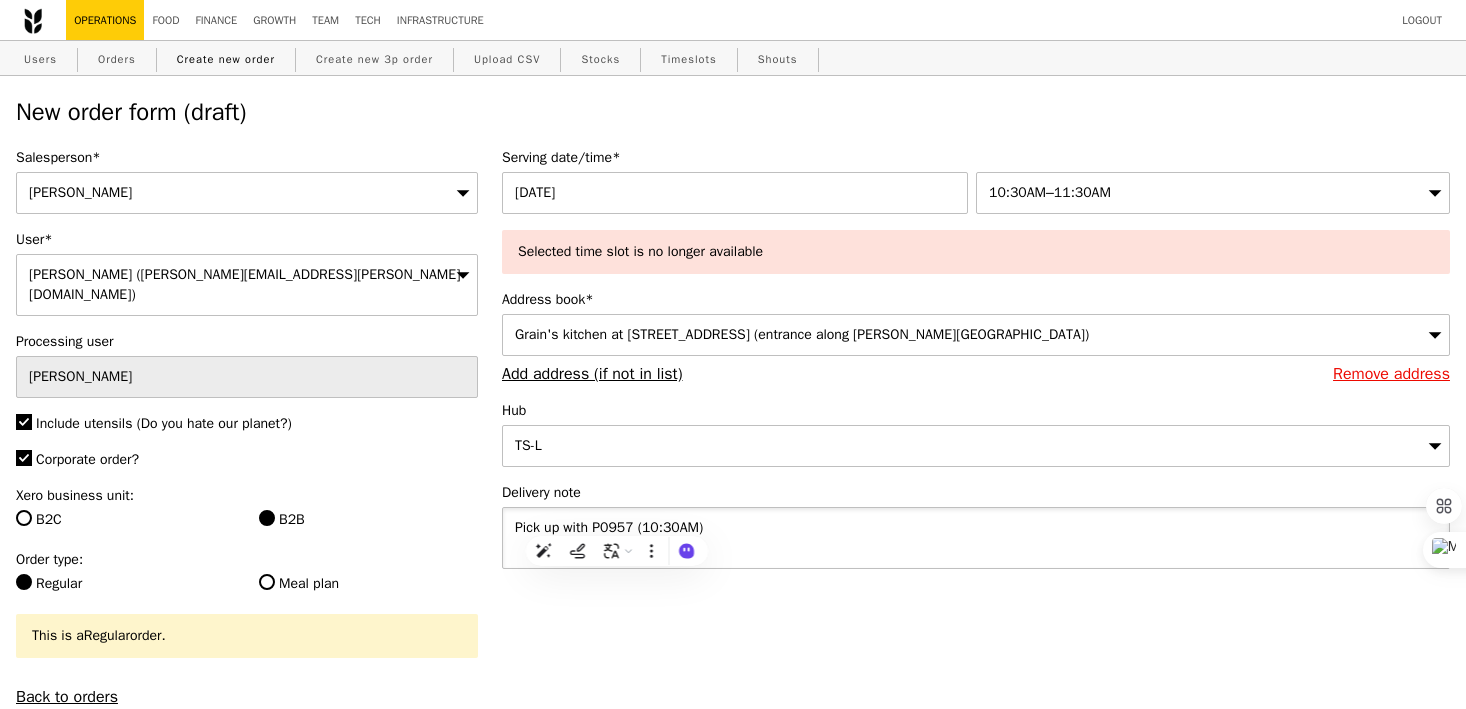 paste on "8" 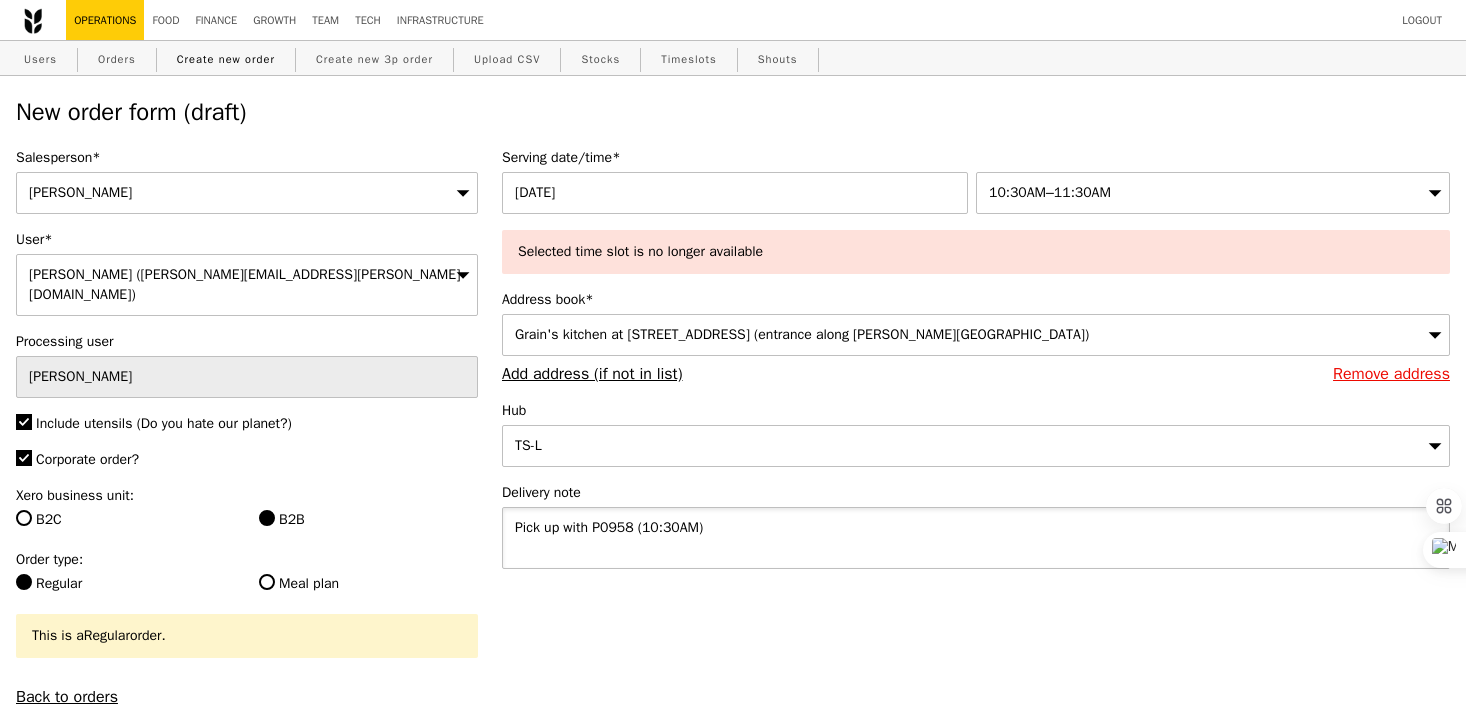 type on "Pick up with P0958 (10:30AM)" 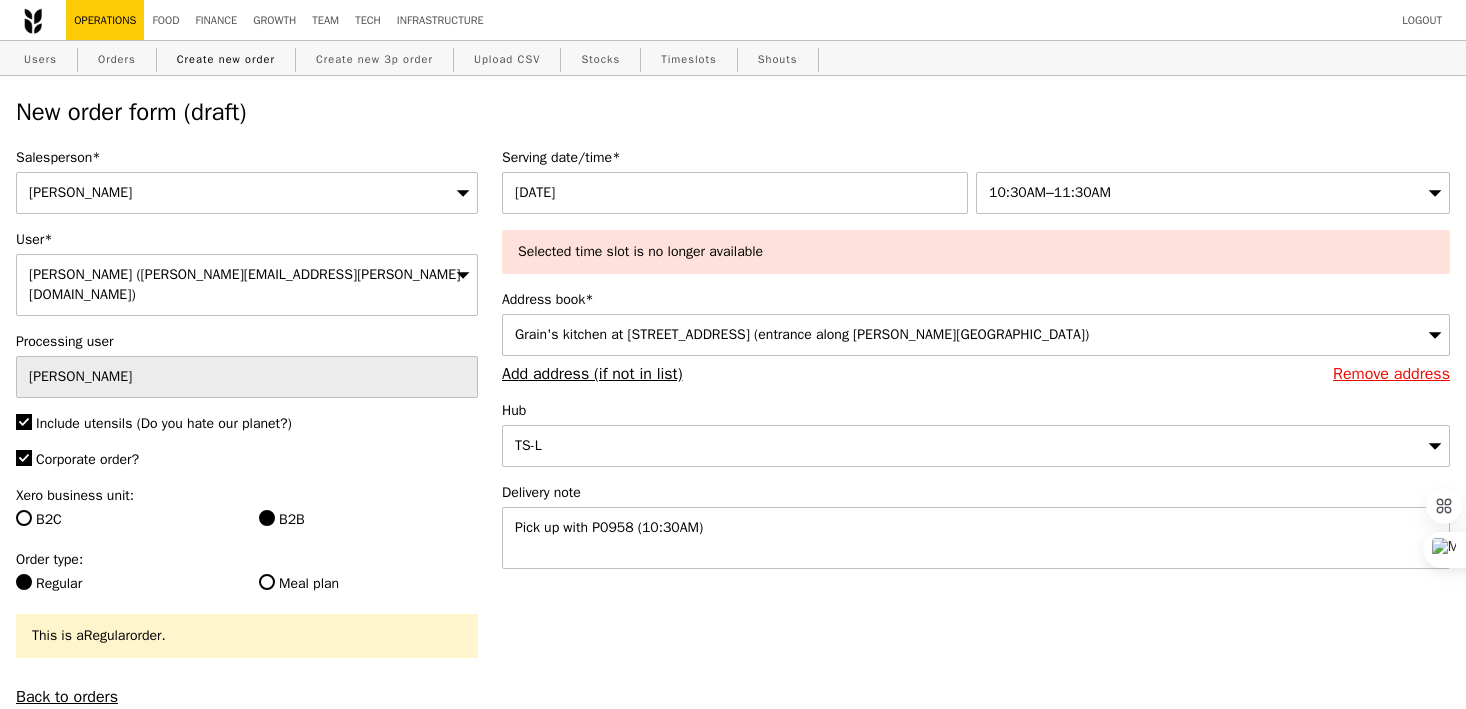 click on "Salesperson*
[PERSON_NAME]
User*
[PERSON_NAME] ([PERSON_NAME][EMAIL_ADDRESS][PERSON_NAME][DOMAIN_NAME])
Processing user
[PERSON_NAME]
Include utensils (Do you hate our planet?)
Corporate order?
Xero business unit:
B2C
B2B
Order type:
Regular
Meal plan
This is a
Regular
order.
Back to orders
Serving date/time*
[DATE]
10:30AM–11:30AM
Selected time slot is no longer available
Address book*
Grain's kitchen at [STREET_ADDRESS] (entrance along [PERSON_NAME][GEOGRAPHIC_DATA])
Remove address
Add address (if not in list)
Hub
Update" at bounding box center (733, 3174) 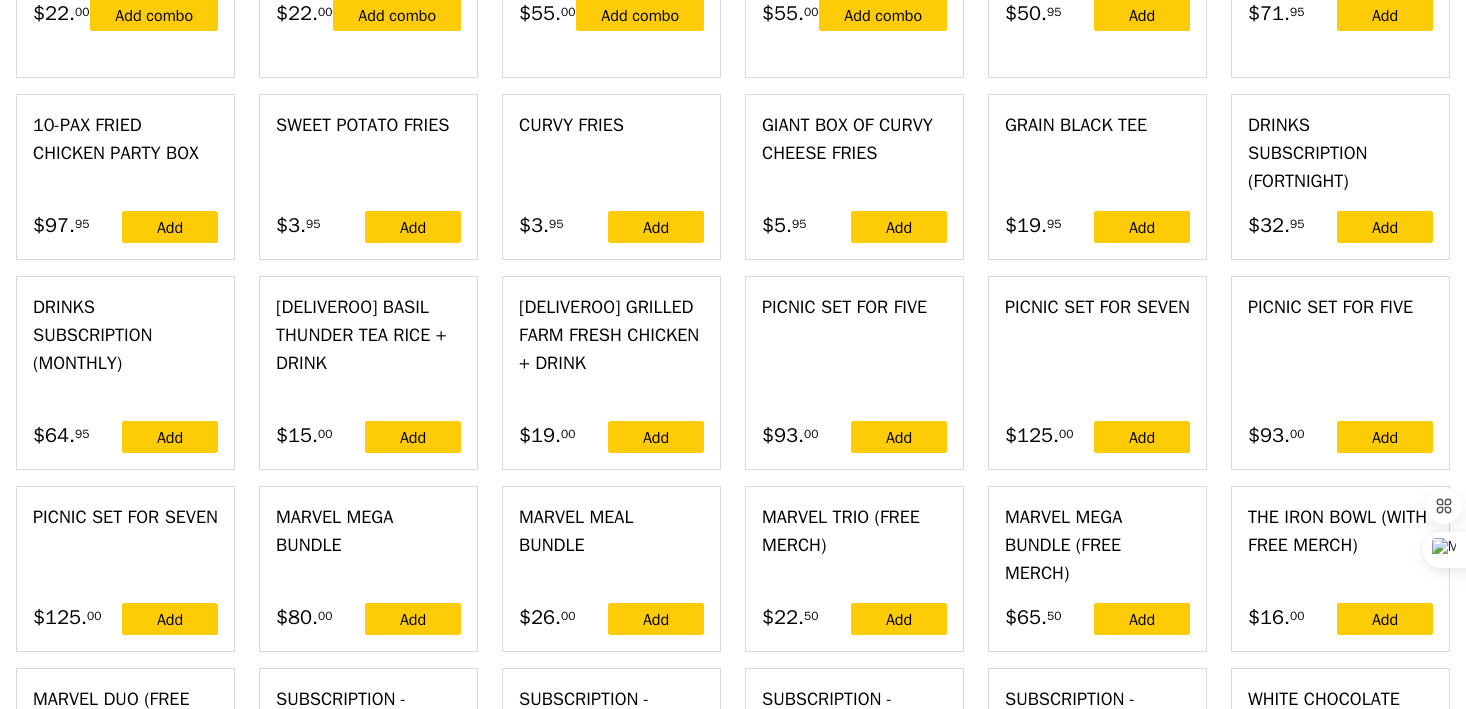 scroll, scrollTop: 5524, scrollLeft: 0, axis: vertical 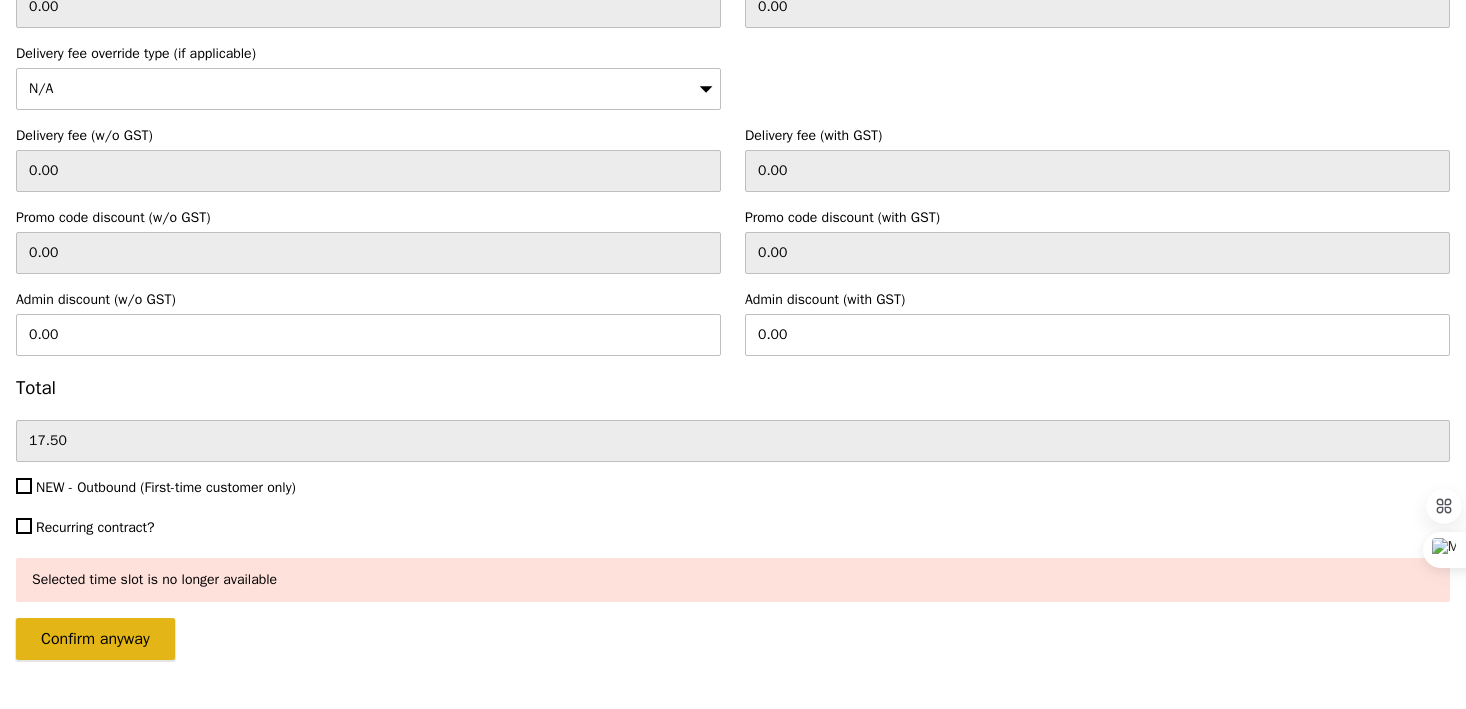 click on "Confirm anyway" at bounding box center [95, 639] 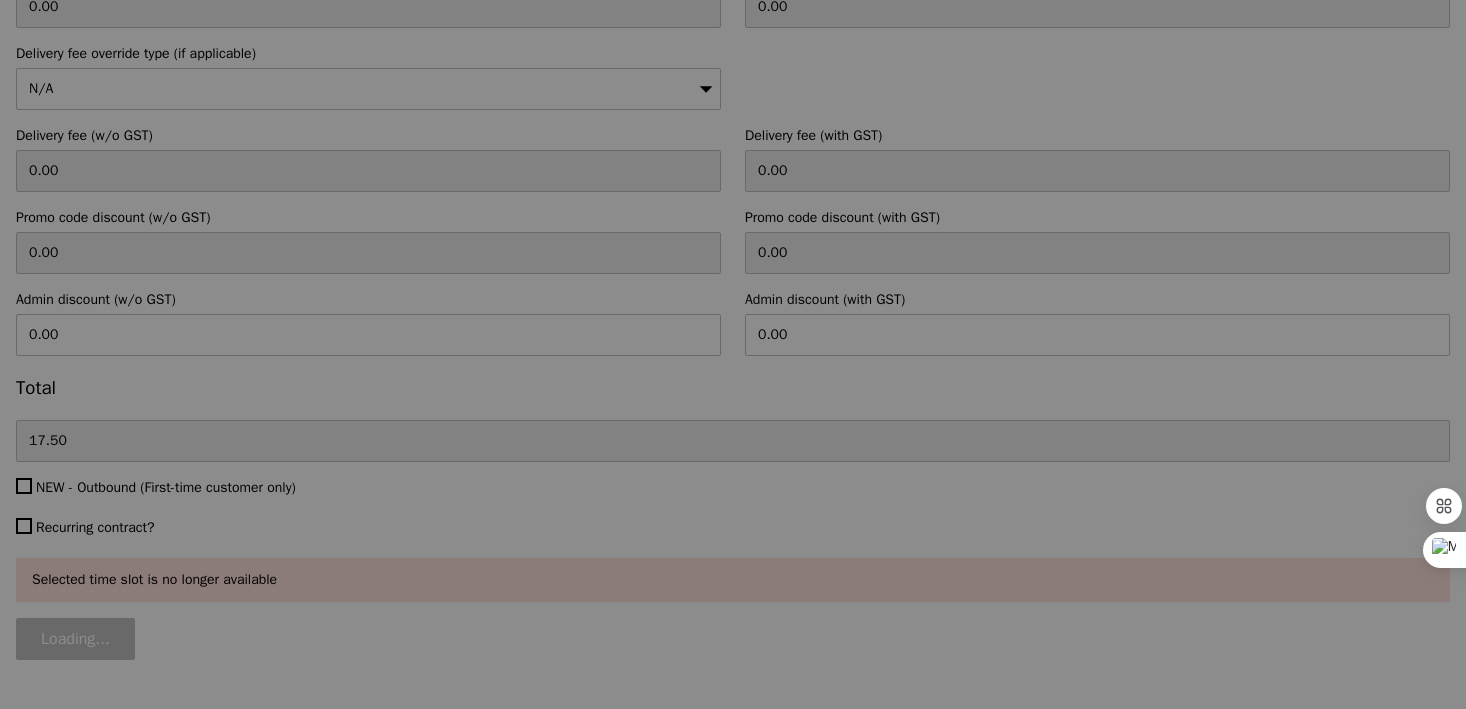 type on "Loading..." 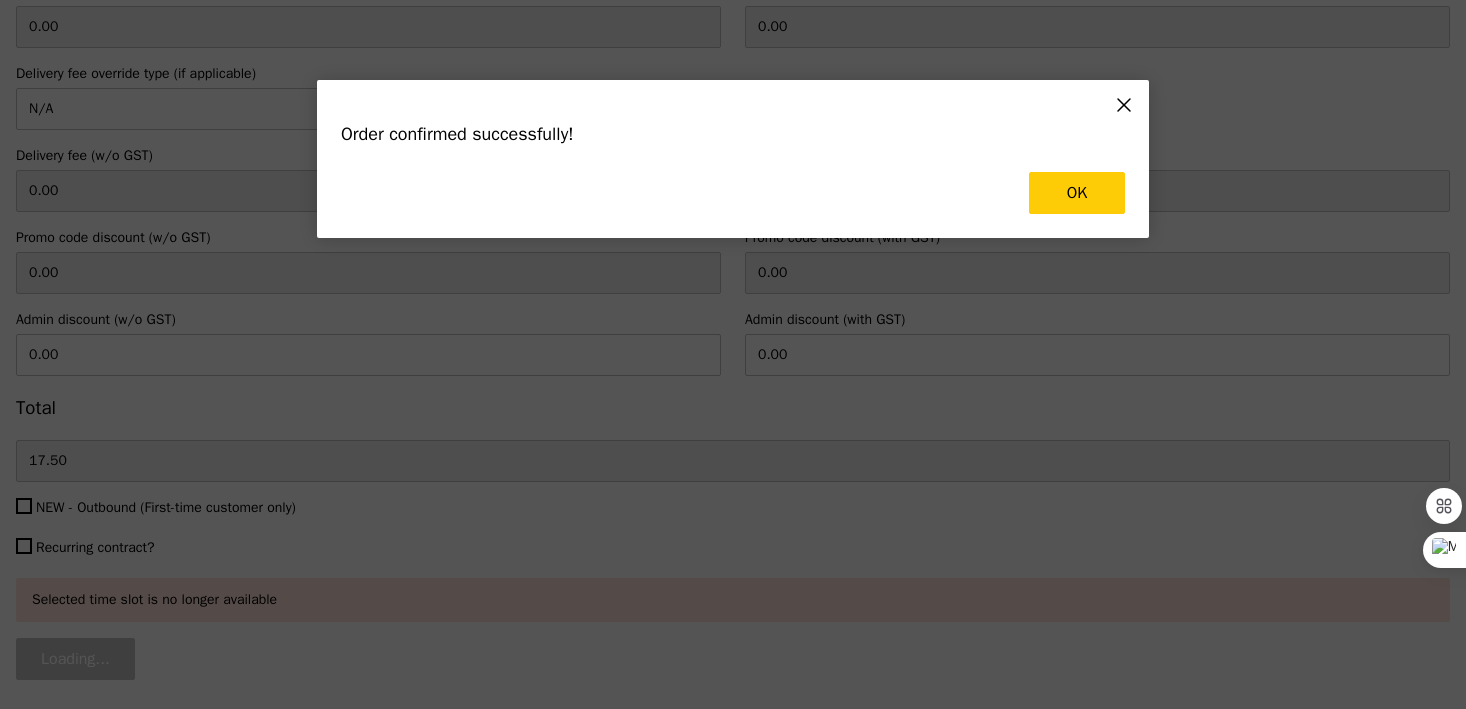 scroll, scrollTop: 0, scrollLeft: 0, axis: both 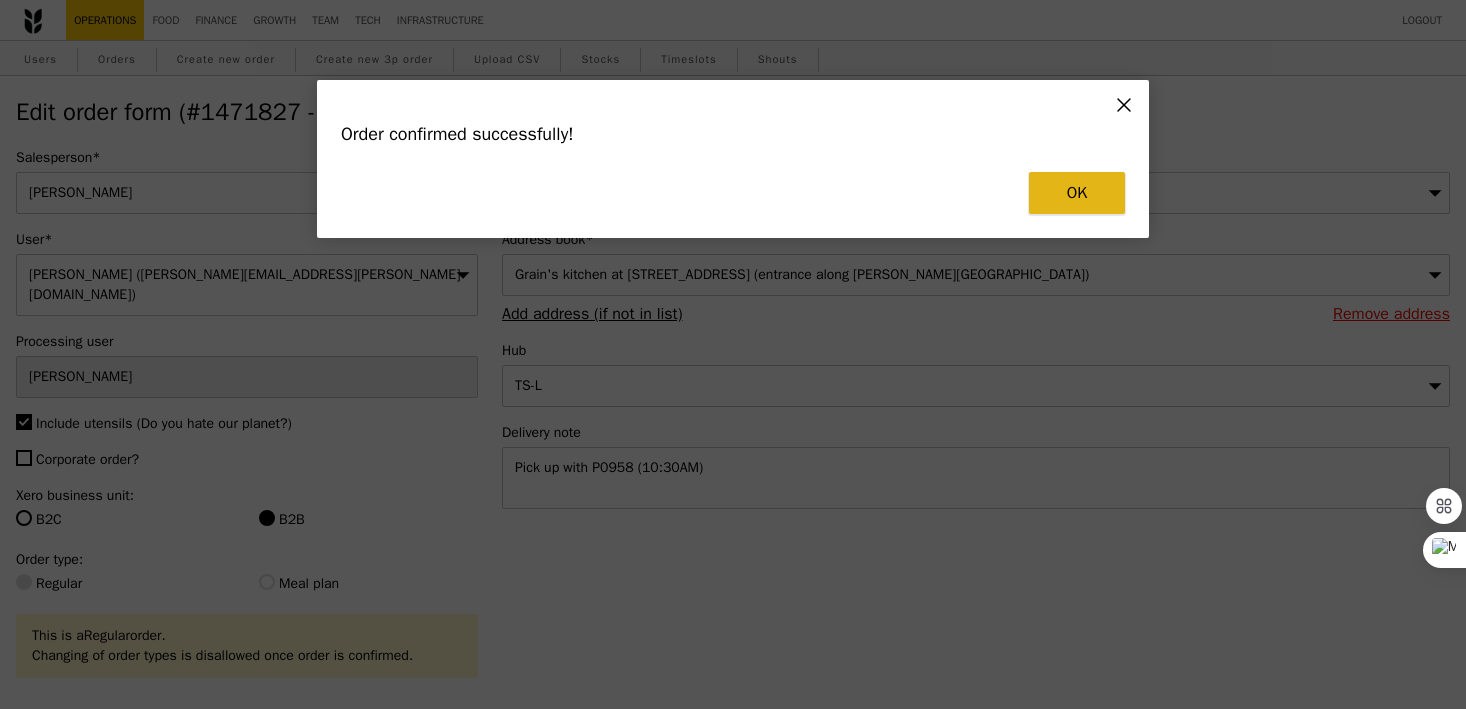 click on "OK" at bounding box center (1077, 193) 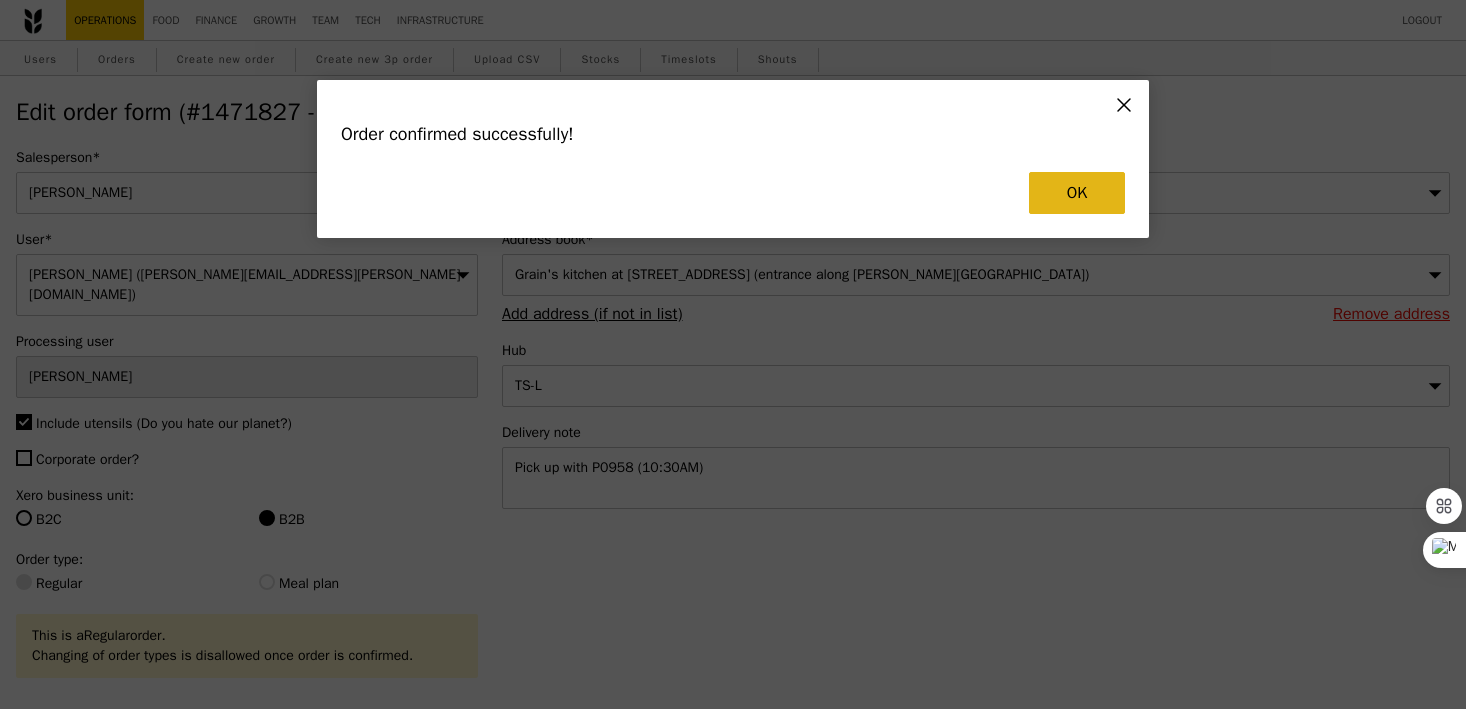 type on "[DATE]" 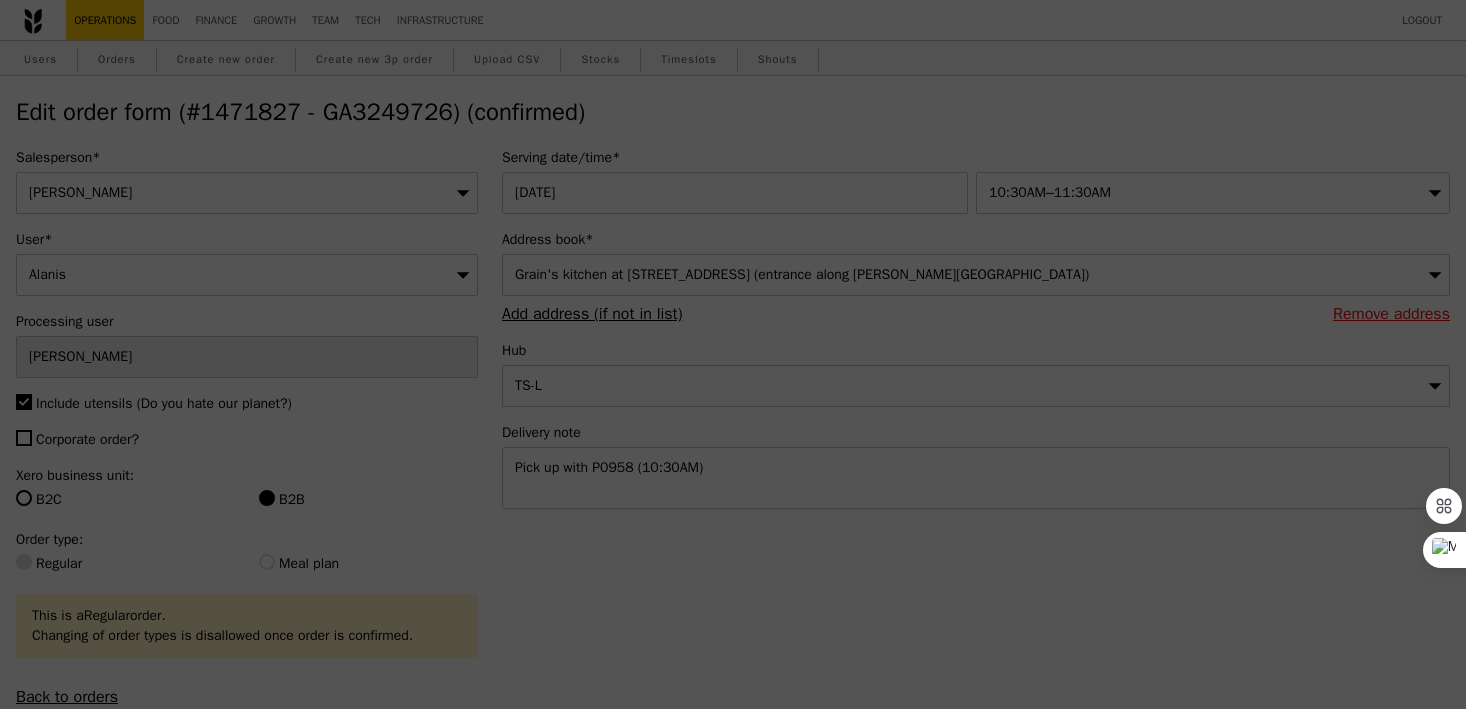 type on "5" 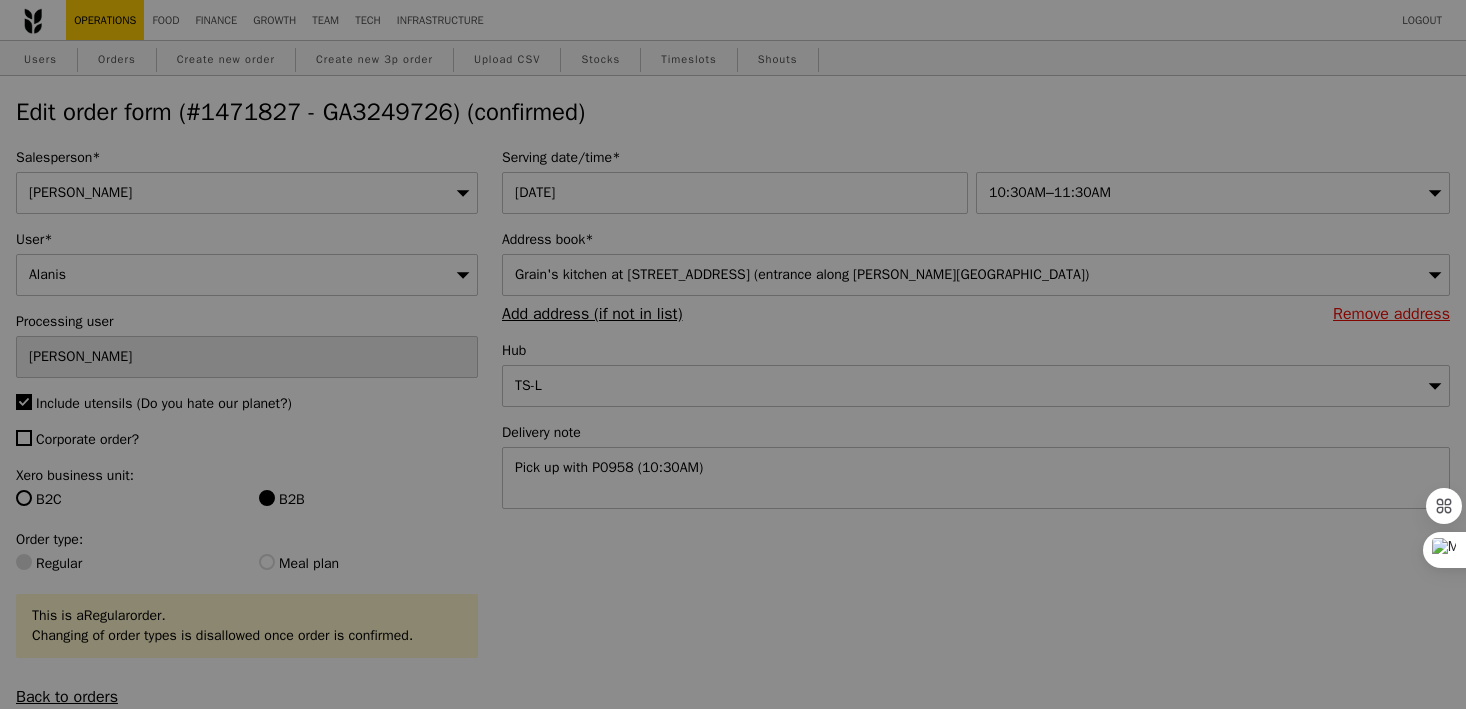 type on "Update" 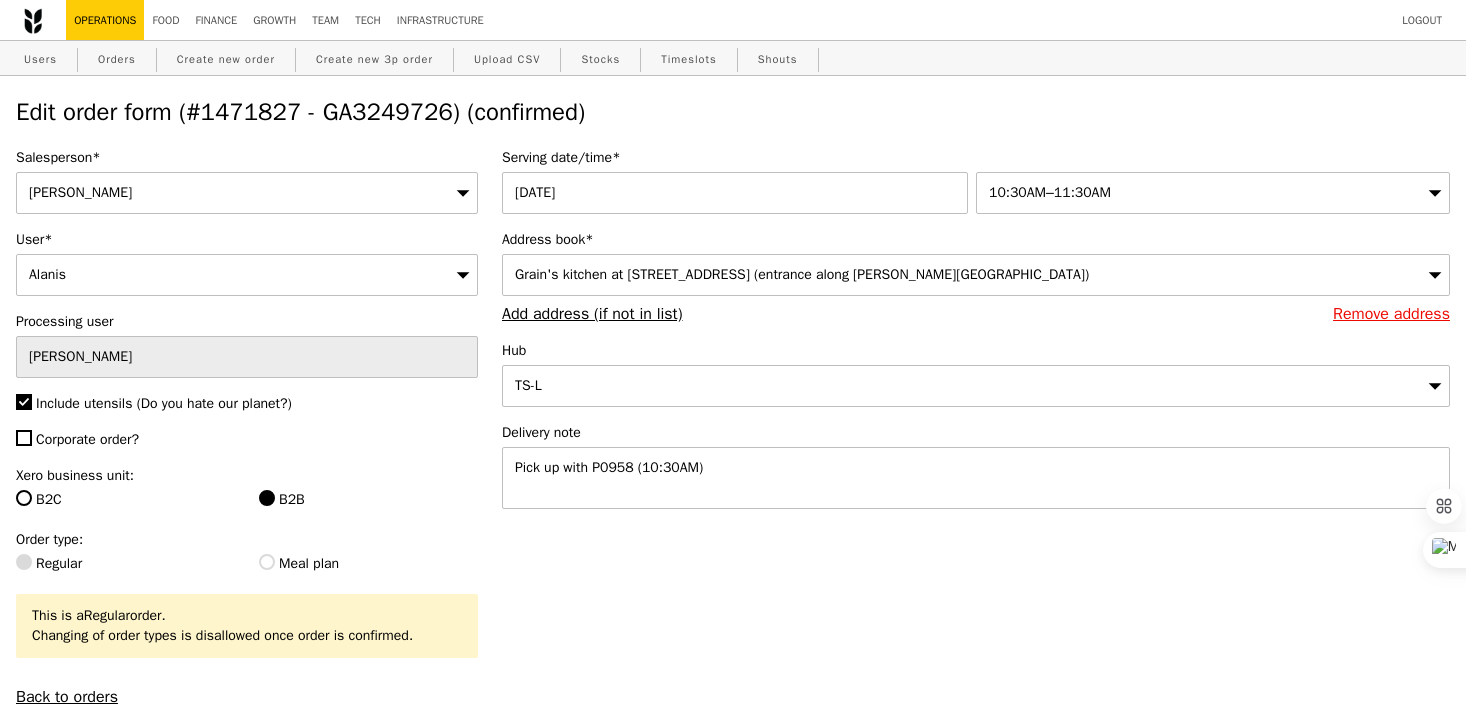 click on "Edit order form (#1471827 - GA3249726)
(confirmed)" at bounding box center [733, 112] 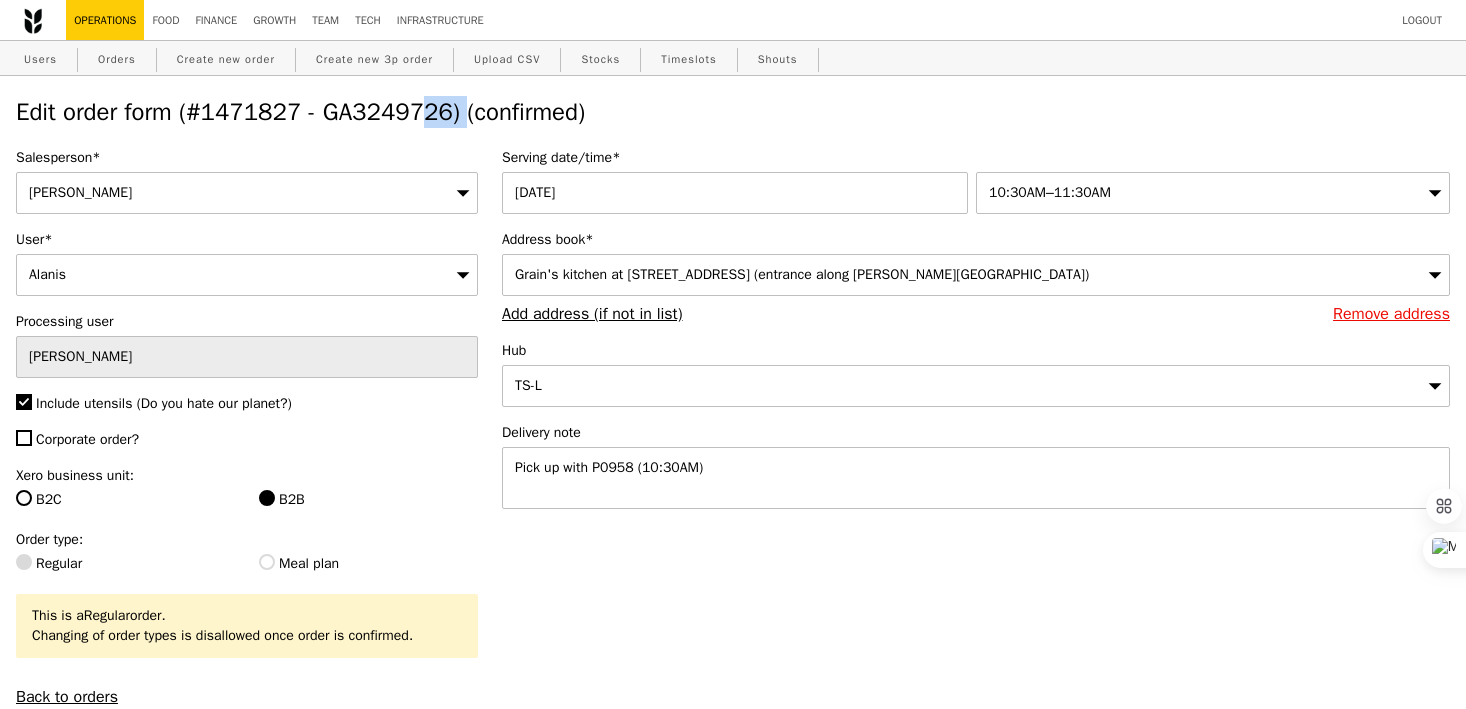 click on "Edit order form (#1471827 - GA3249726)
(confirmed)" at bounding box center (733, 112) 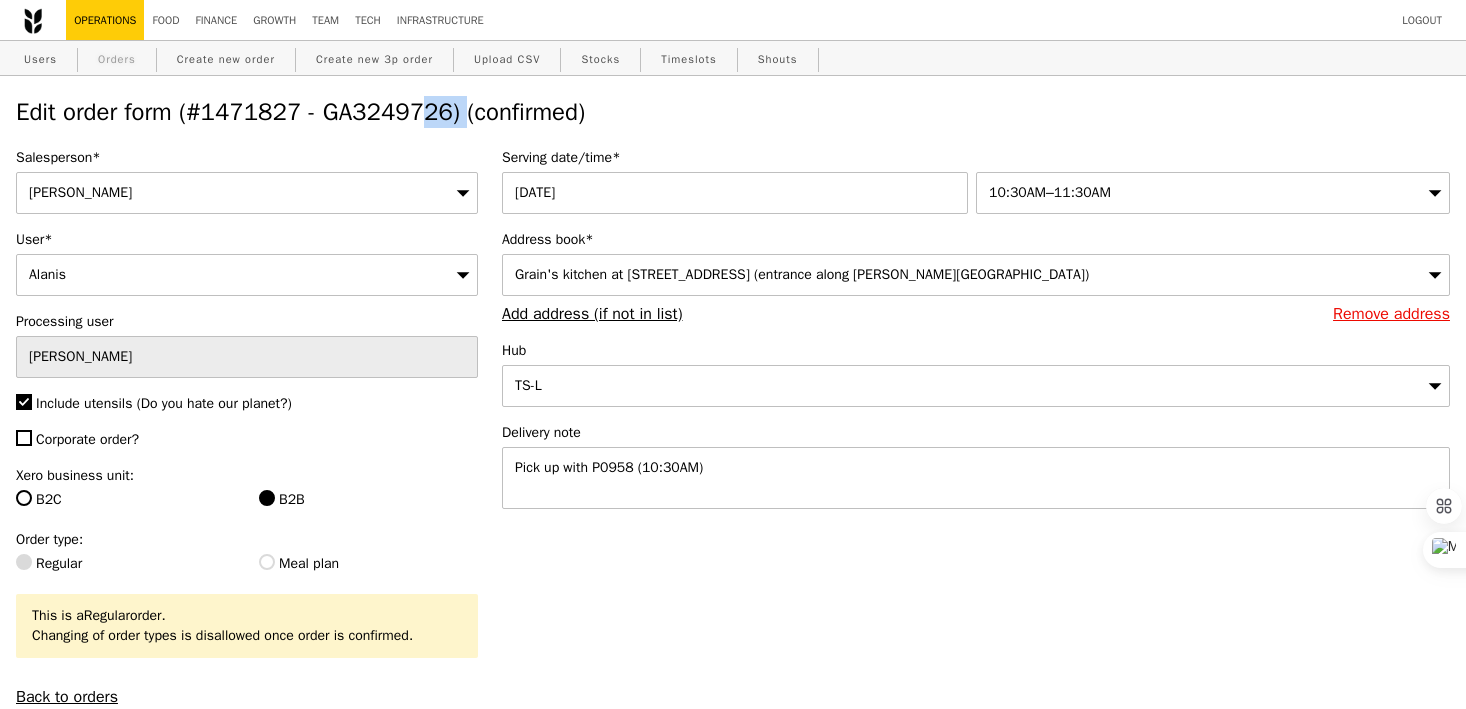 click on "Orders" at bounding box center [117, 59] 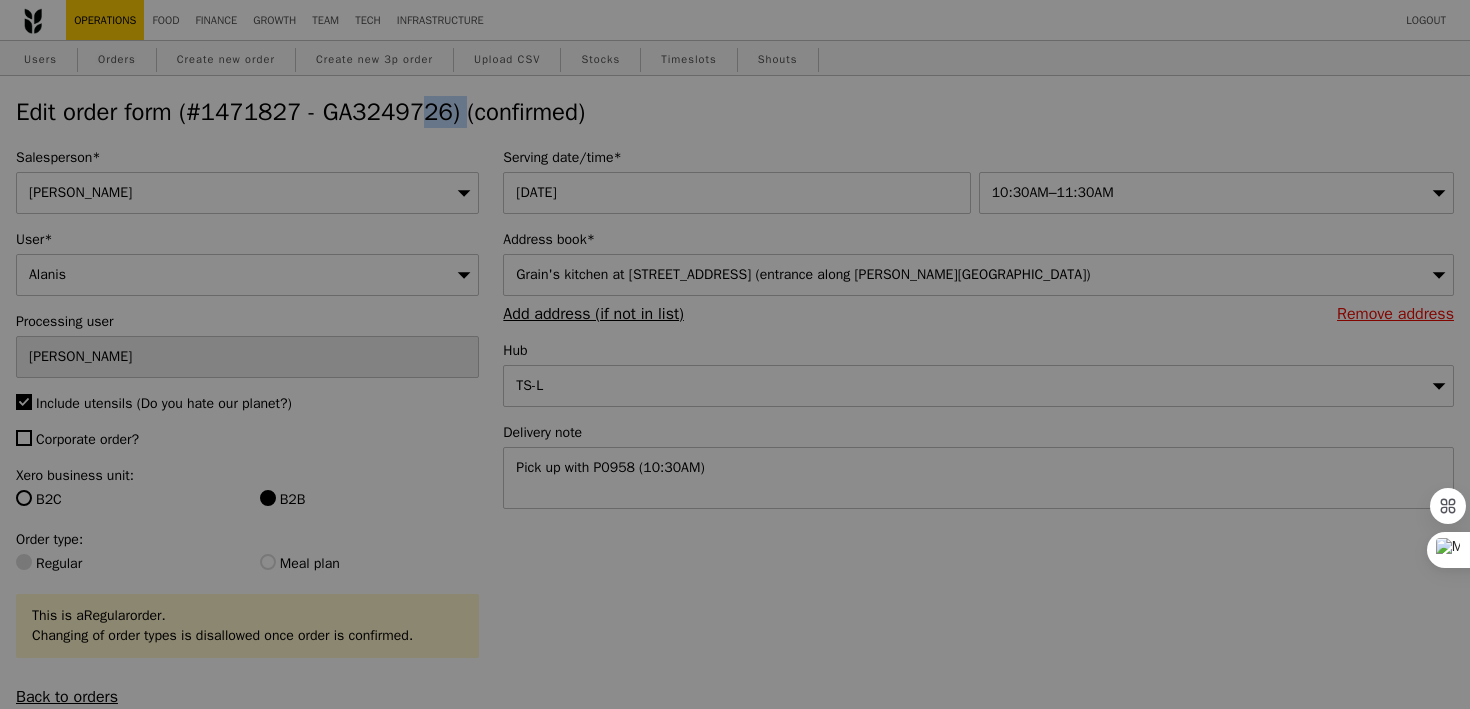 select on "100" 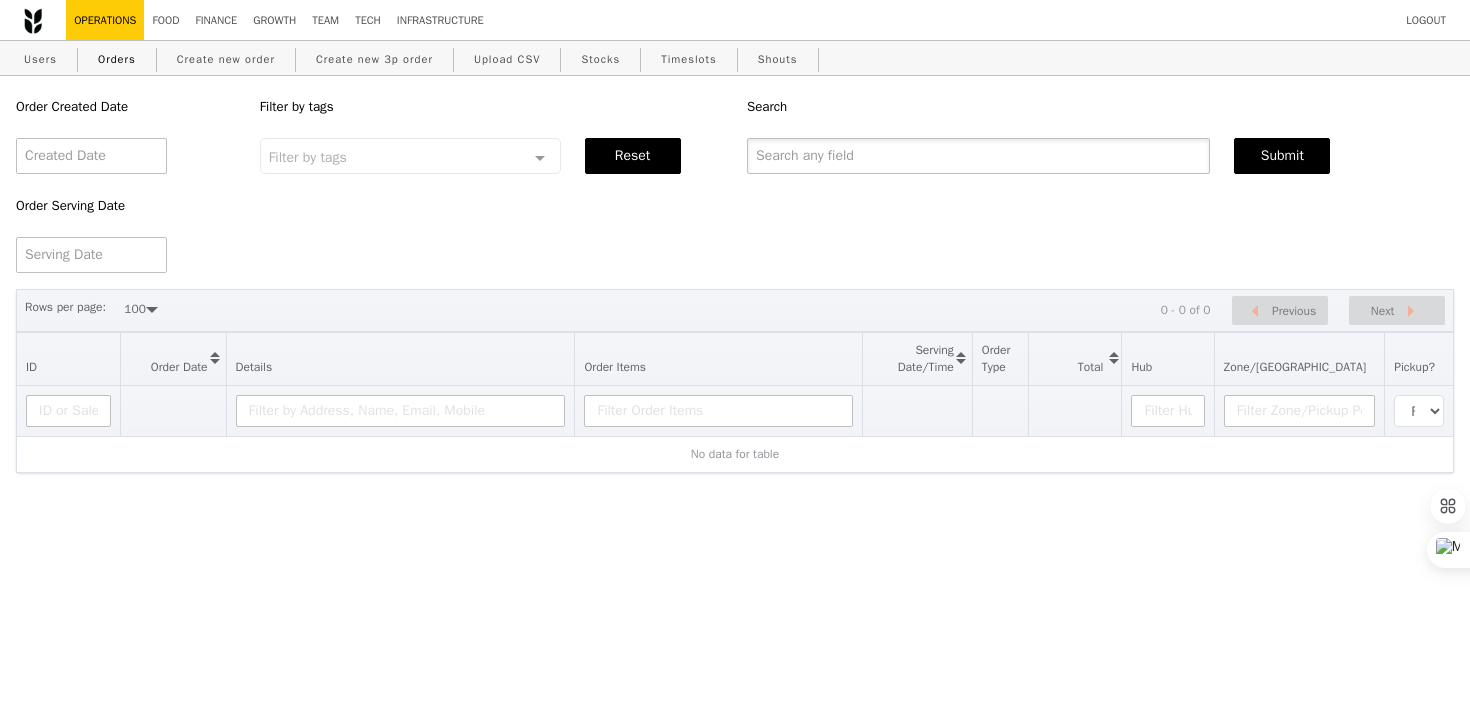click at bounding box center (978, 156) 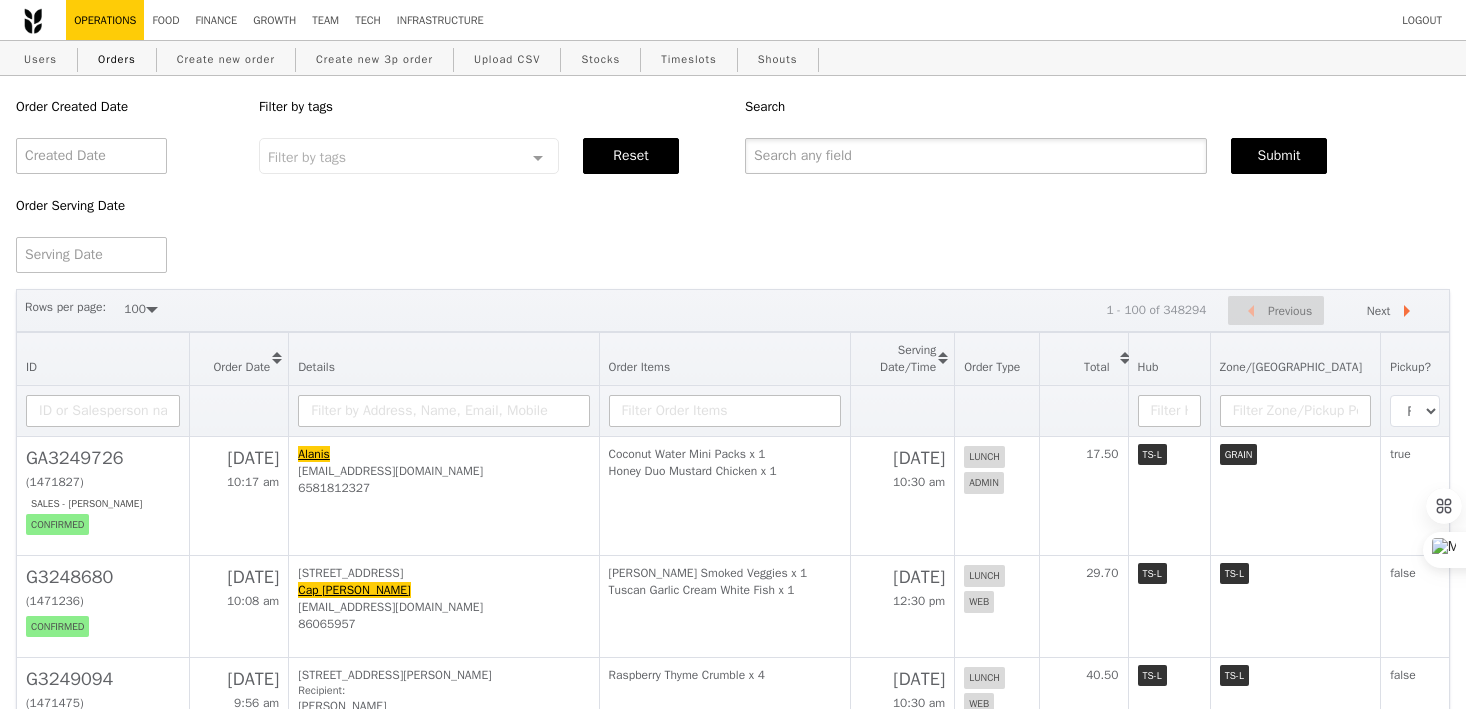 paste on "GA3249726" 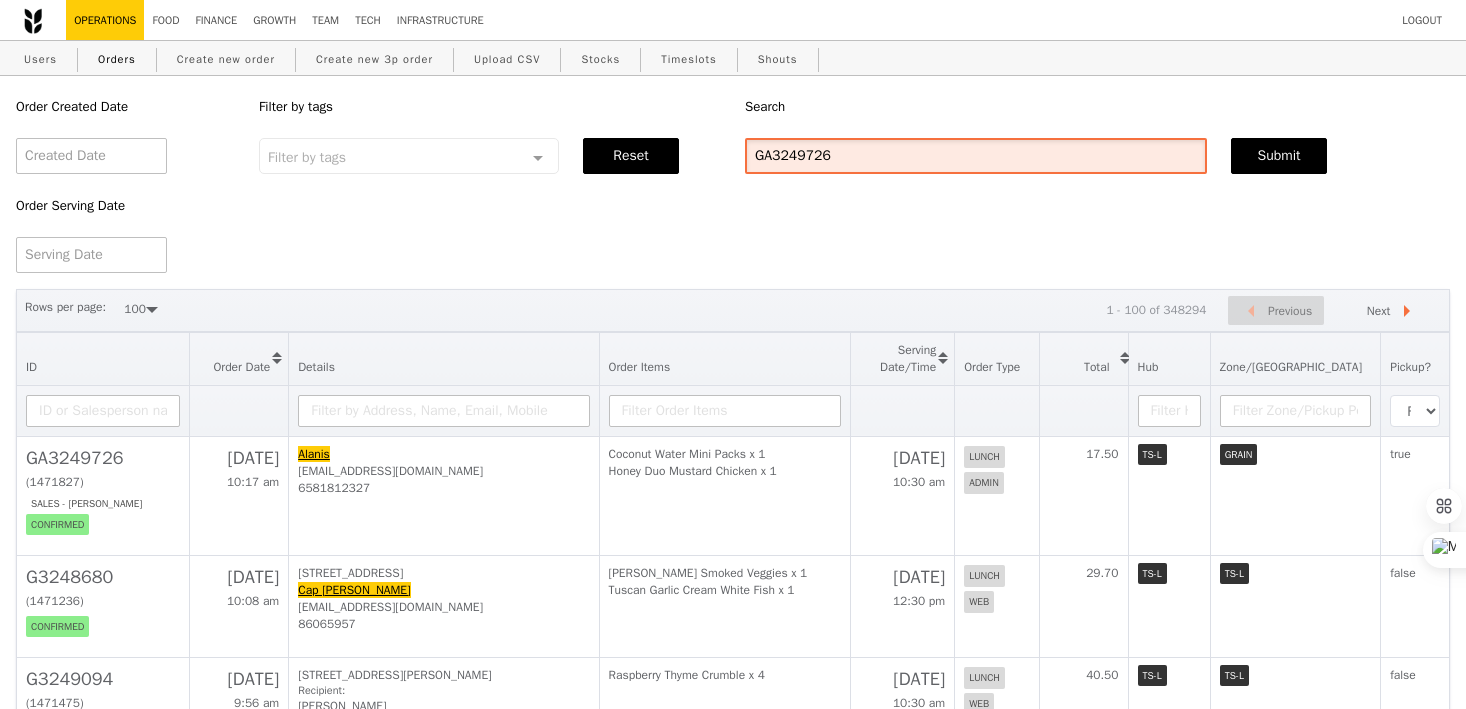 type on "GA3249726" 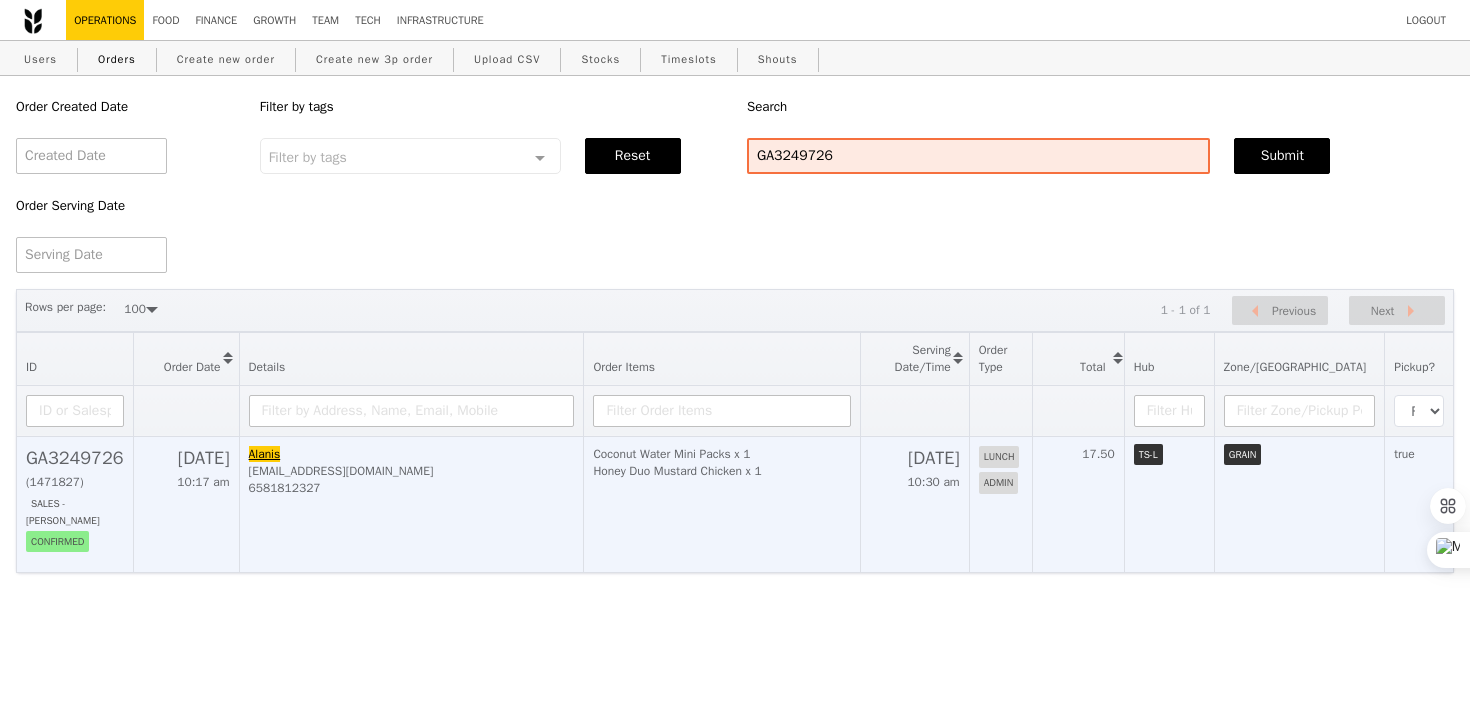 click on "Coconut Water Mini Packs x 1
Honey Duo Mustard Chicken x 1" at bounding box center [722, 504] 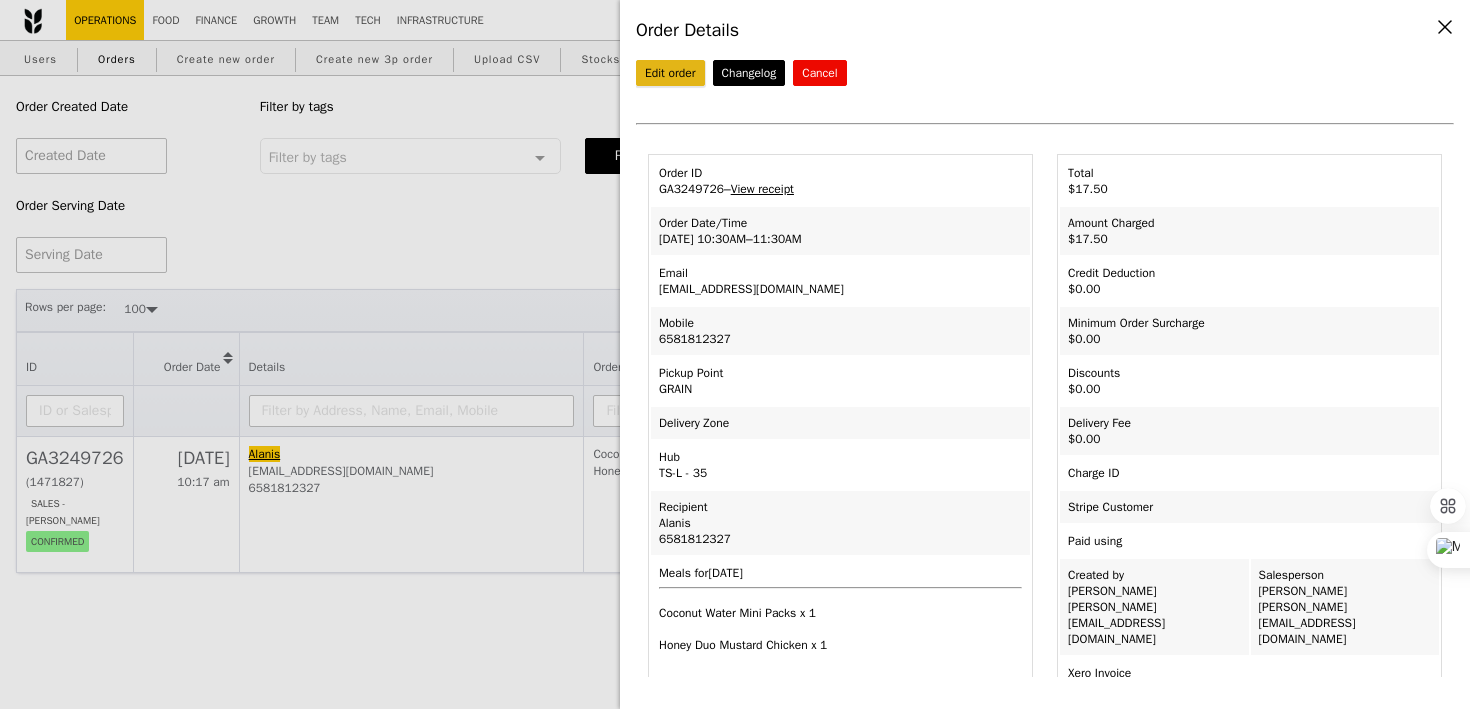 click on "Edit order" at bounding box center [670, 73] 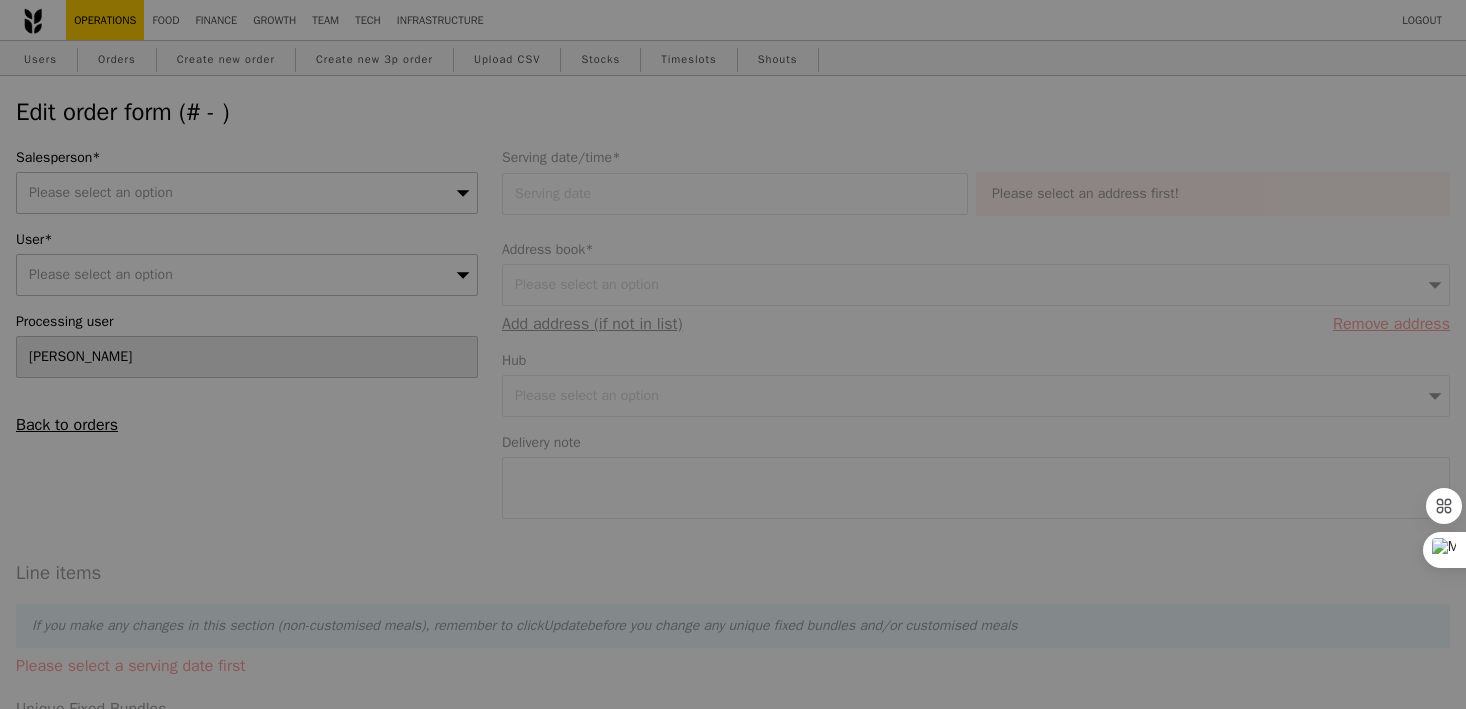 type on "[DATE]" 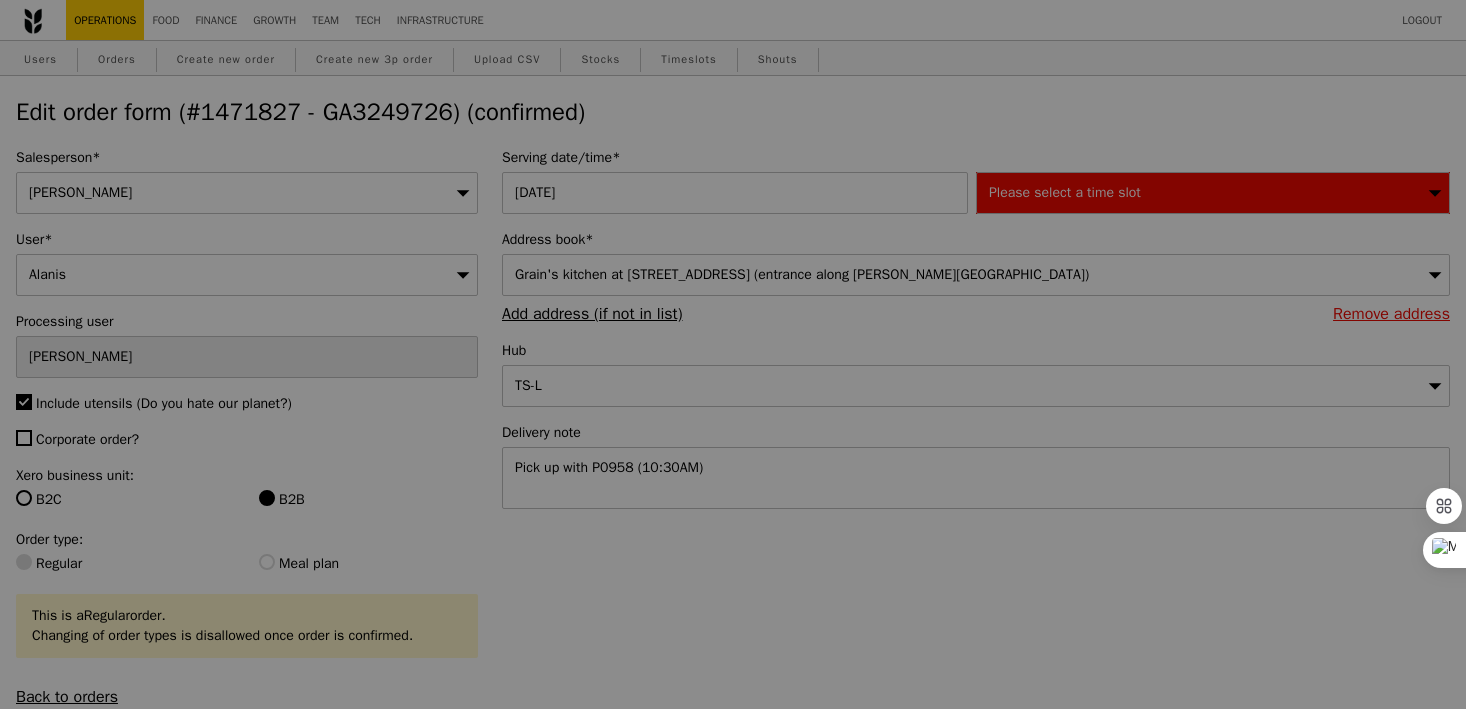 type on "5" 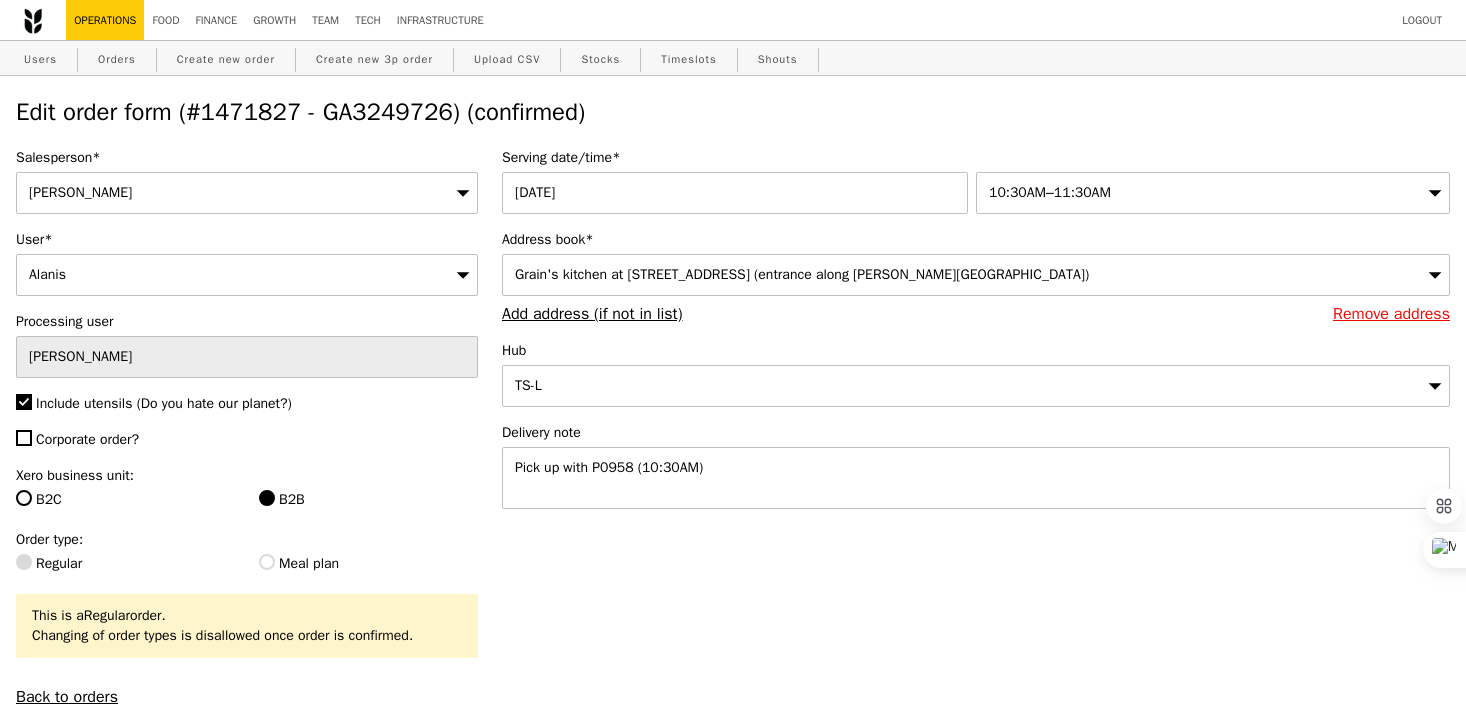 click on "[DATE]" at bounding box center (739, 193) 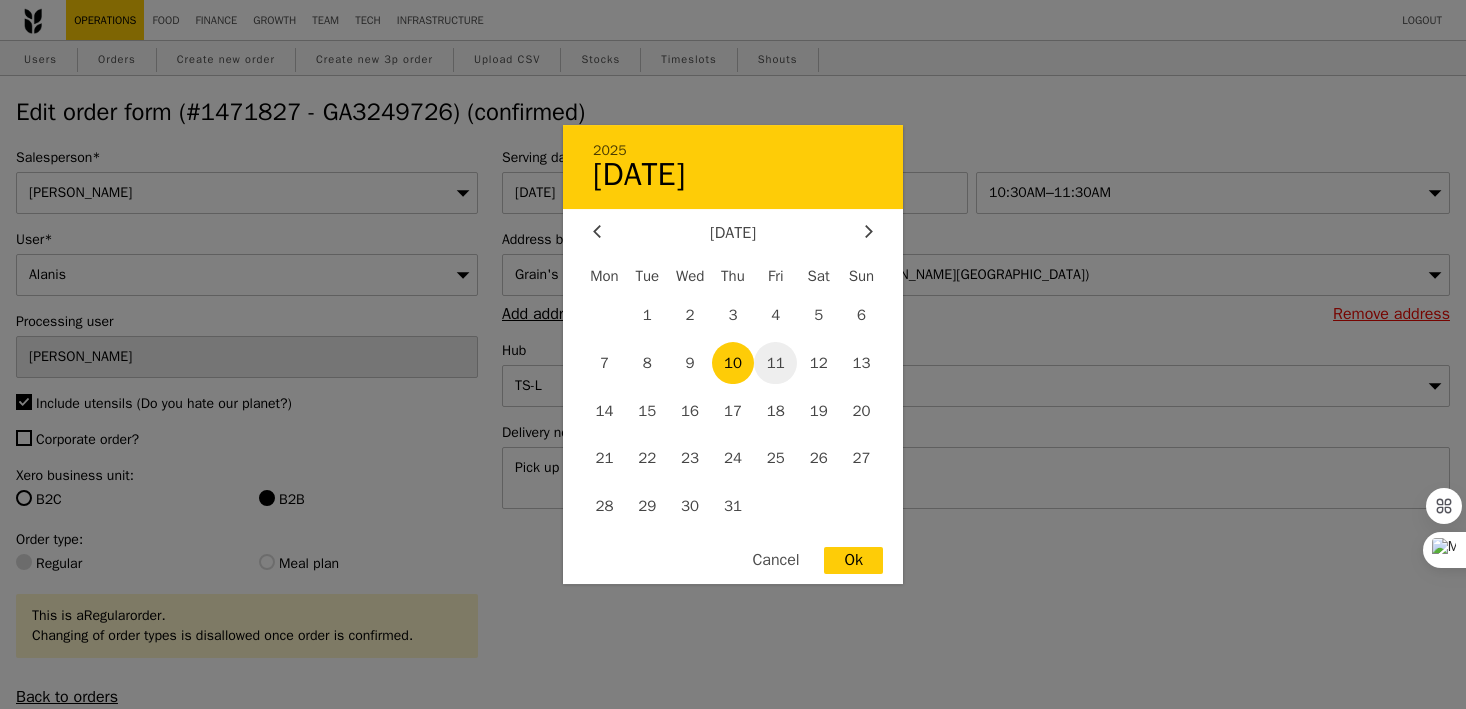 click on "11" at bounding box center (775, 363) 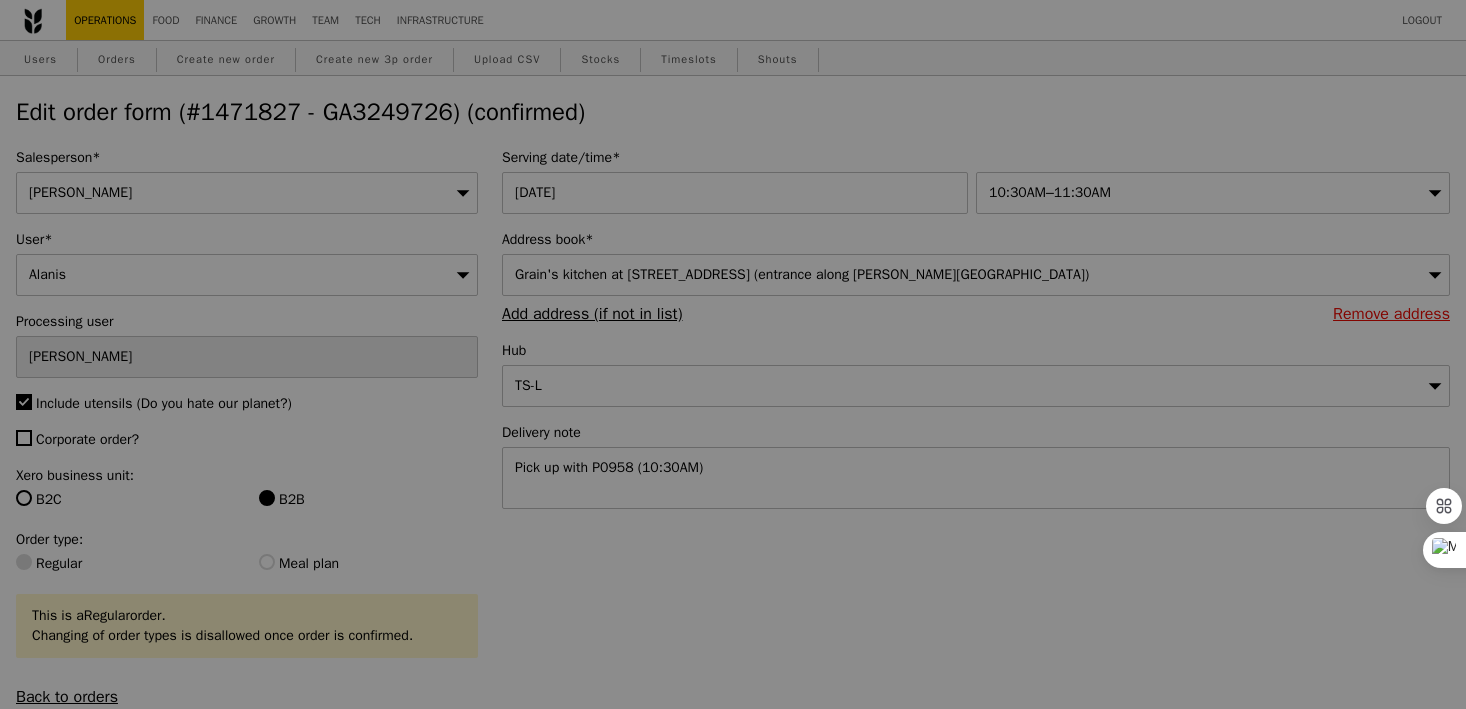 type on "454" 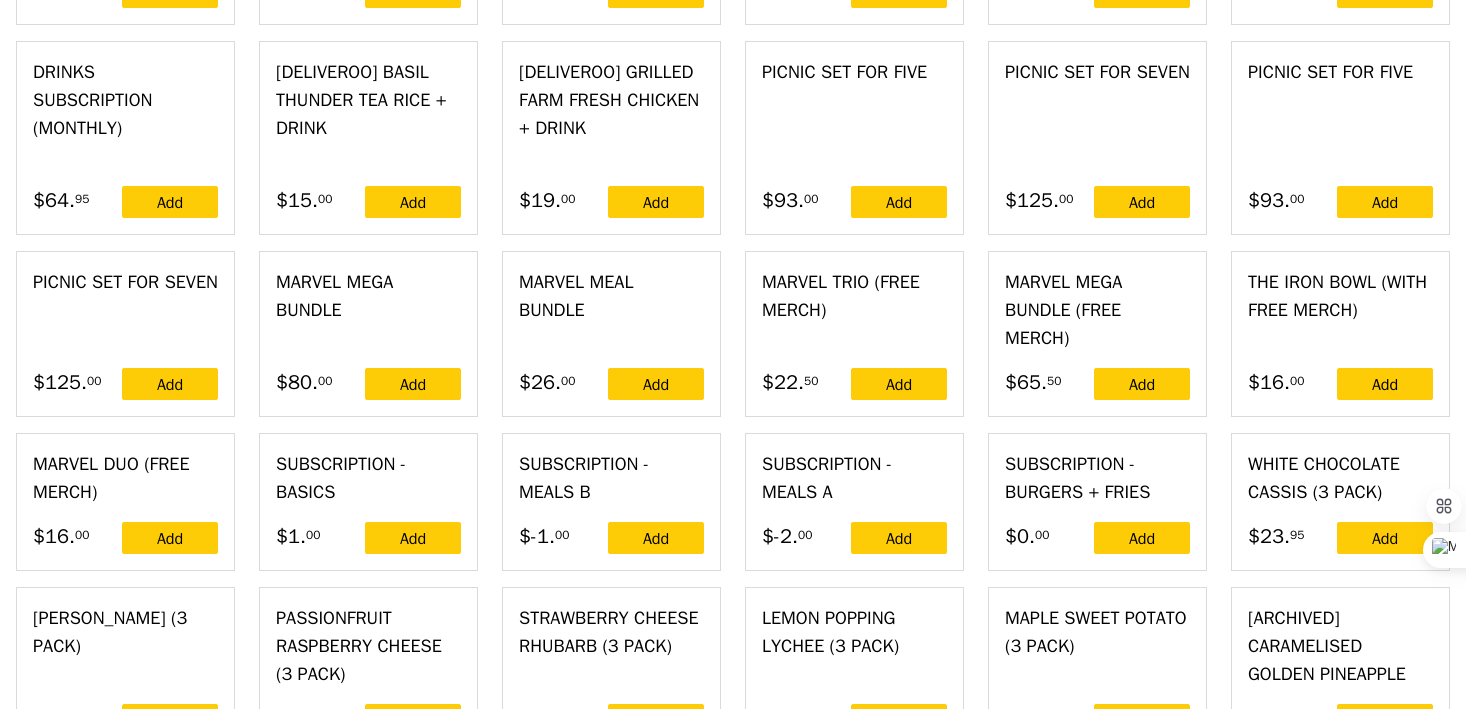 scroll, scrollTop: 5544, scrollLeft: 0, axis: vertical 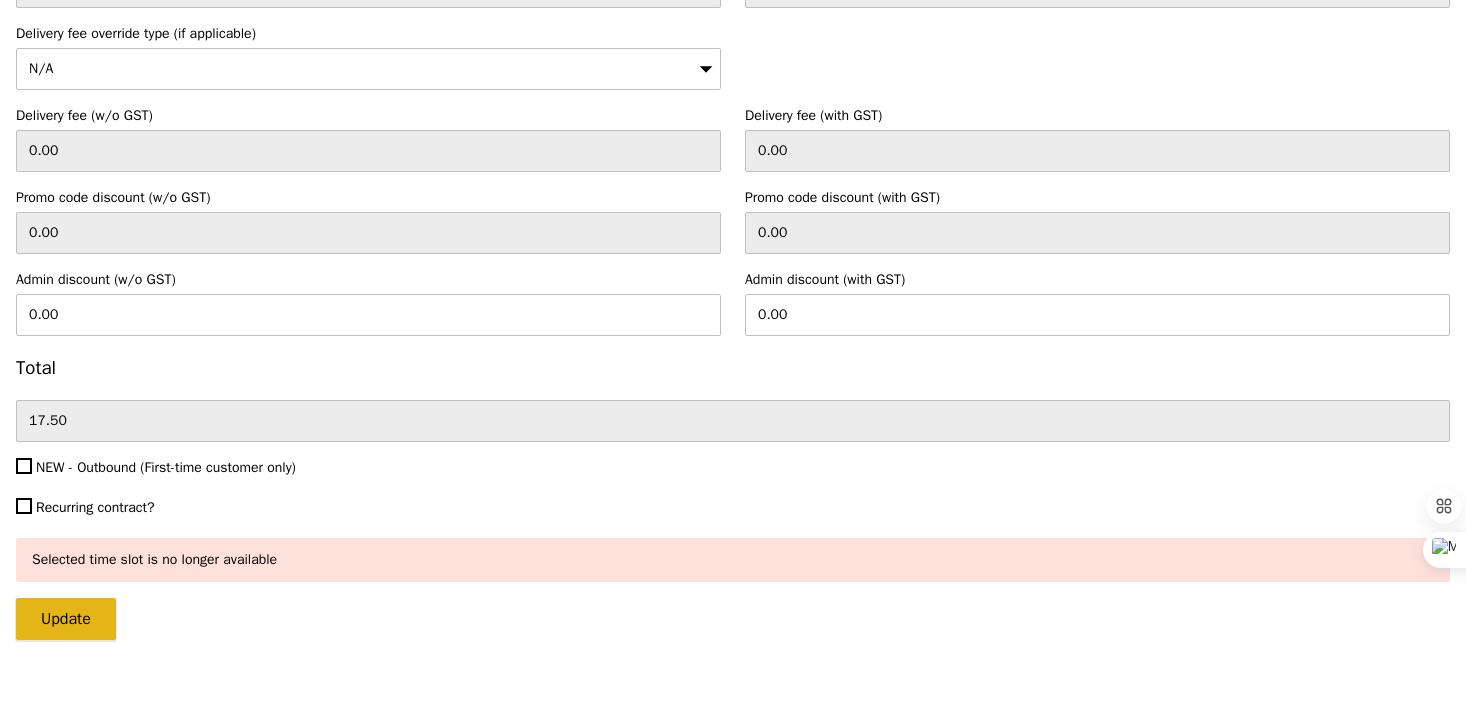 click on "Update" at bounding box center [66, 619] 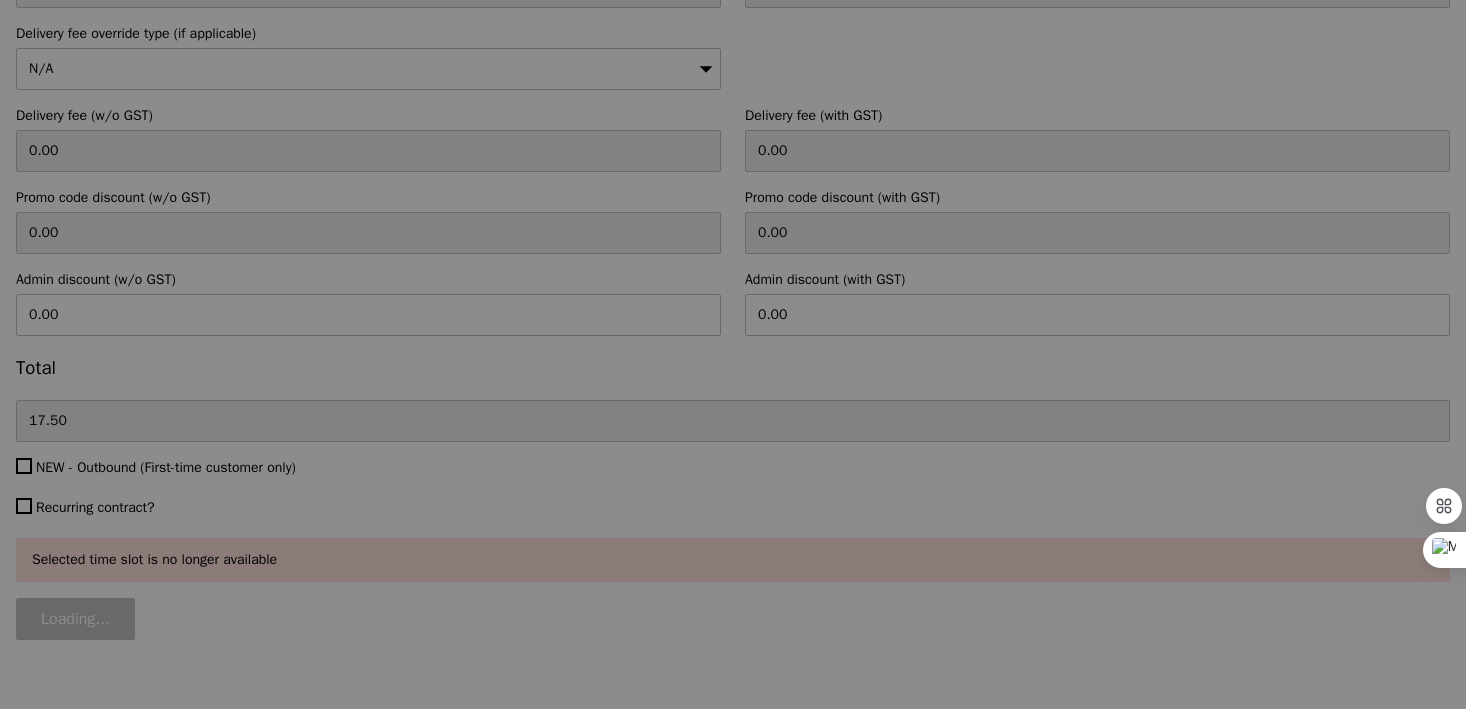 type on "Update" 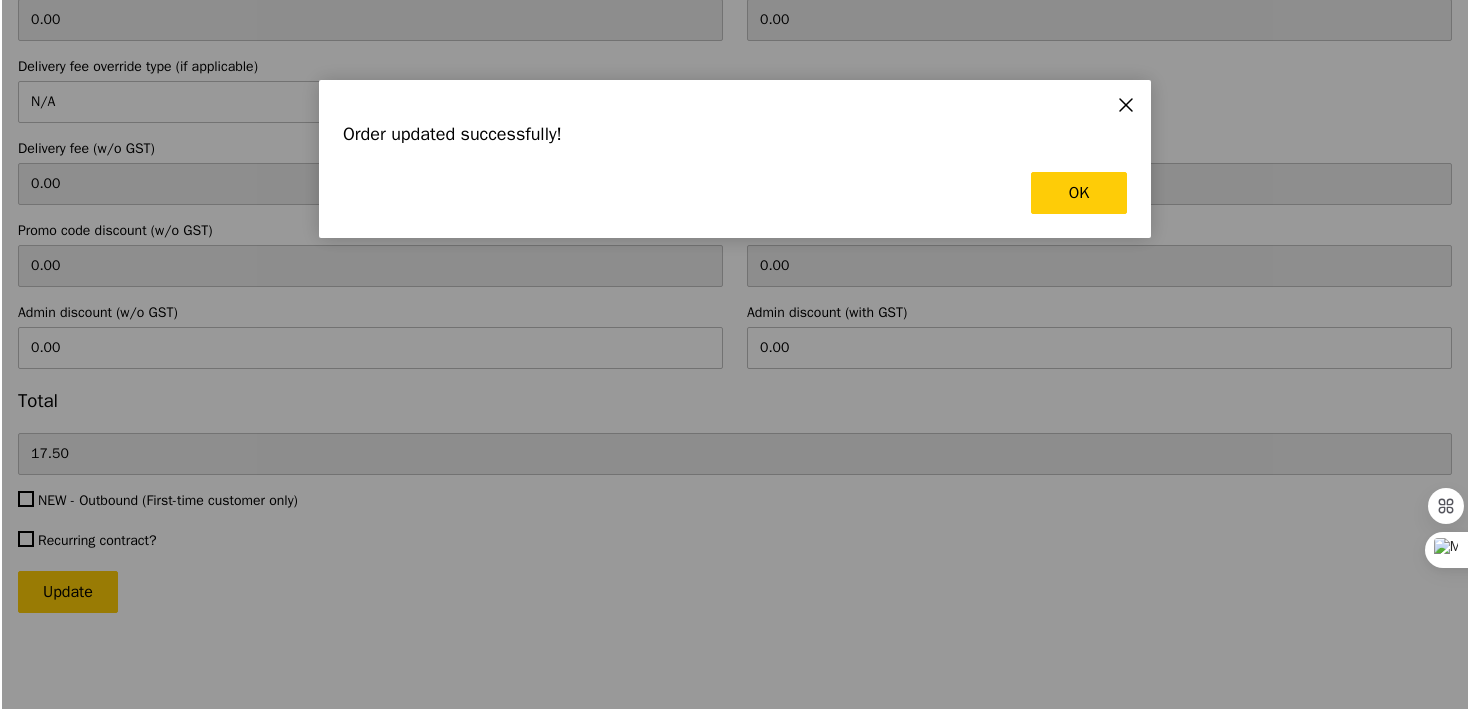 scroll, scrollTop: 0, scrollLeft: 0, axis: both 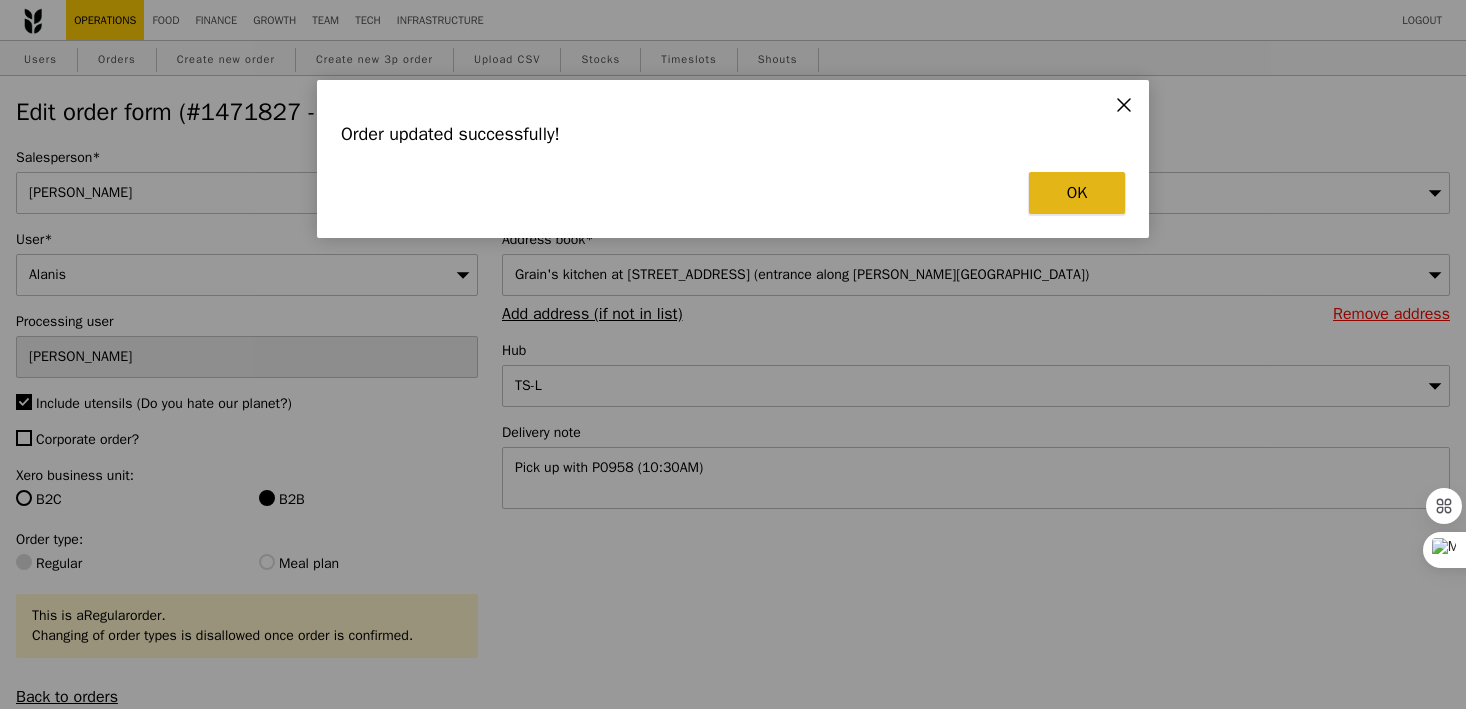 click on "OK" at bounding box center (1077, 193) 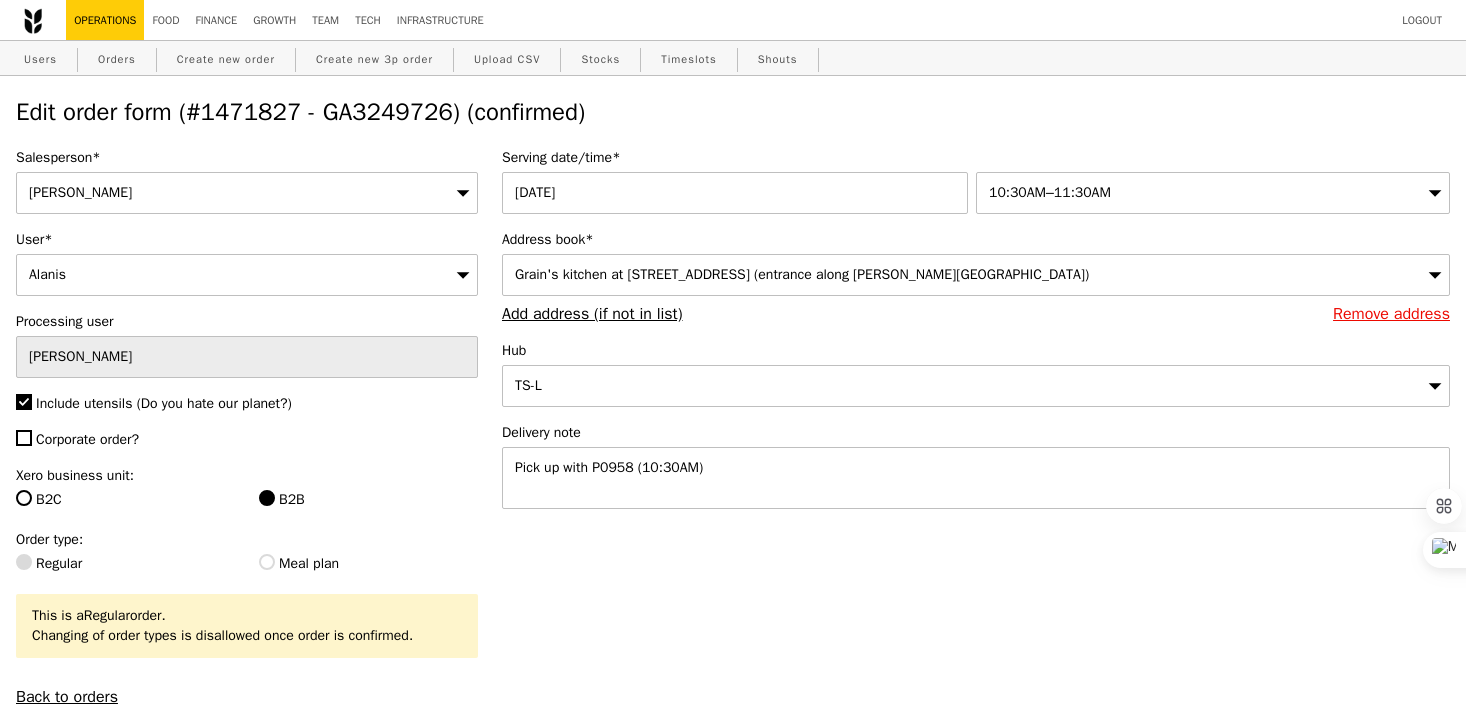 click on "Edit order form (#1471827 - GA3249726)
(confirmed)" at bounding box center (733, 112) 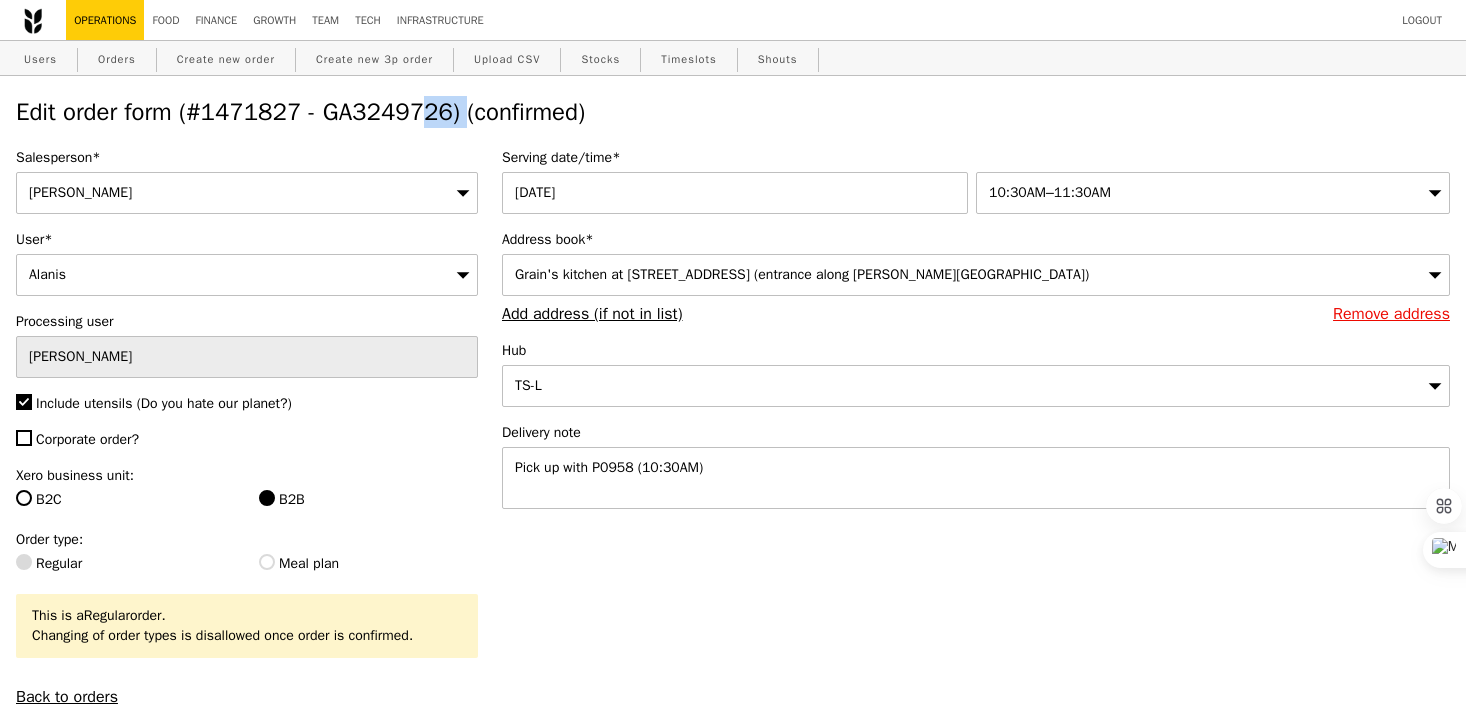 click on "Edit order form (#1471827 - GA3249726)
(confirmed)" at bounding box center (733, 112) 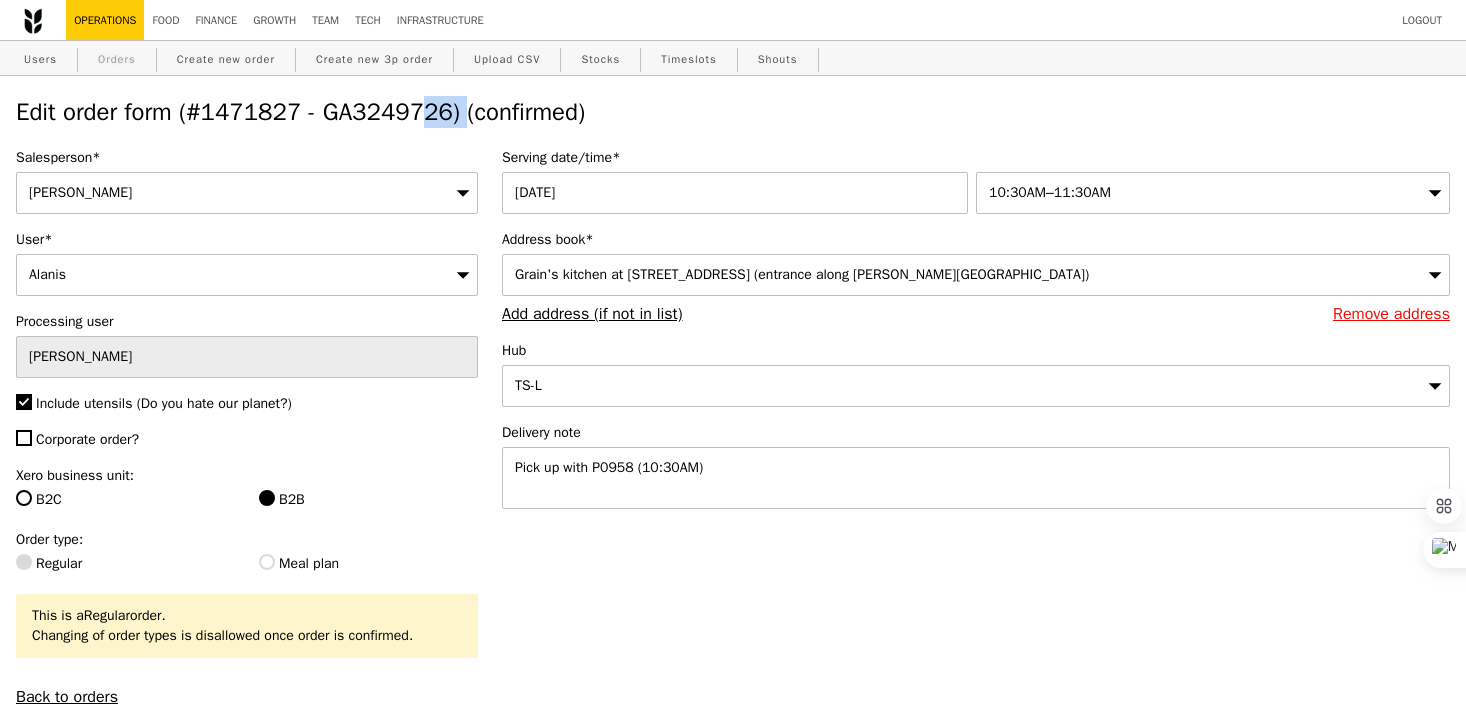 click on "Orders" at bounding box center [117, 59] 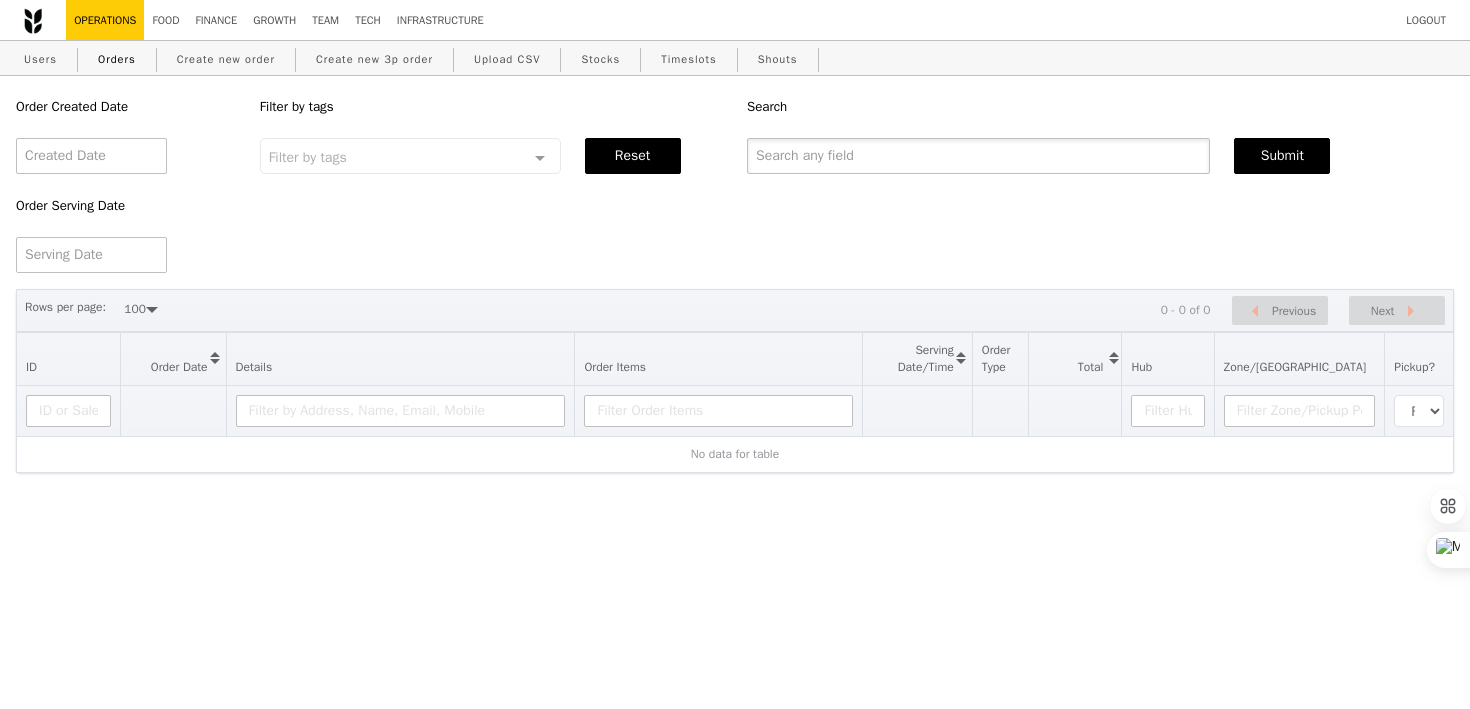 click at bounding box center [978, 156] 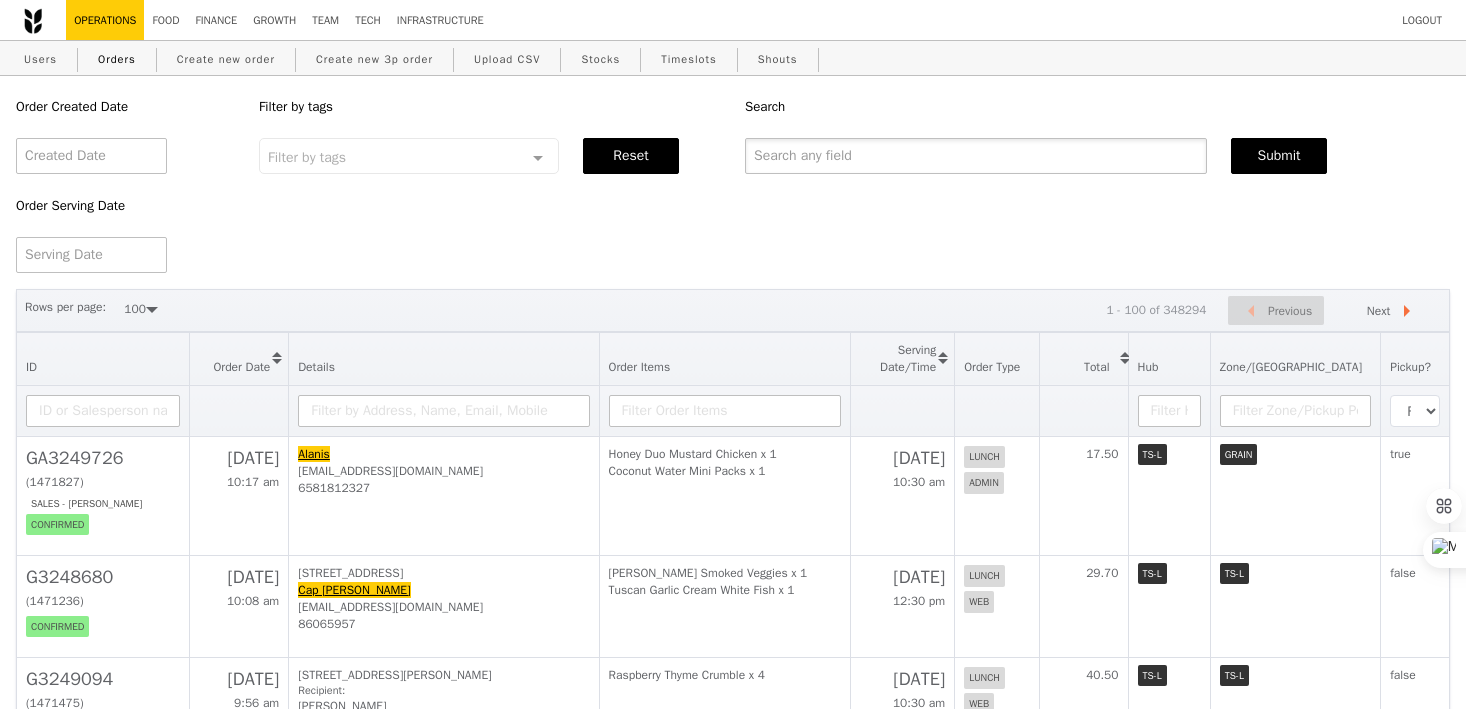 paste on "GA3249726" 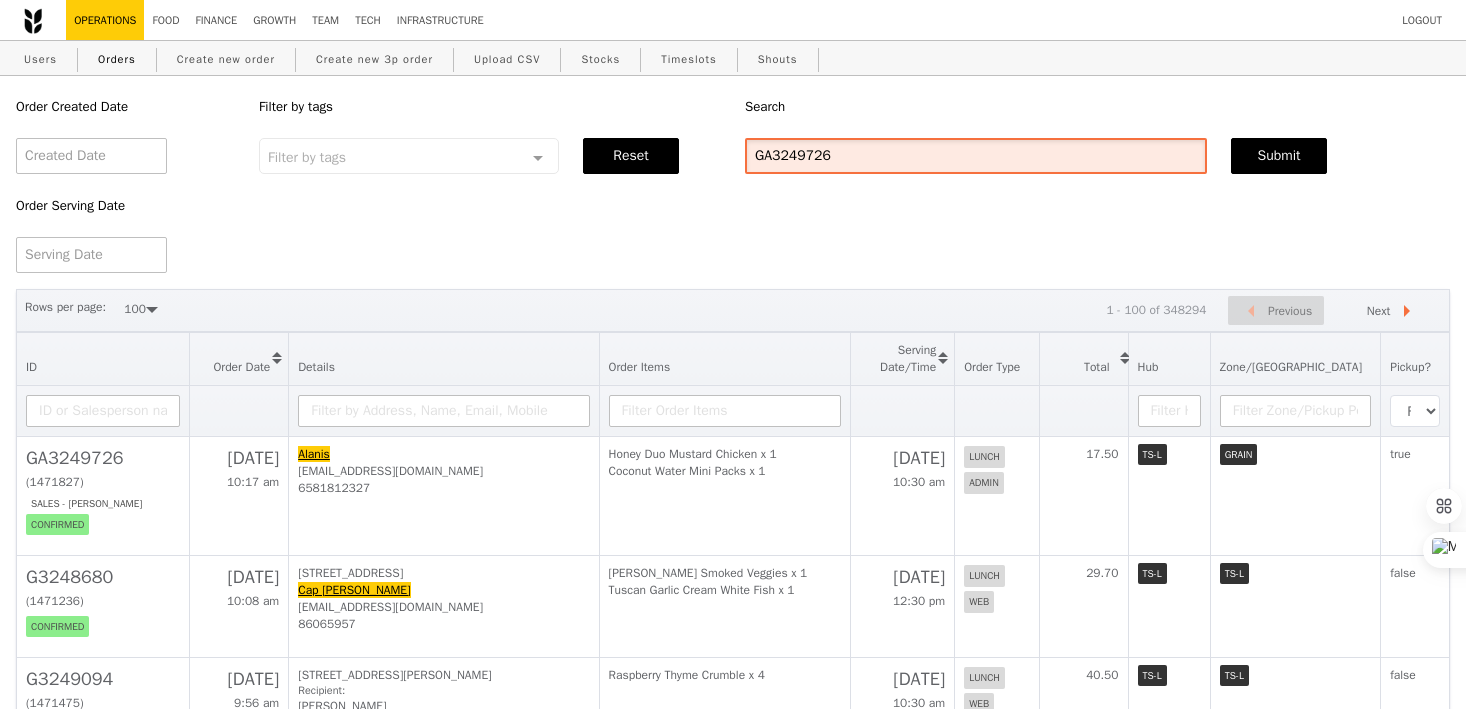 type on "GA3249726" 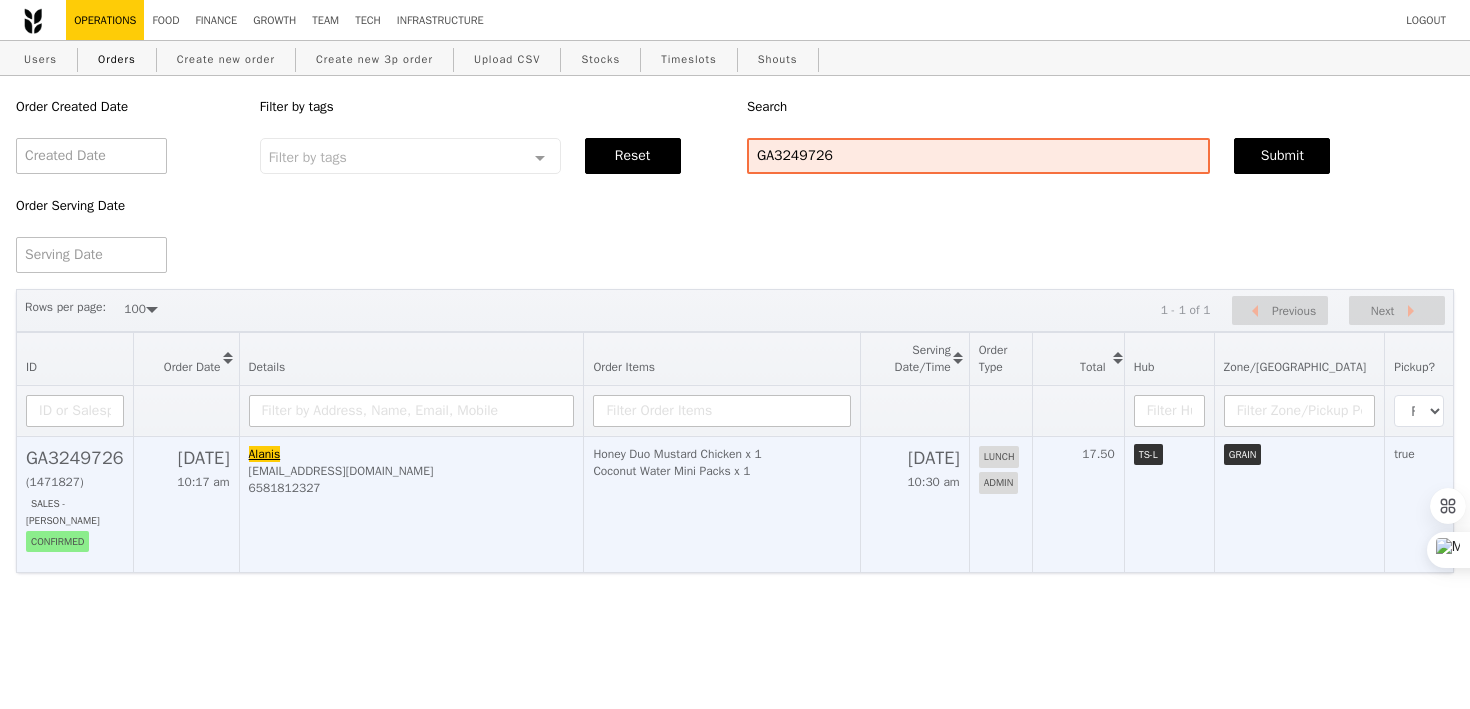 click on "Coconut Water Mini Packs x 1" at bounding box center (722, 471) 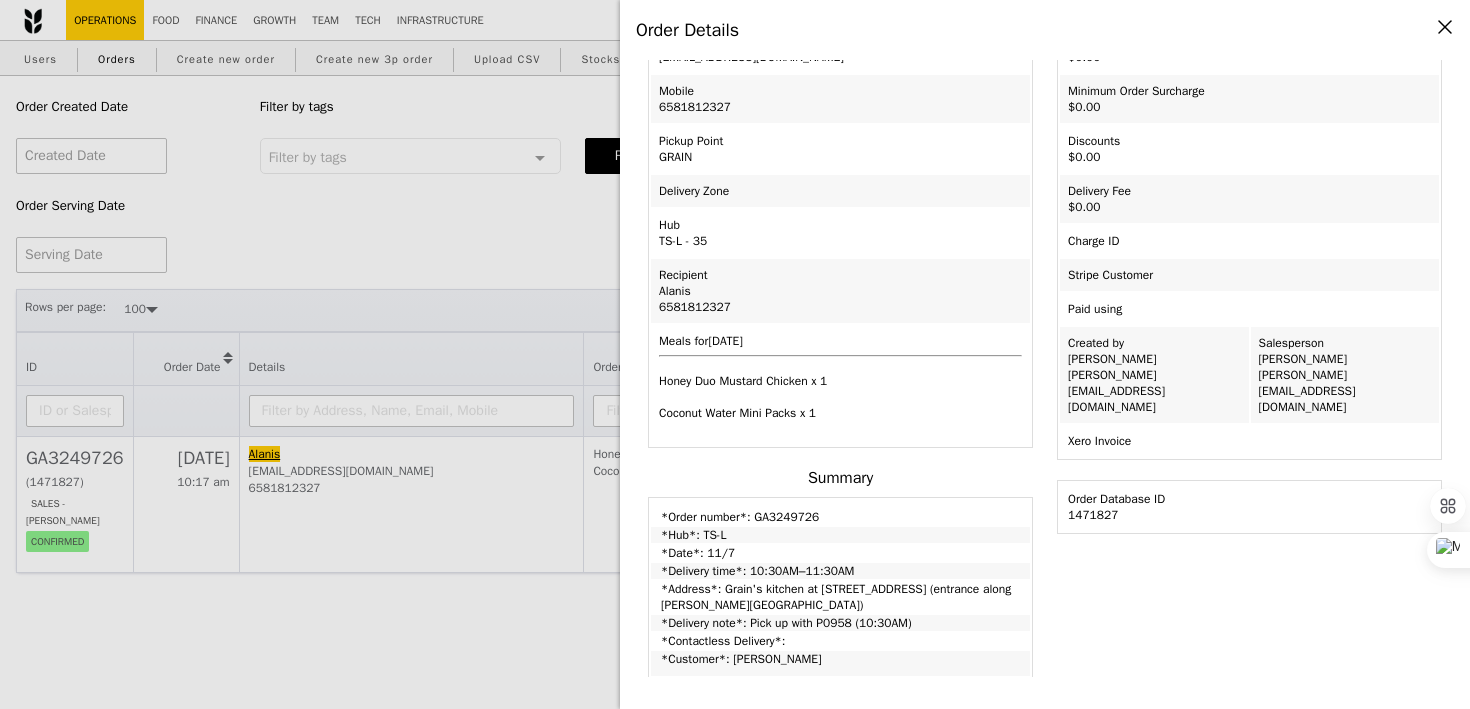 scroll, scrollTop: 697, scrollLeft: 0, axis: vertical 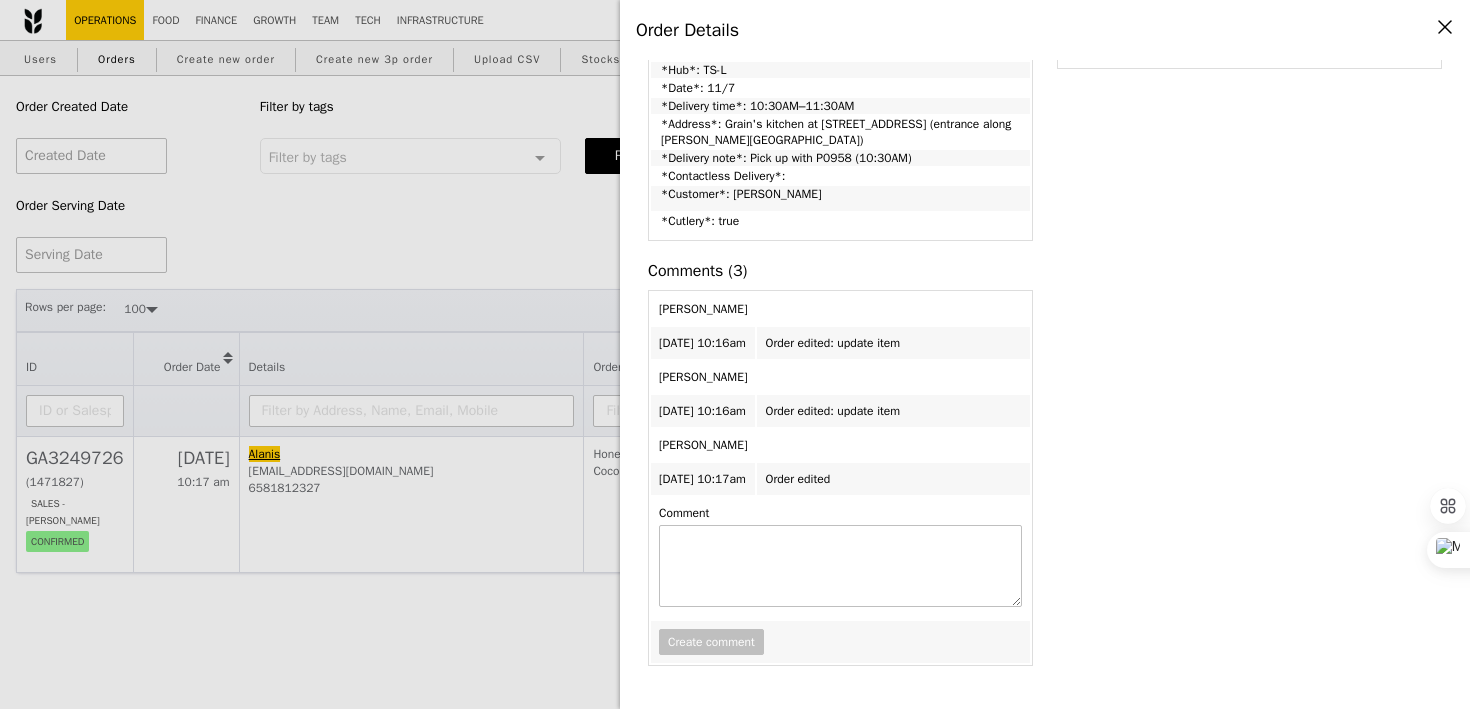 click on "Order Details
Edit order
Changelog
Cancel
Order ID
GA3249726
–
View receipt
Order Date/Time
[DATE] 10:30AM–11:30AM
Email
[EMAIL_ADDRESS][DOMAIN_NAME]
Mobile
6581812327
[GEOGRAPHIC_DATA]
GRAIN
Delivery Zone
Hub
TS-L - 35
[PERSON_NAME] [PERSON_NAME]" at bounding box center [735, 354] 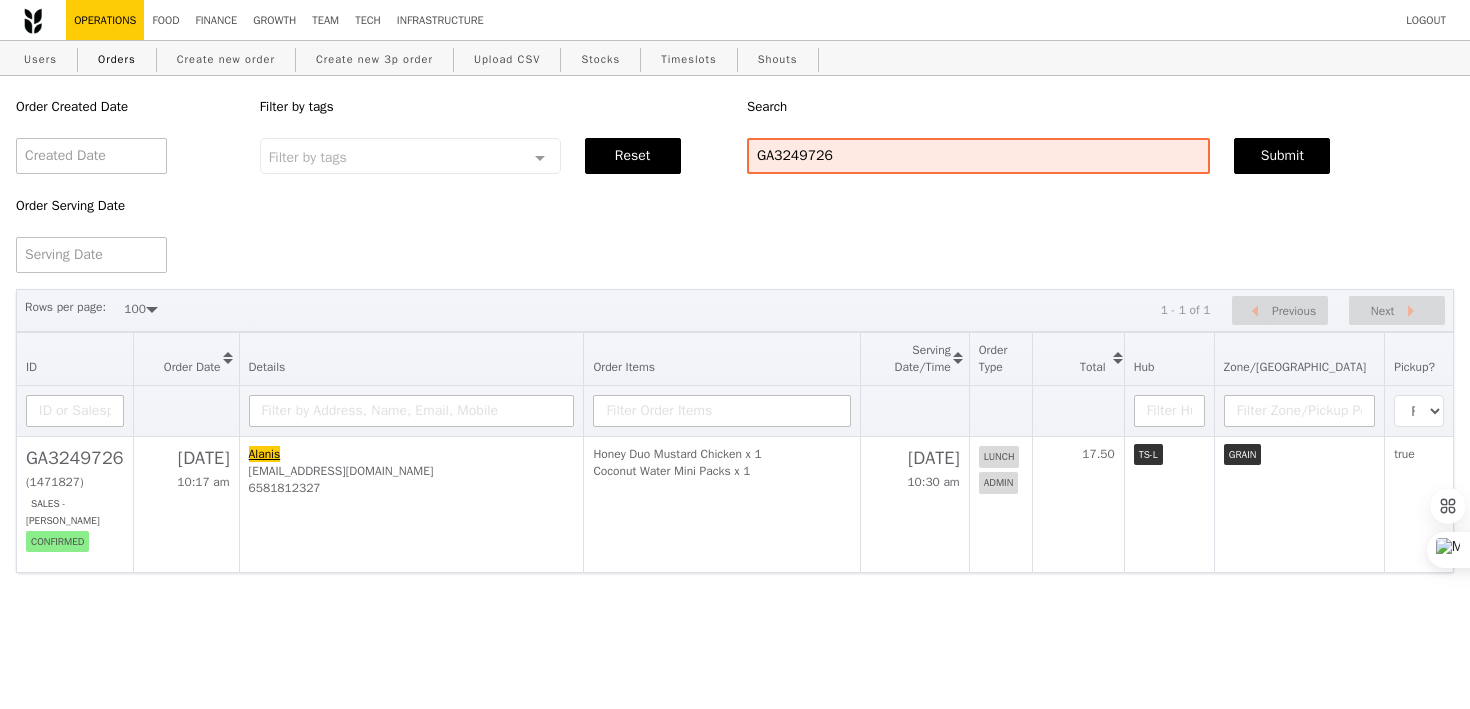 scroll, scrollTop: 877, scrollLeft: 0, axis: vertical 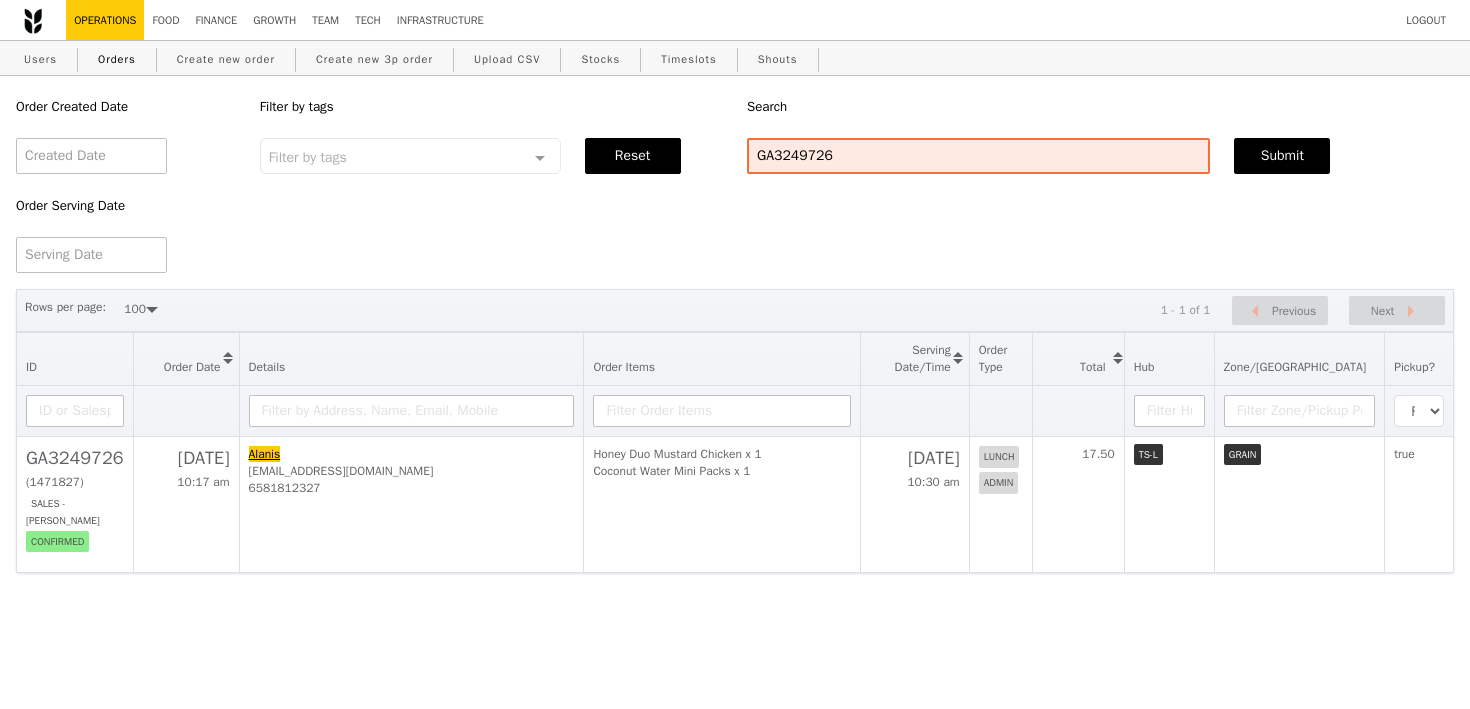 select on "100" 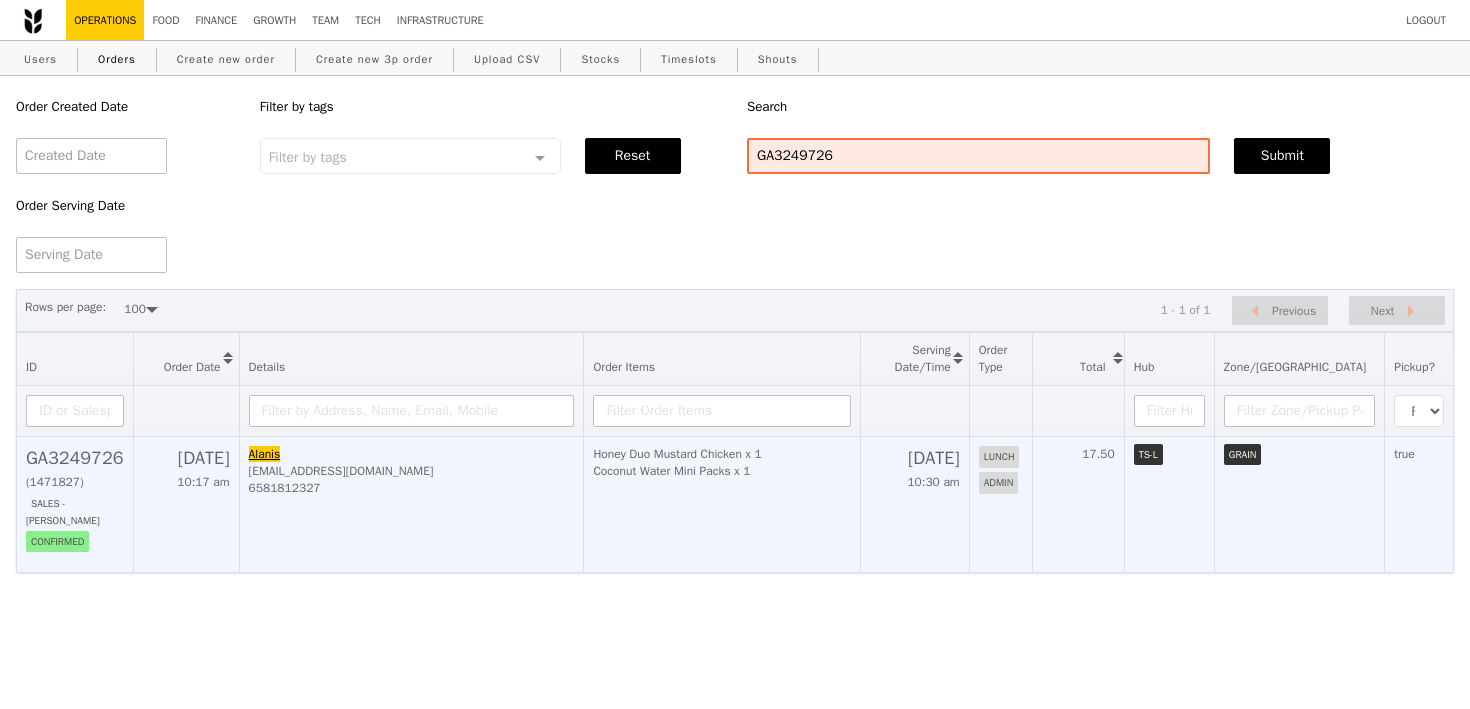 click on "Honey Duo Mustard Chicken x 1
Coconut Water Mini Packs x 1" at bounding box center (722, 504) 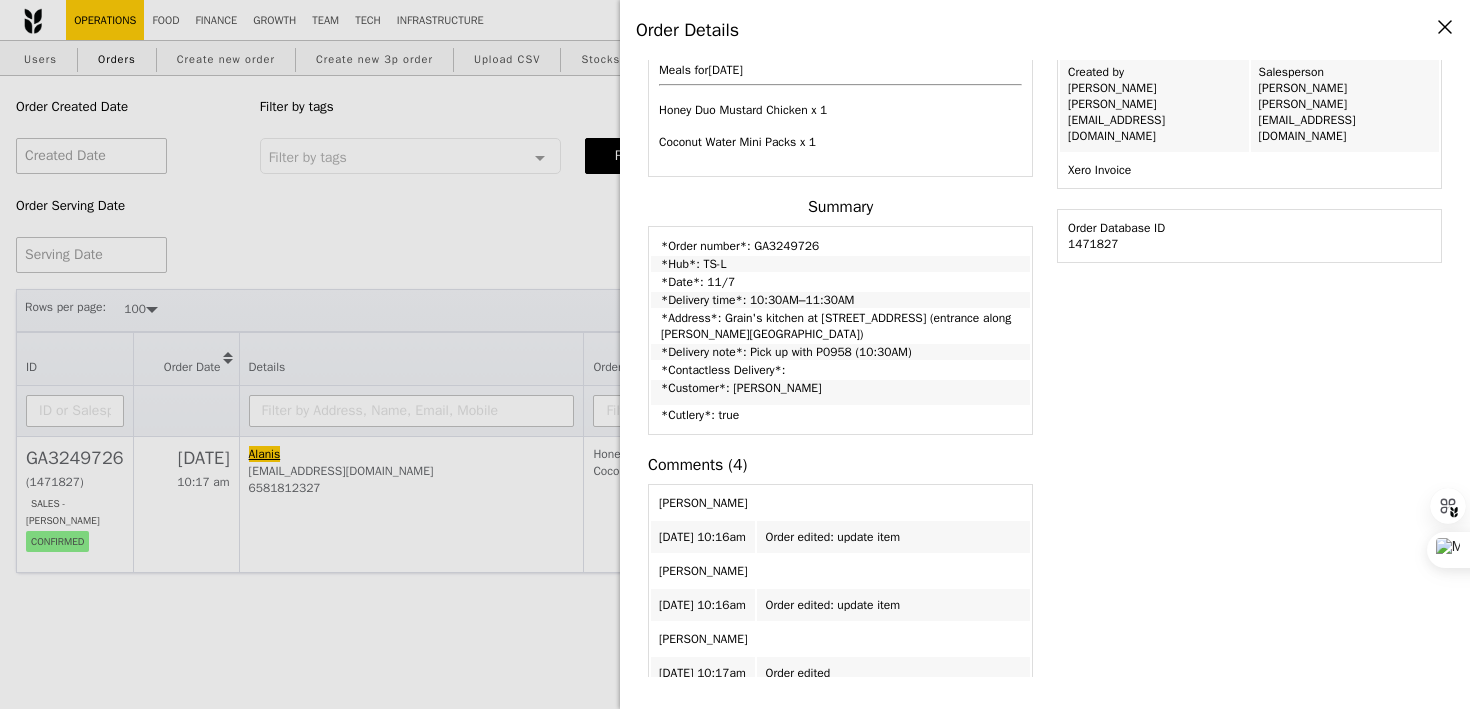 scroll, scrollTop: 465, scrollLeft: 0, axis: vertical 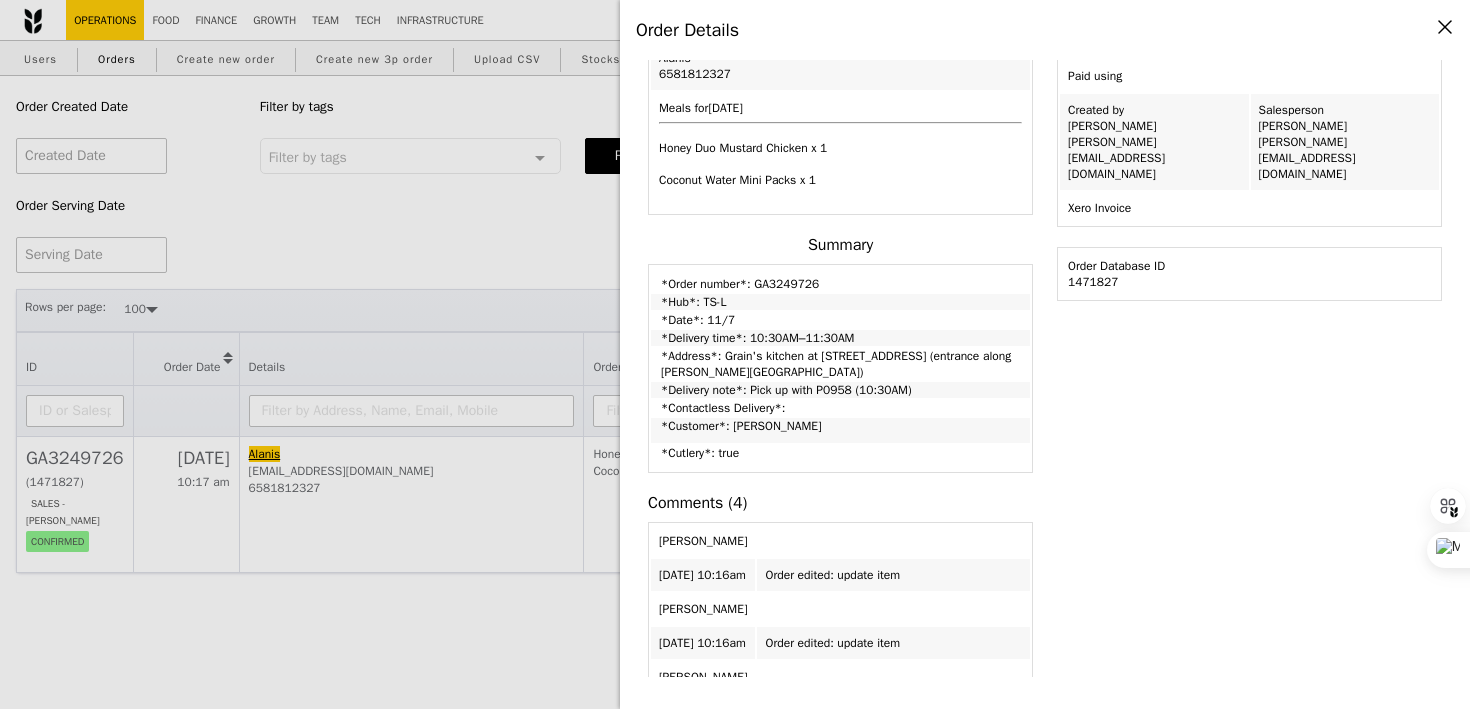 drag, startPoint x: 660, startPoint y: 277, endPoint x: 928, endPoint y: 364, distance: 281.76764 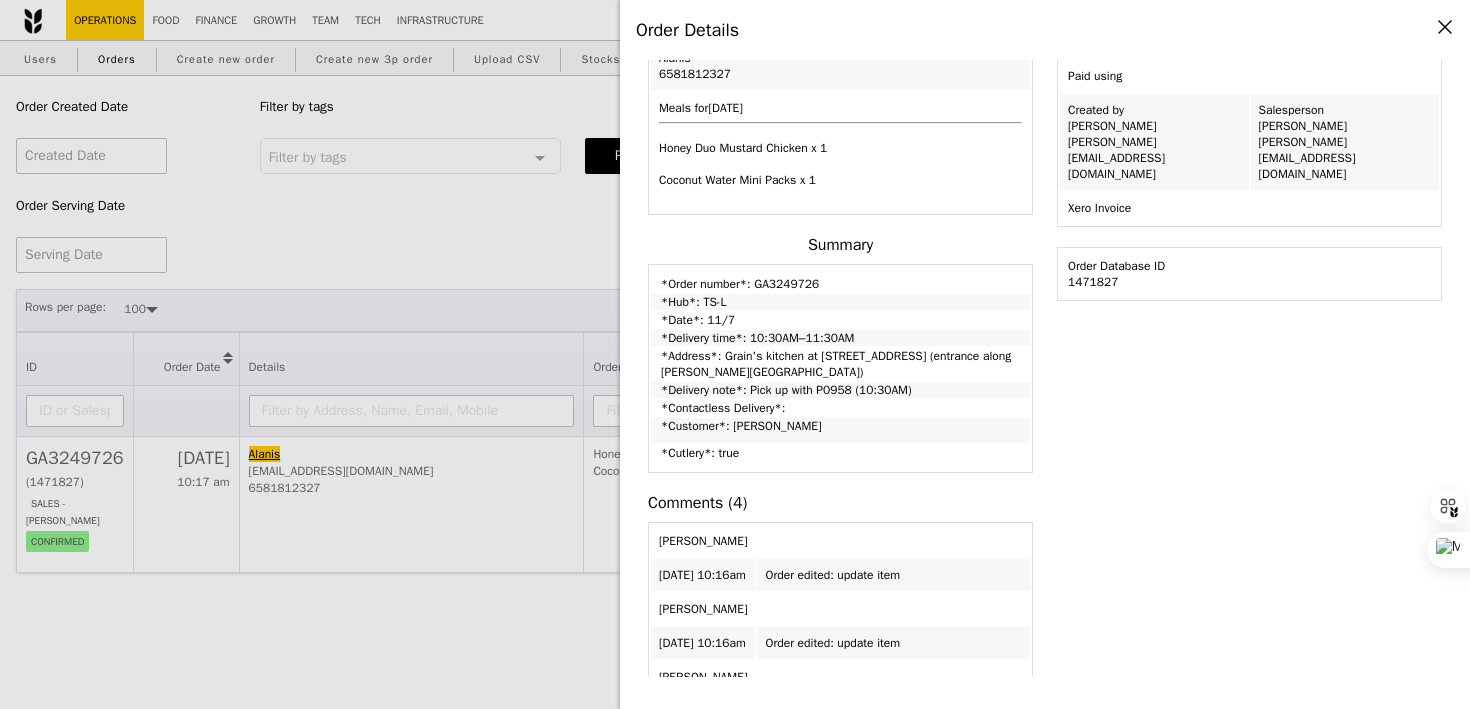 click on "*Order number*: GA3249726
*Hub*: TS-L
*Date*: 11/7
*Delivery time*:
10:30AM–11:30AM
*Address*: Grain's kitchen at 5 Burn Road #05-01 (entrance along Harrison Road)
*Delivery note*: Pick up with P0958 (10:30AM)
*Contactless Delivery*:
*Customer*: Alanis
*Cutlery*: true" at bounding box center (840, 368) 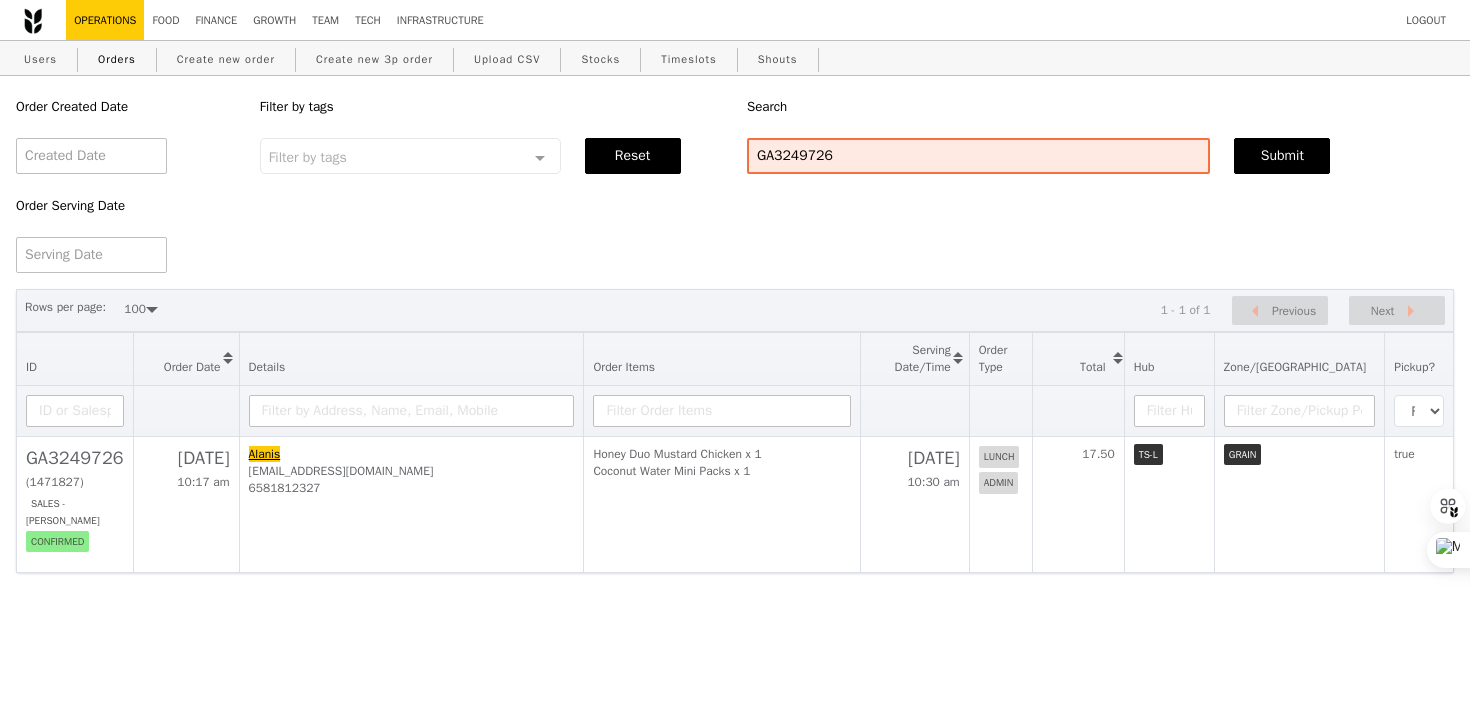 scroll, scrollTop: 581, scrollLeft: 0, axis: vertical 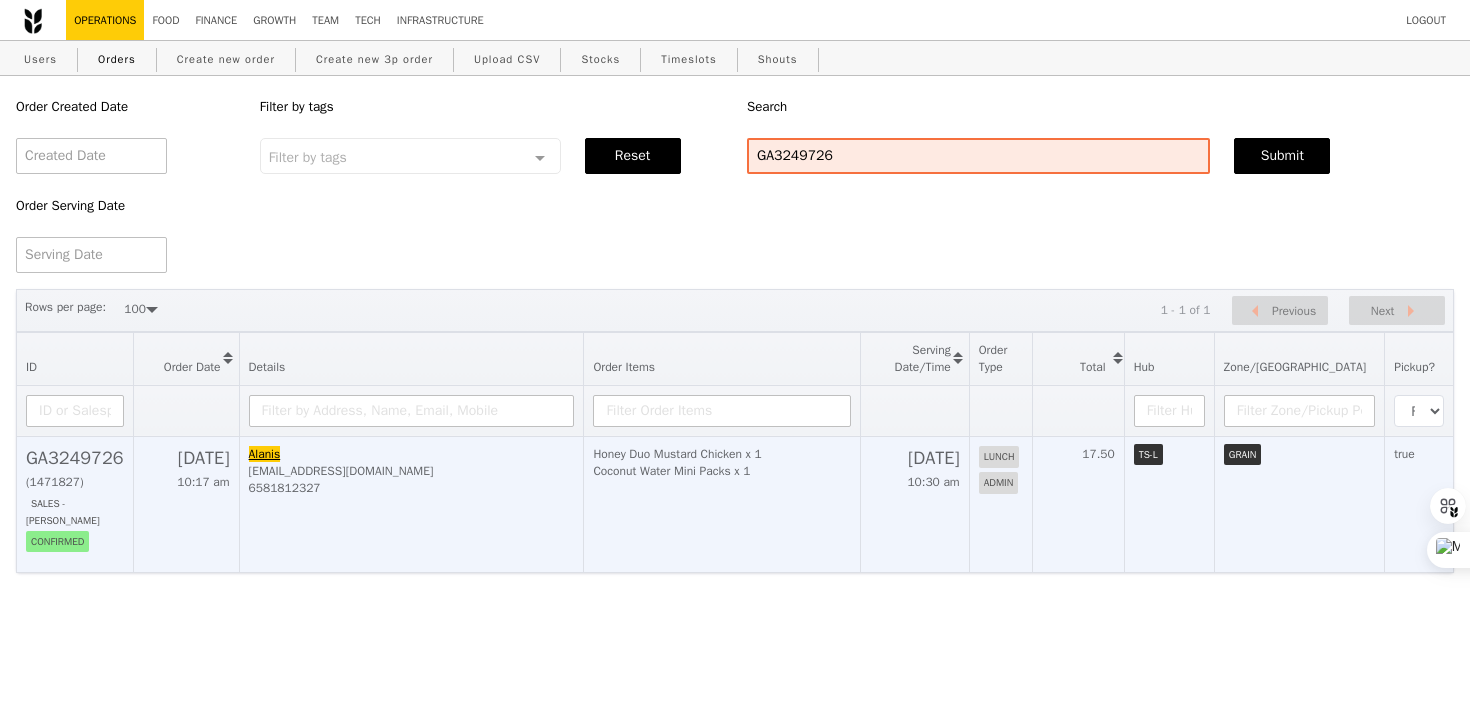 click on "Honey Duo Mustard Chicken x 1
Coconut Water Mini Packs x 1" at bounding box center [722, 504] 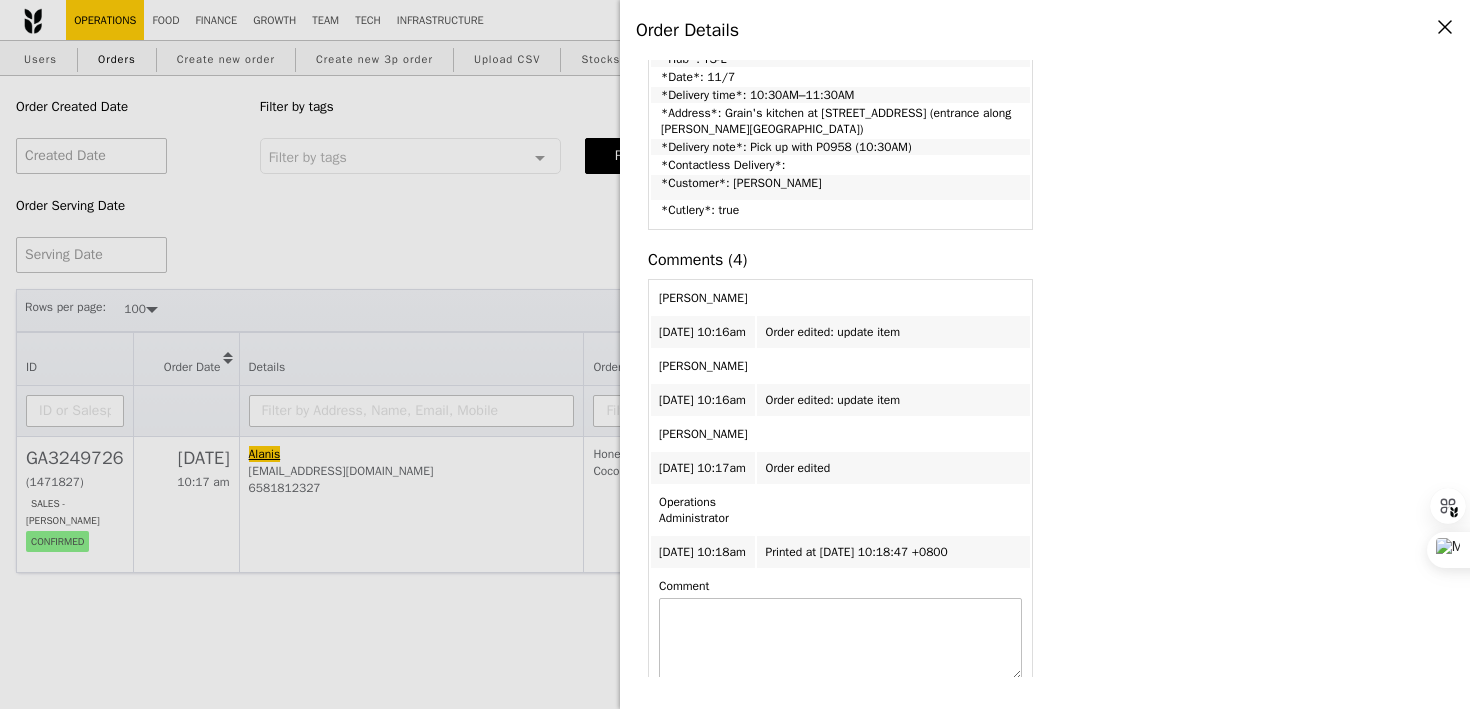 scroll, scrollTop: 706, scrollLeft: 0, axis: vertical 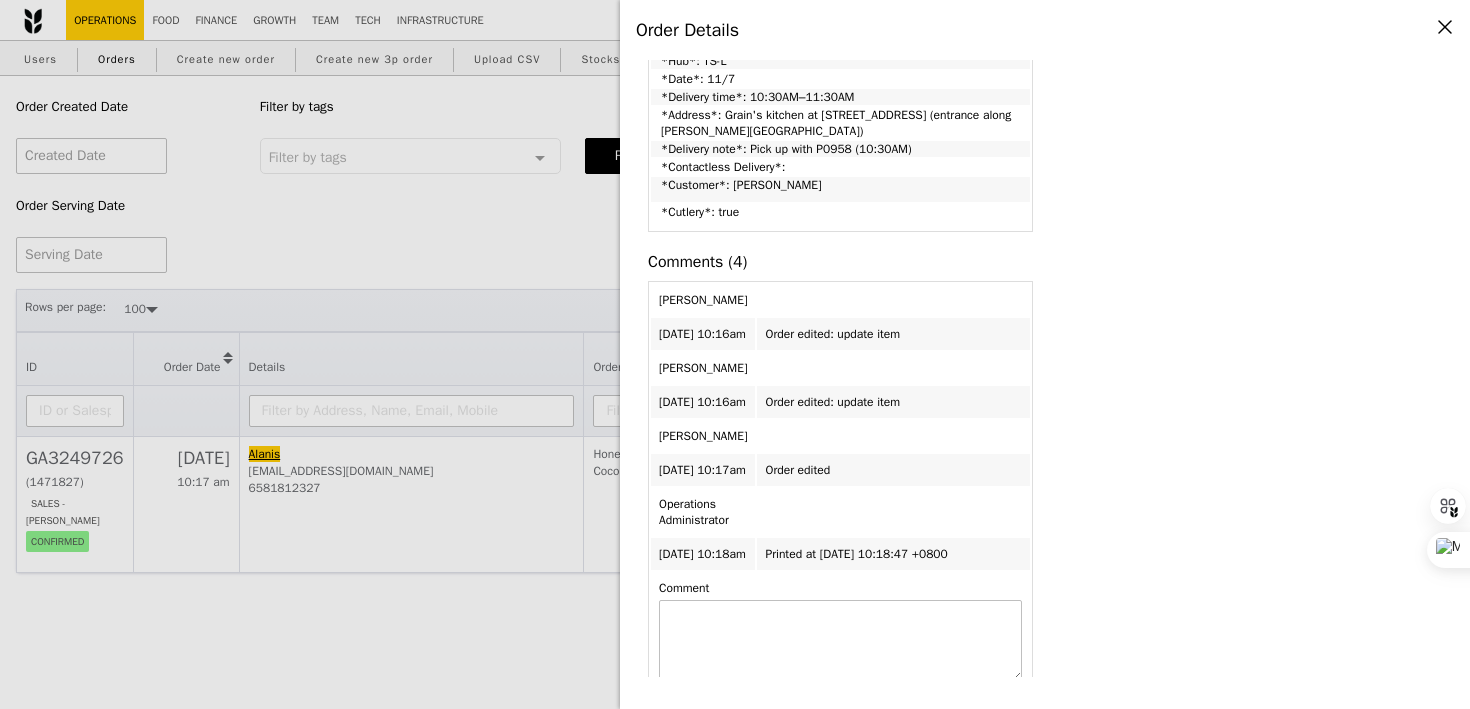 click on "Order Details
Edit order
Changelog
Cancel
Order ID
GA3249726
–
View receipt
Order Date/Time
[DATE] 10:30AM–11:30AM
Email
[EMAIL_ADDRESS][DOMAIN_NAME]
Mobile
6581812327
[GEOGRAPHIC_DATA]
GRAIN
Delivery Zone
Hub
TS-L - 35
[PERSON_NAME] [PERSON_NAME]" at bounding box center [735, 354] 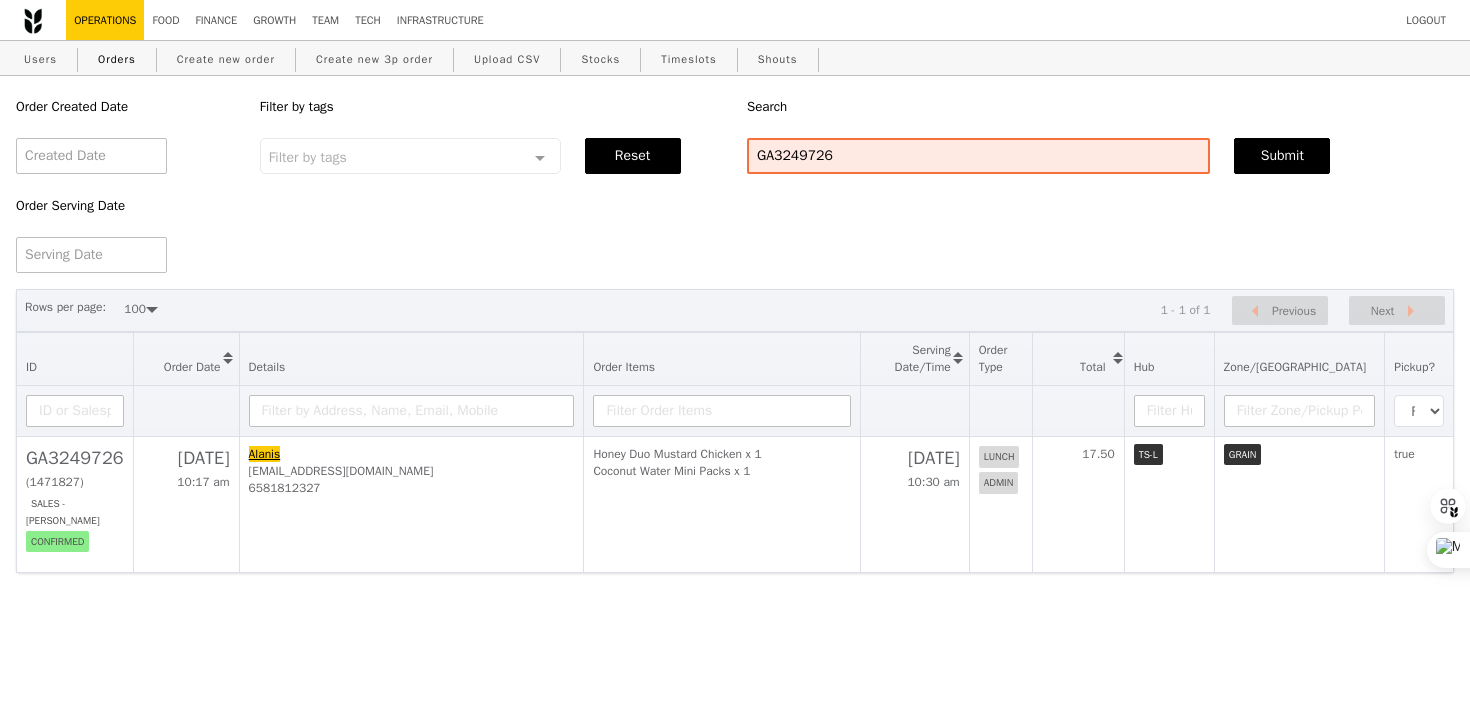 scroll, scrollTop: 886, scrollLeft: 0, axis: vertical 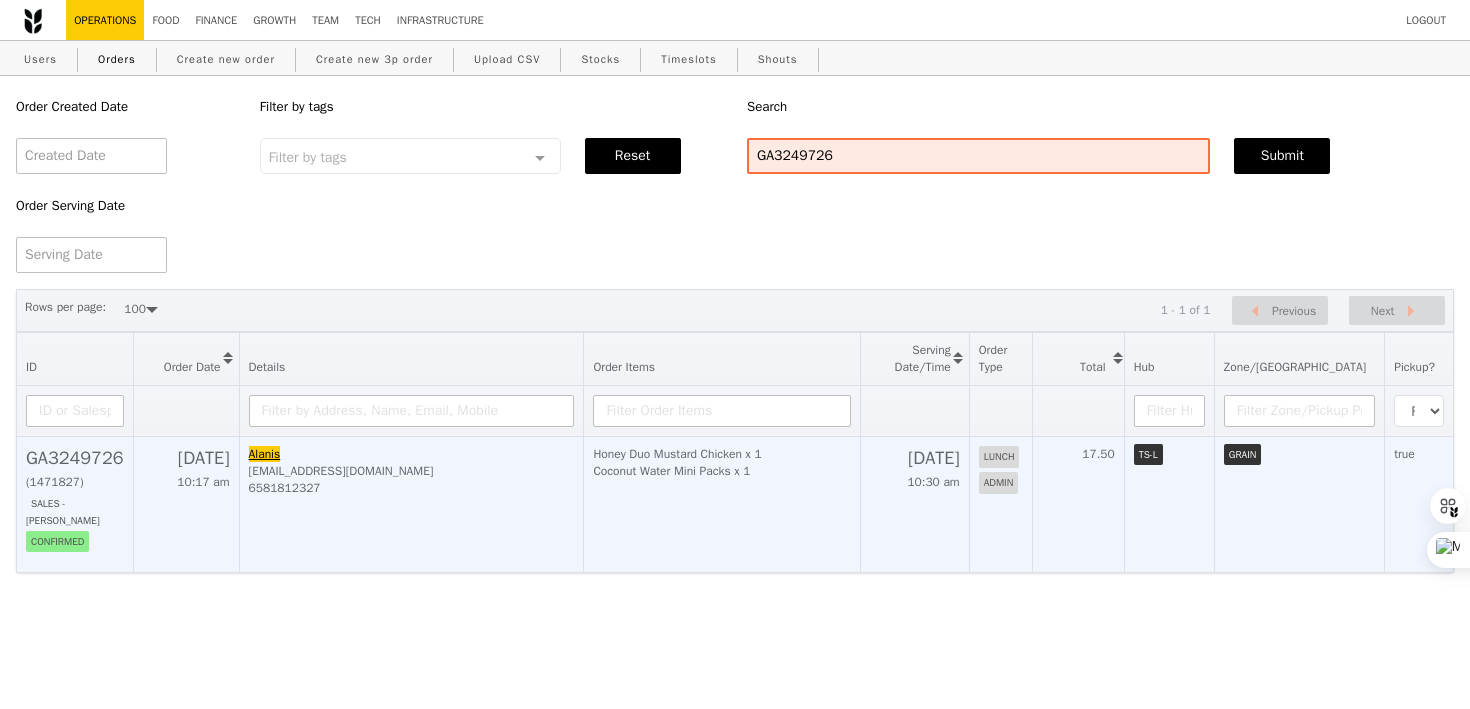 click on "6581812327" at bounding box center (412, 488) 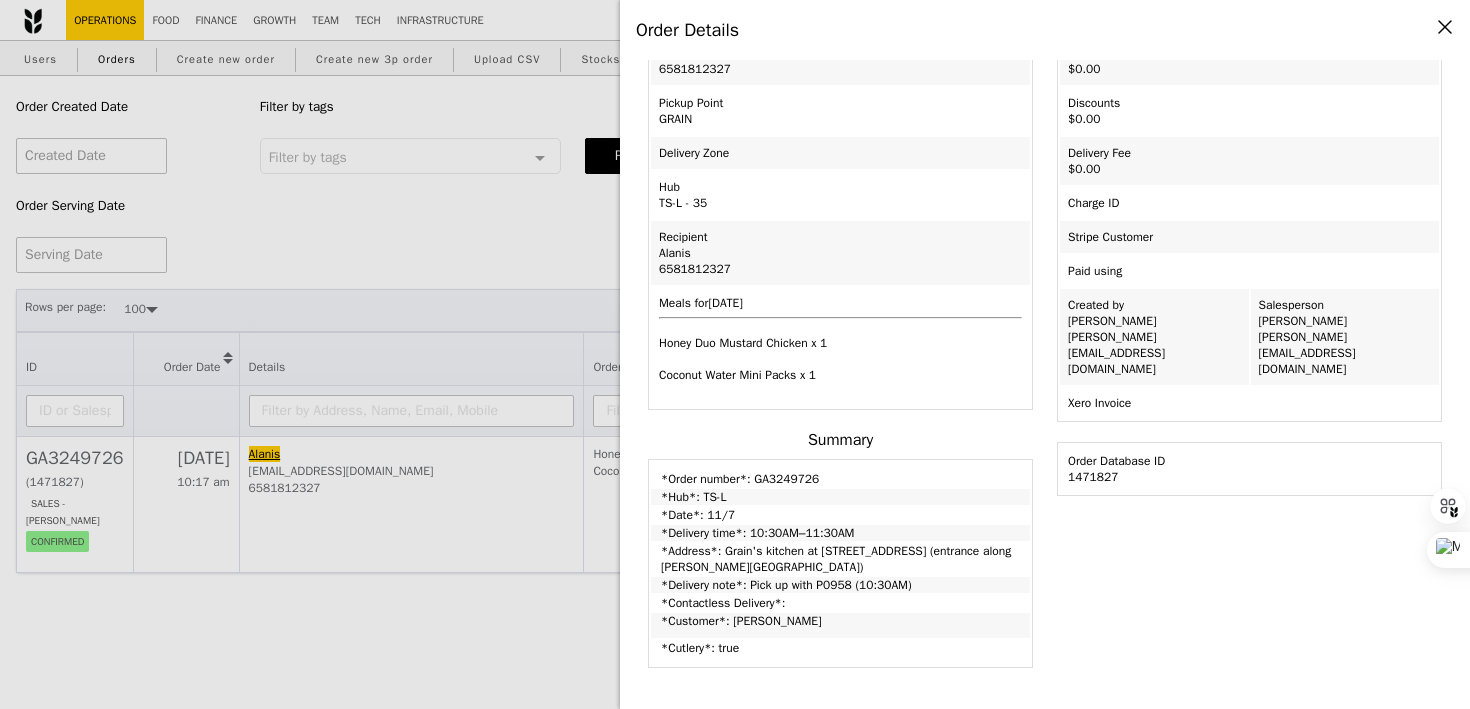 scroll, scrollTop: 262, scrollLeft: 0, axis: vertical 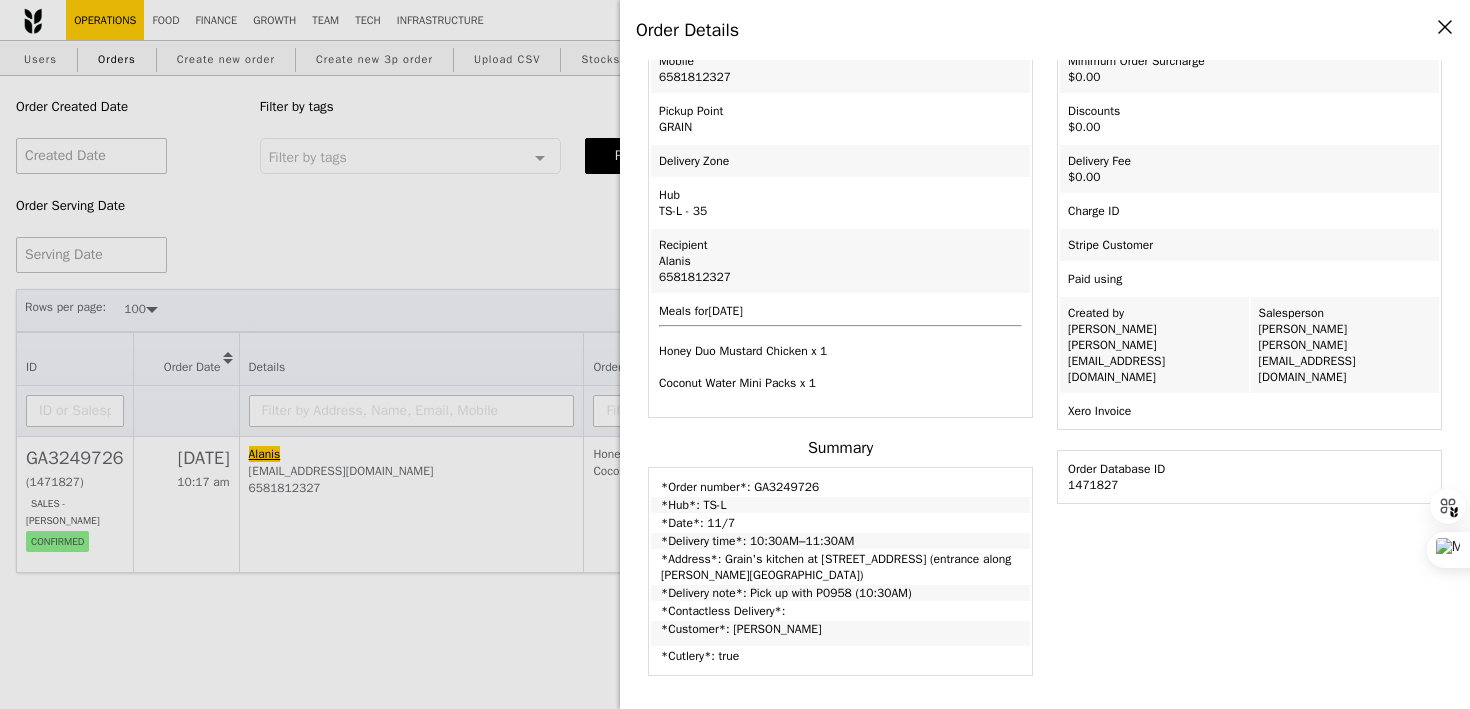 click on "*Order number*: GA3249726" at bounding box center [840, 482] 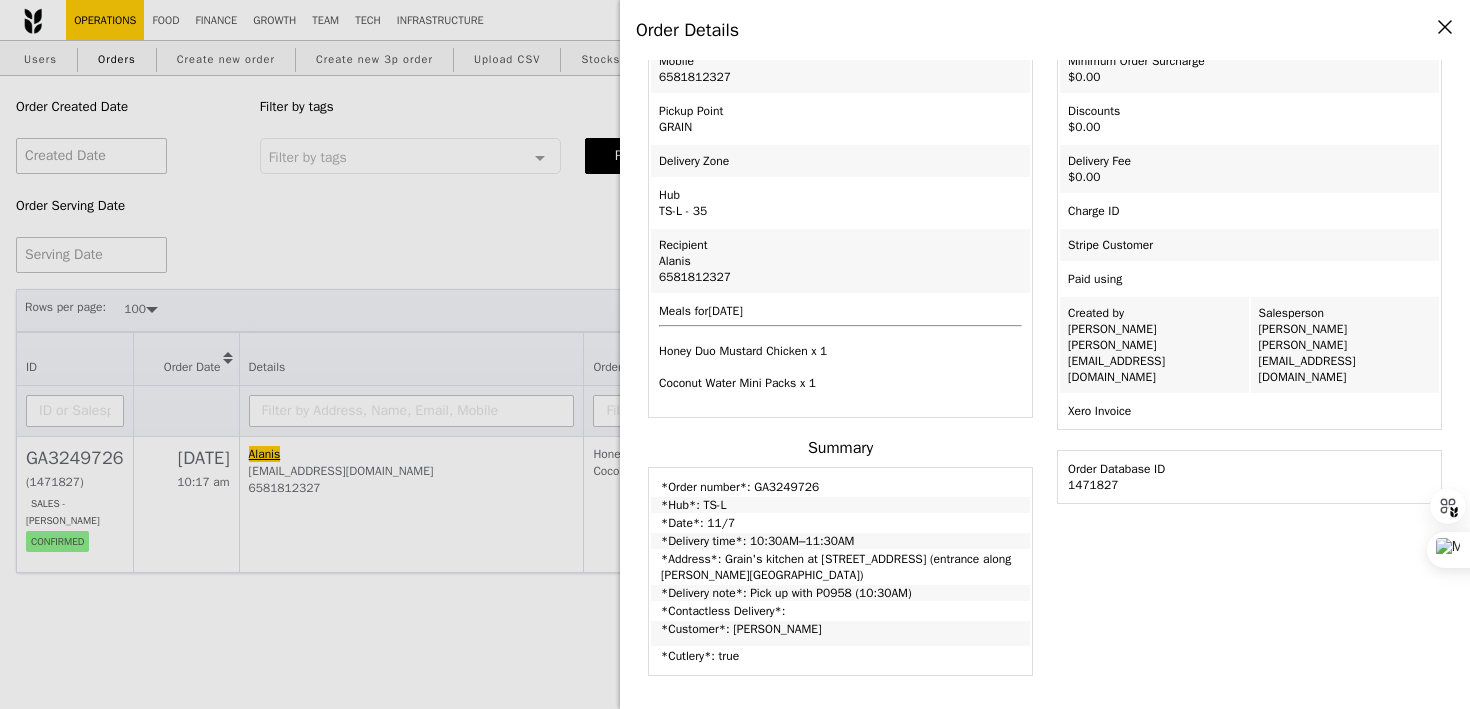 scroll, scrollTop: 0, scrollLeft: 0, axis: both 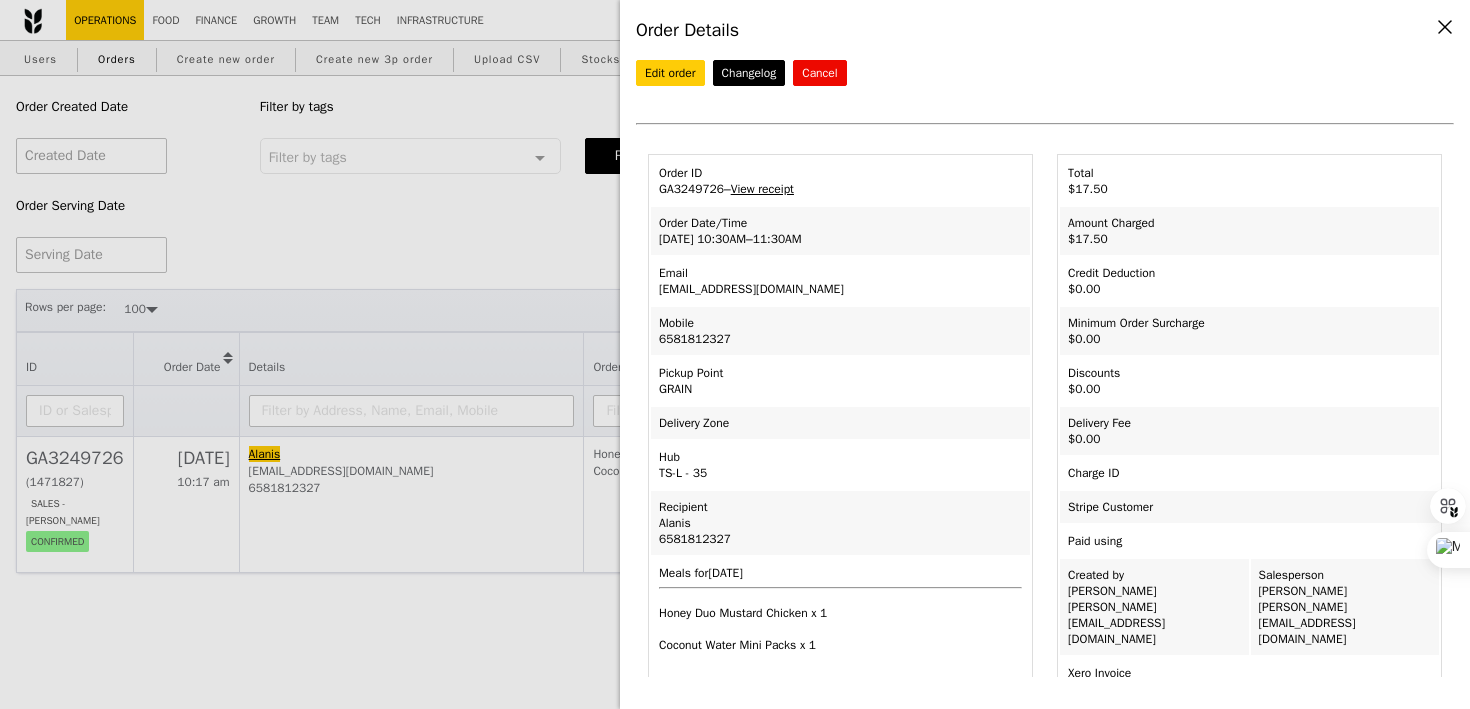 click on "Order Date/Time
11/7 – 10:30AM–11:30AM" at bounding box center [840, 231] 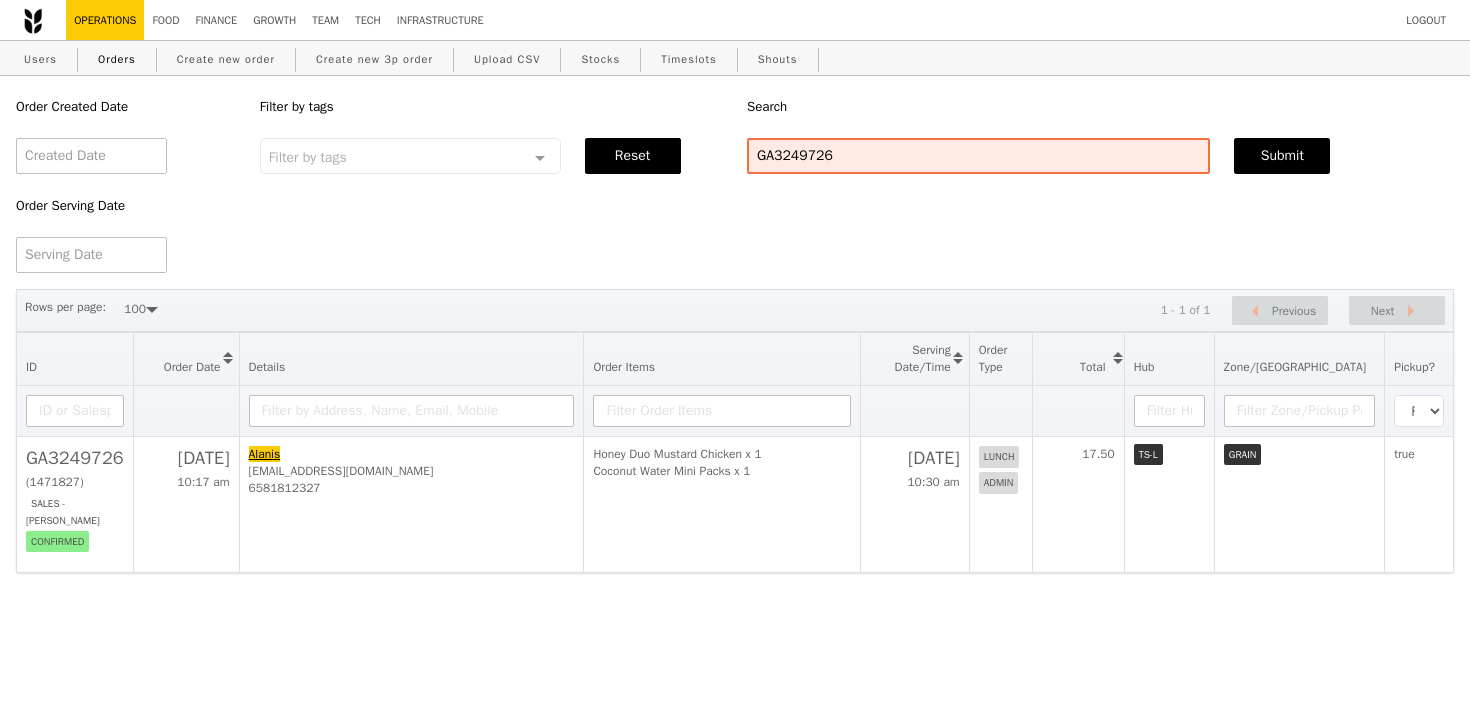 select on "100" 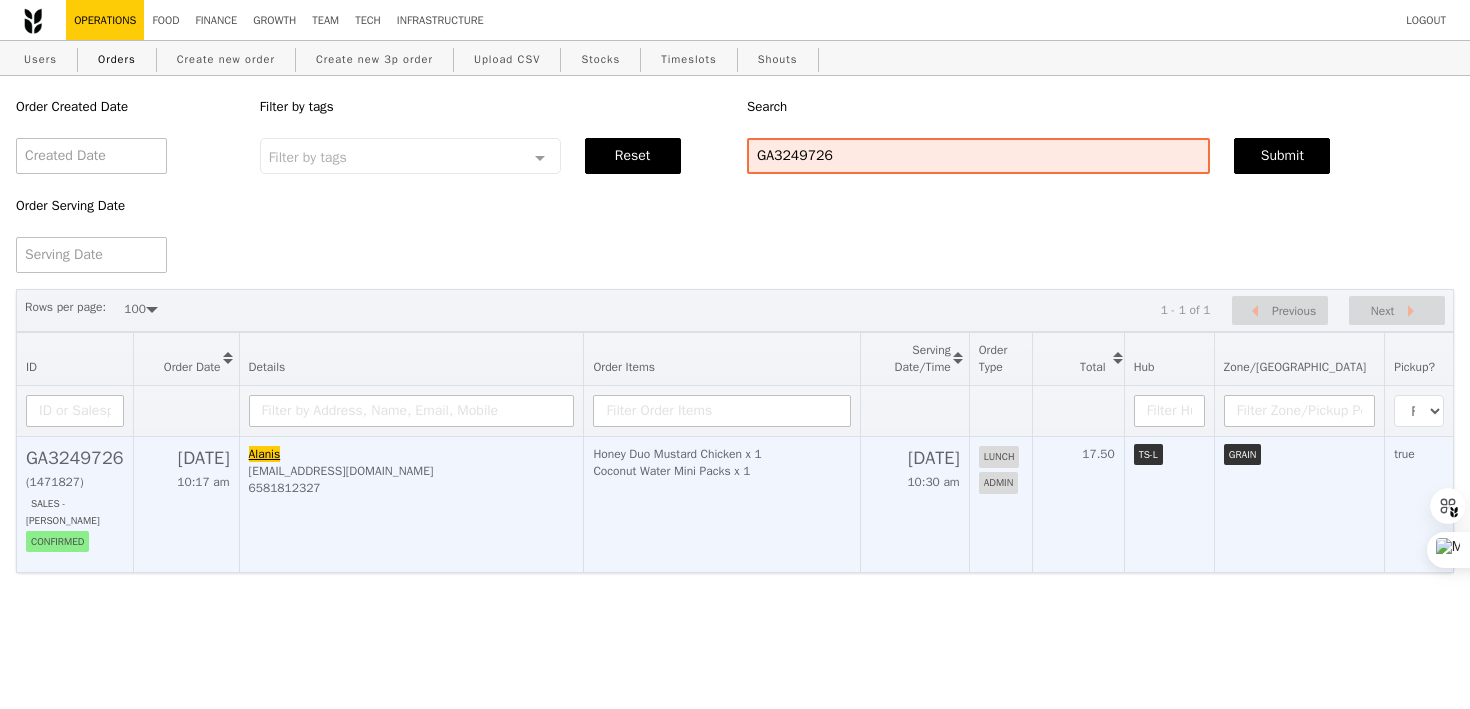click on "Honey Duo Mustard Chicken x 1
Coconut Water Mini Packs x 1" at bounding box center (722, 504) 